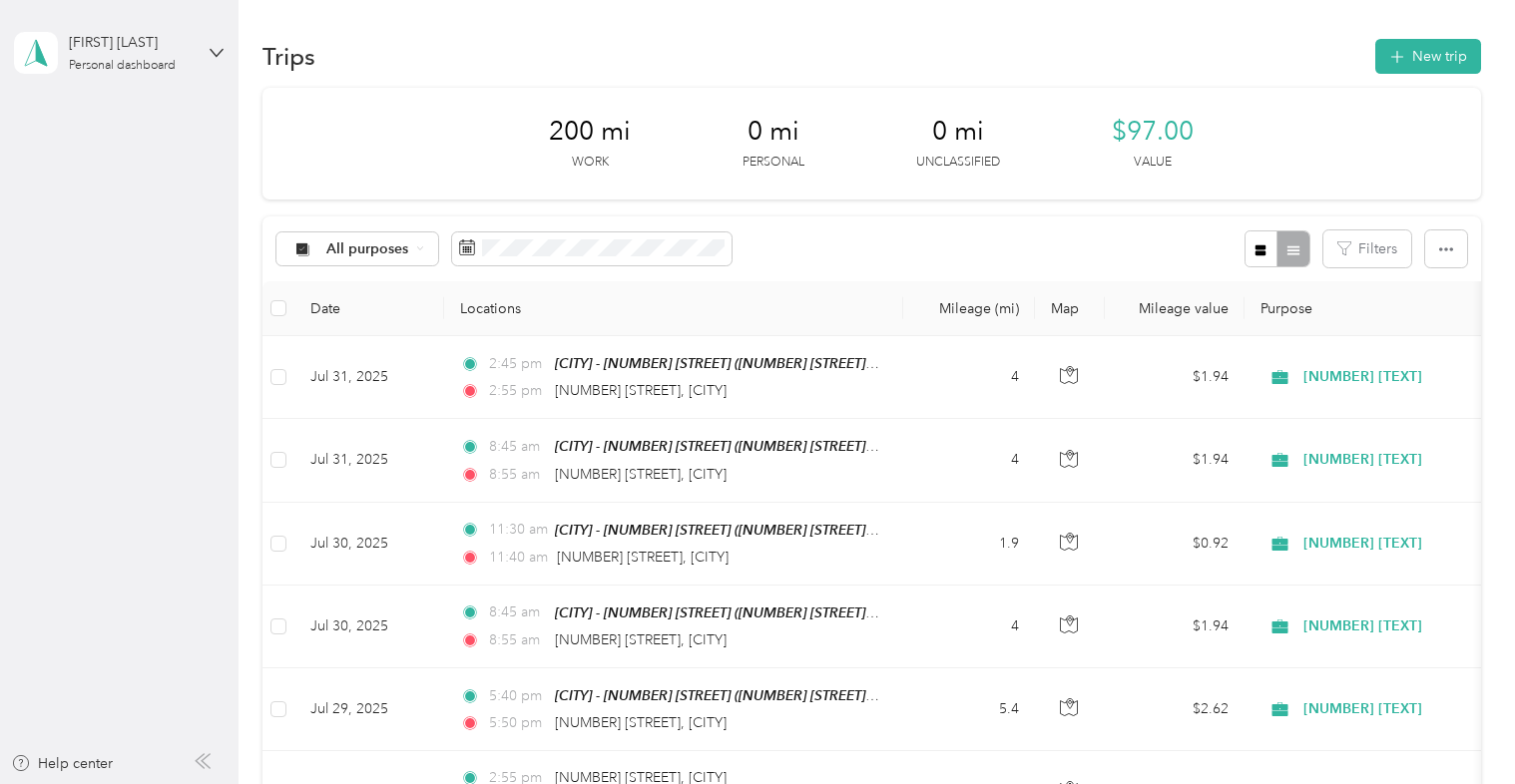 scroll, scrollTop: 0, scrollLeft: 0, axis: both 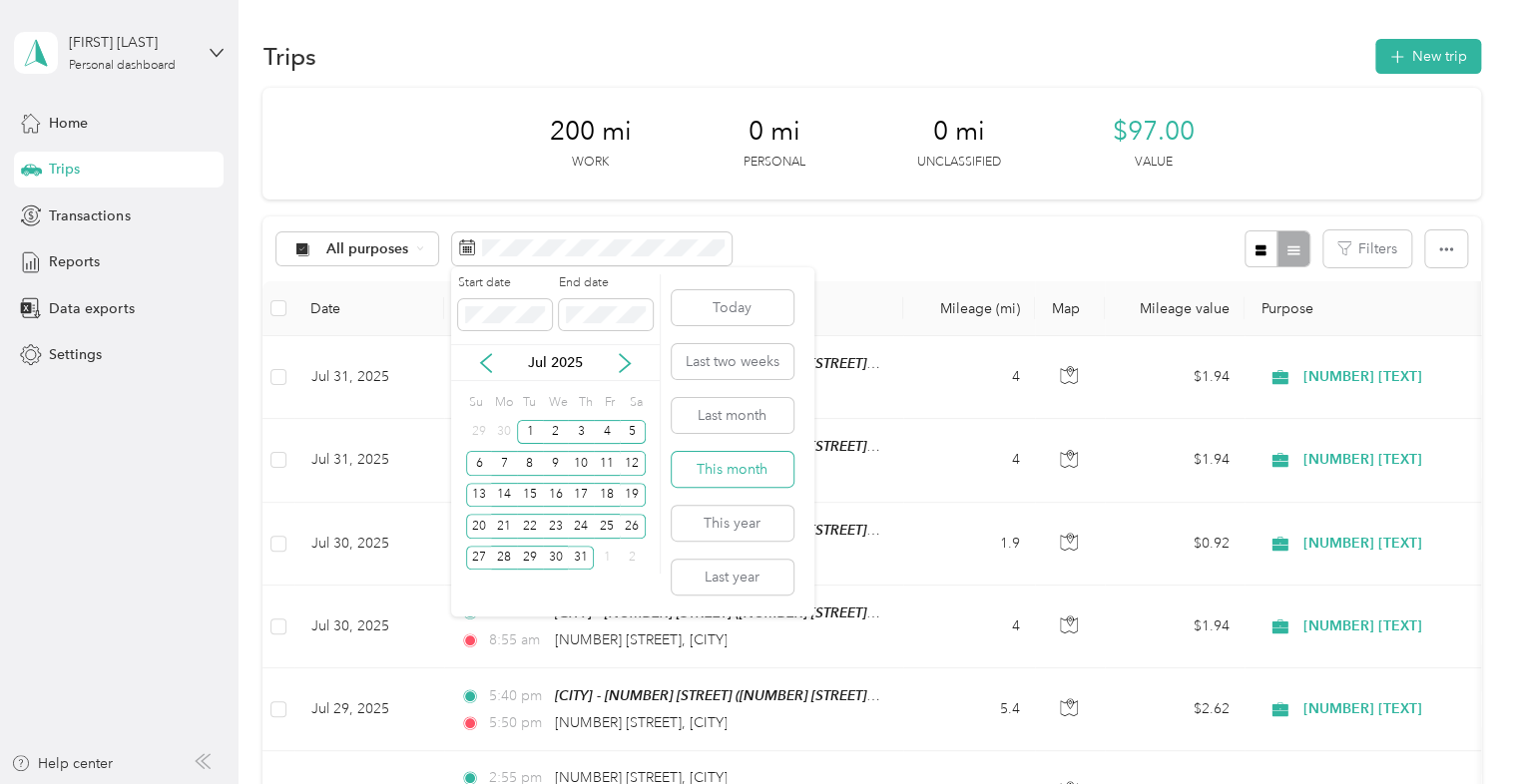 click on "This month" at bounding box center (733, 469) 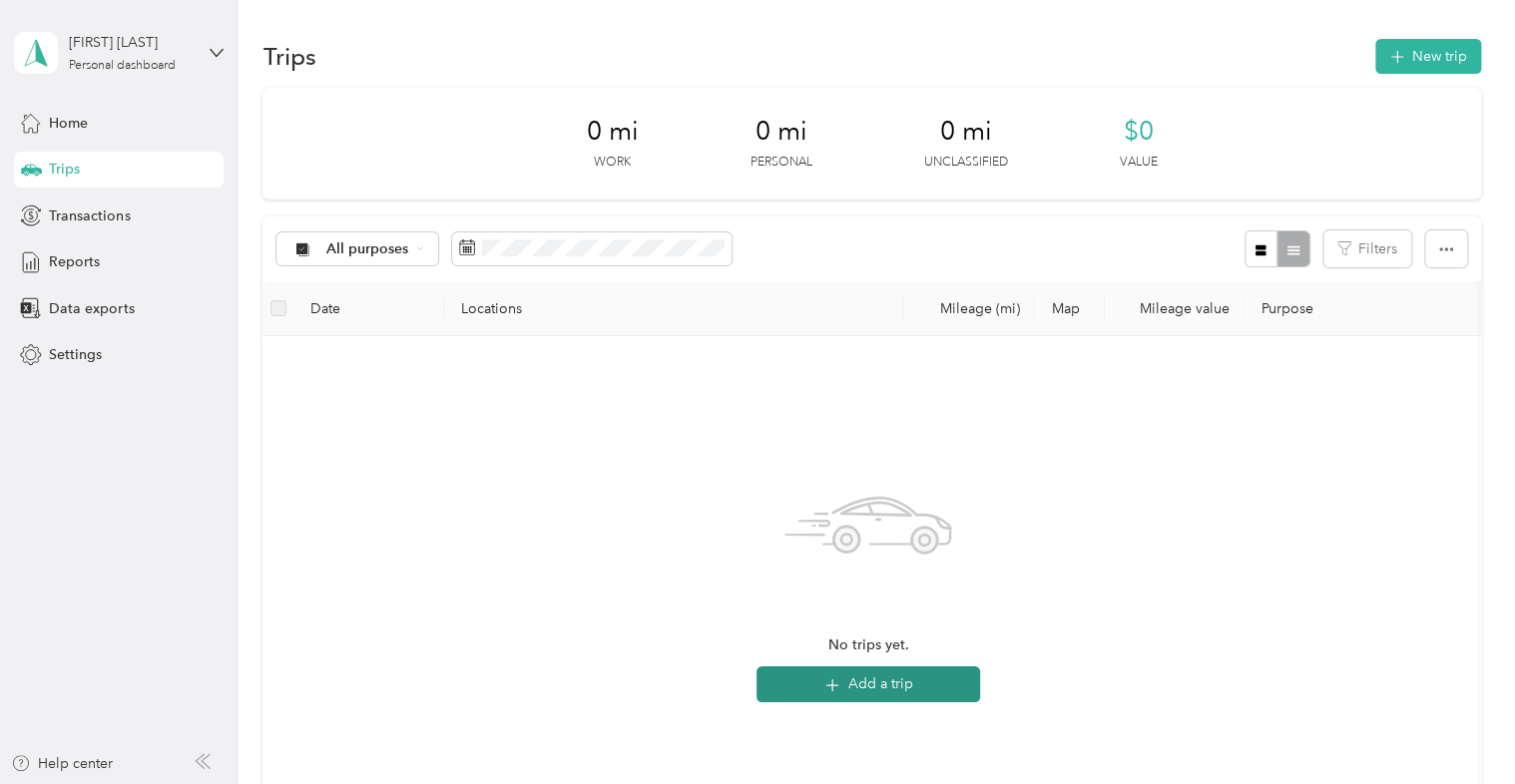 click on "Add a trip" at bounding box center [868, 684] 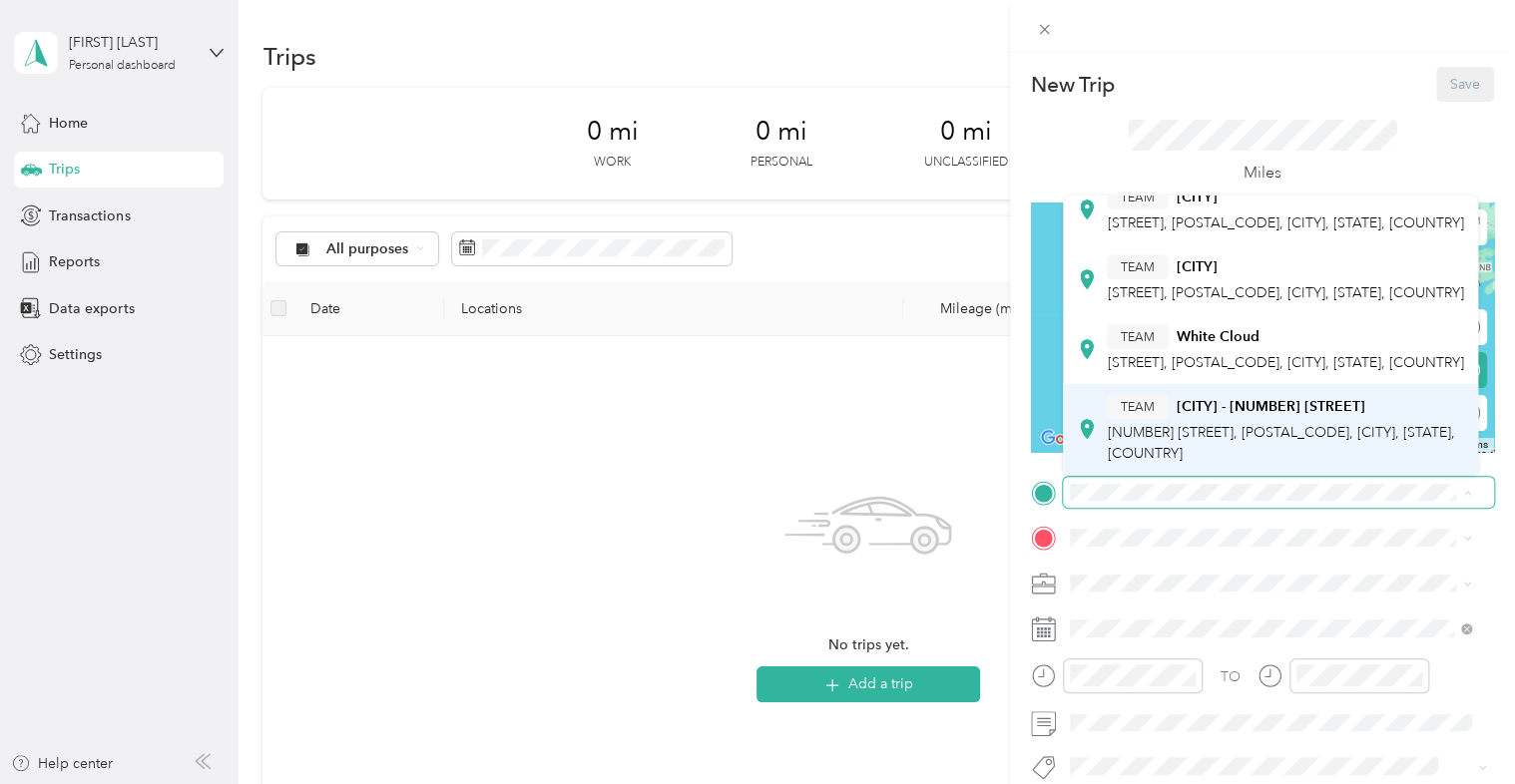 scroll, scrollTop: 670, scrollLeft: 0, axis: vertical 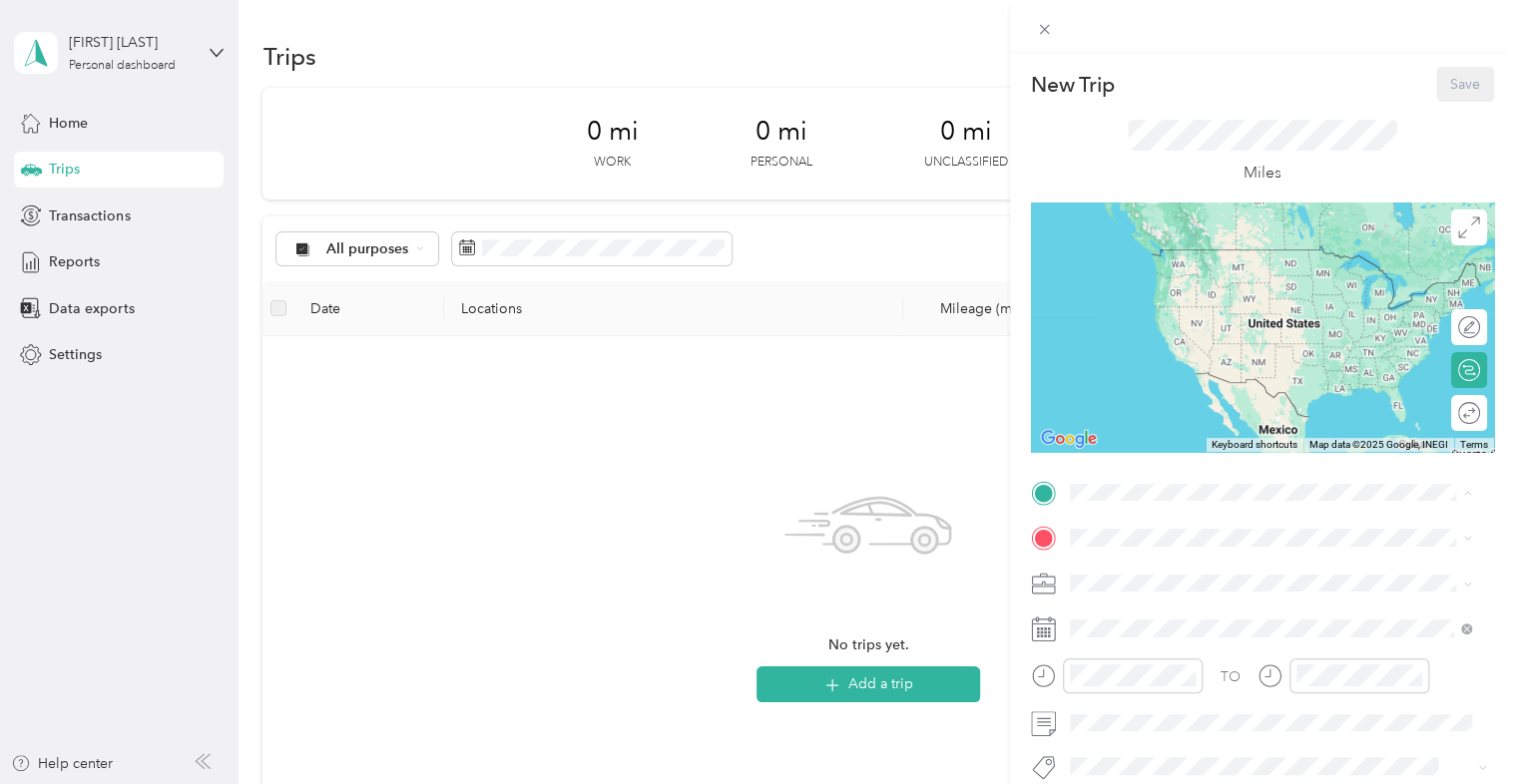 click on "[NUMBER] [STREET], [POSTAL_CODE], [CITY], [STATE], [COUNTRY]" at bounding box center (1280, 443) 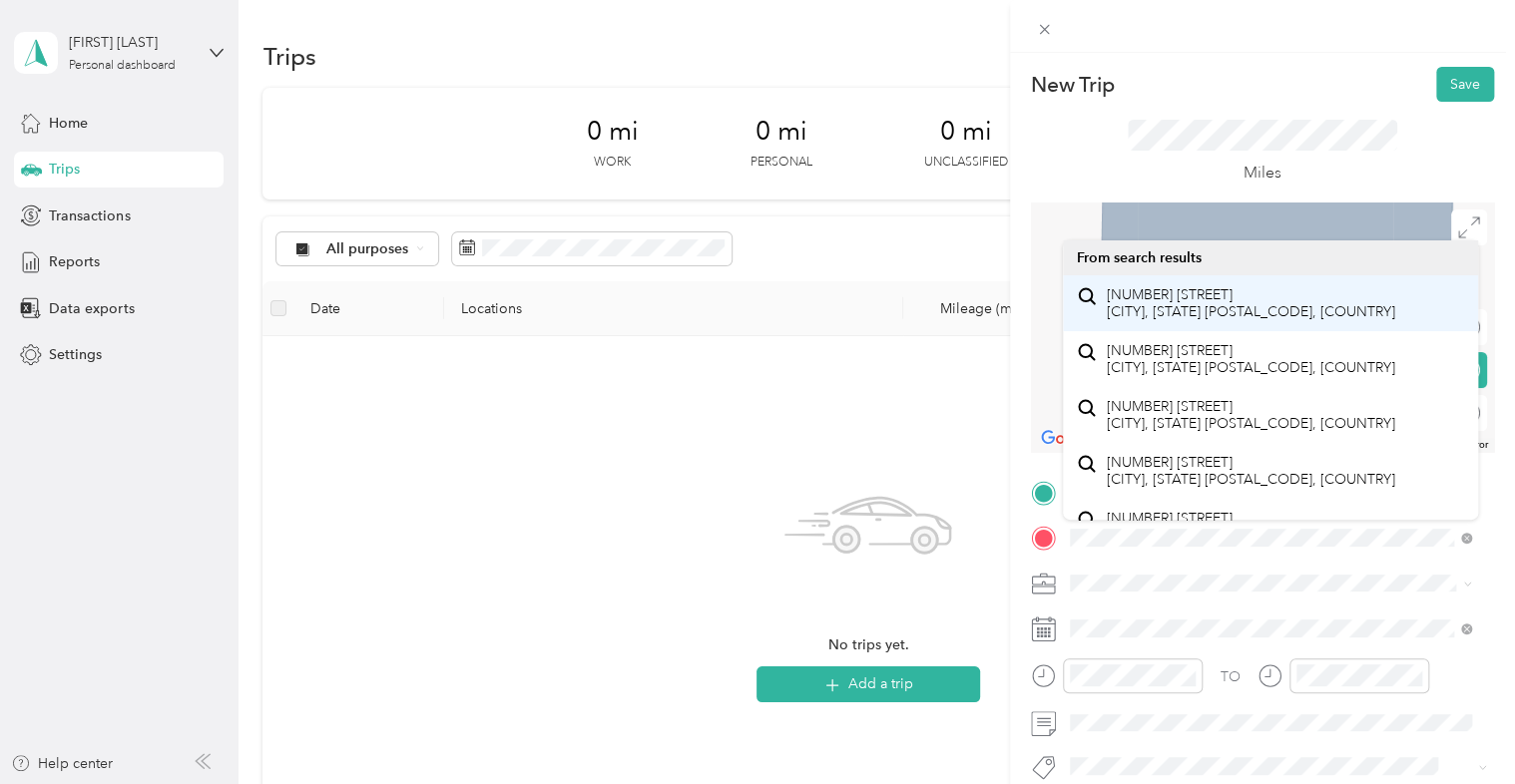 click on "[NUMBER] [STREET]
[CITY], [STATE] [POSTAL_CODE], [COUNTRY]" at bounding box center (1251, 303) 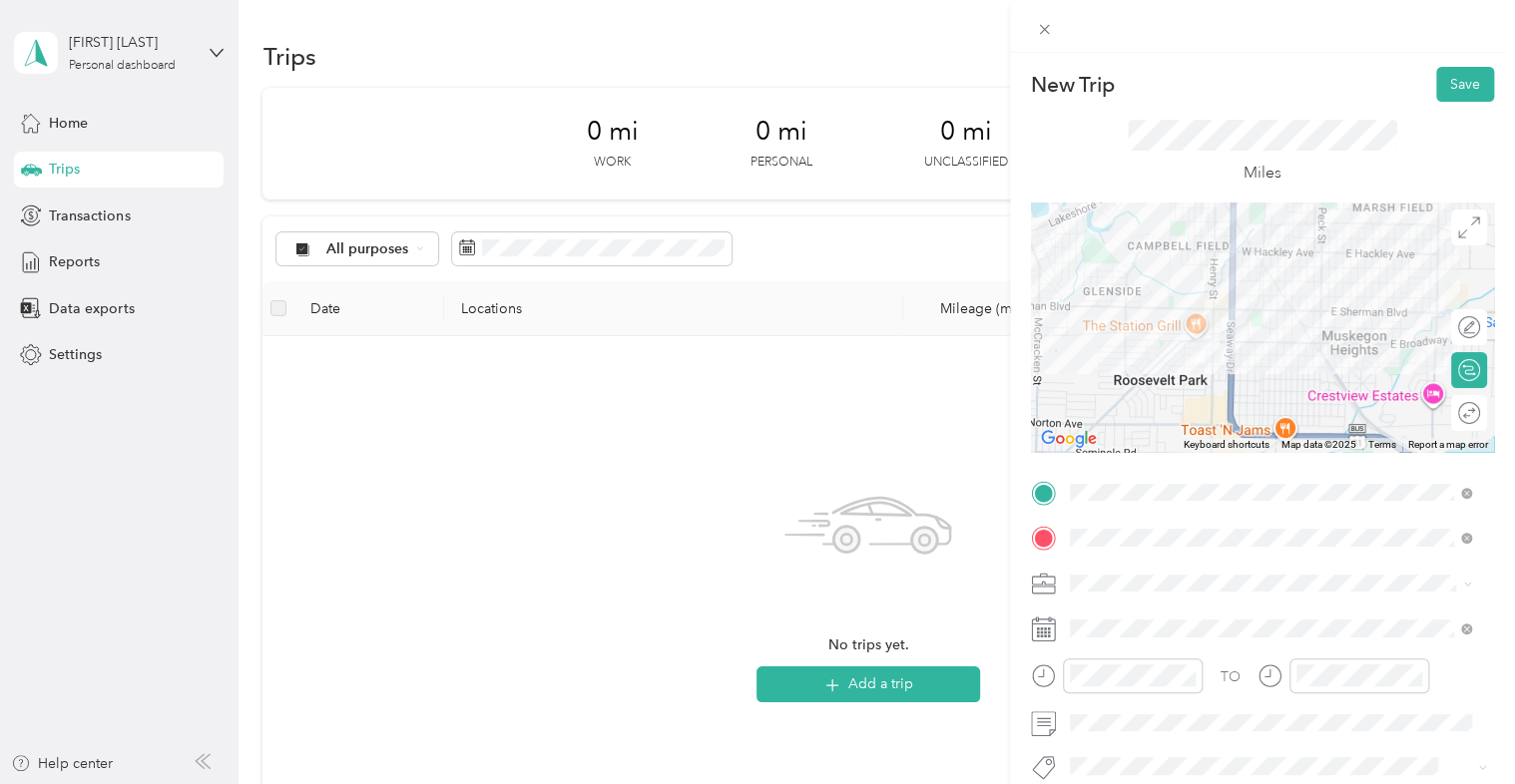 drag, startPoint x: 1220, startPoint y: 371, endPoint x: 1365, endPoint y: 335, distance: 149.40214 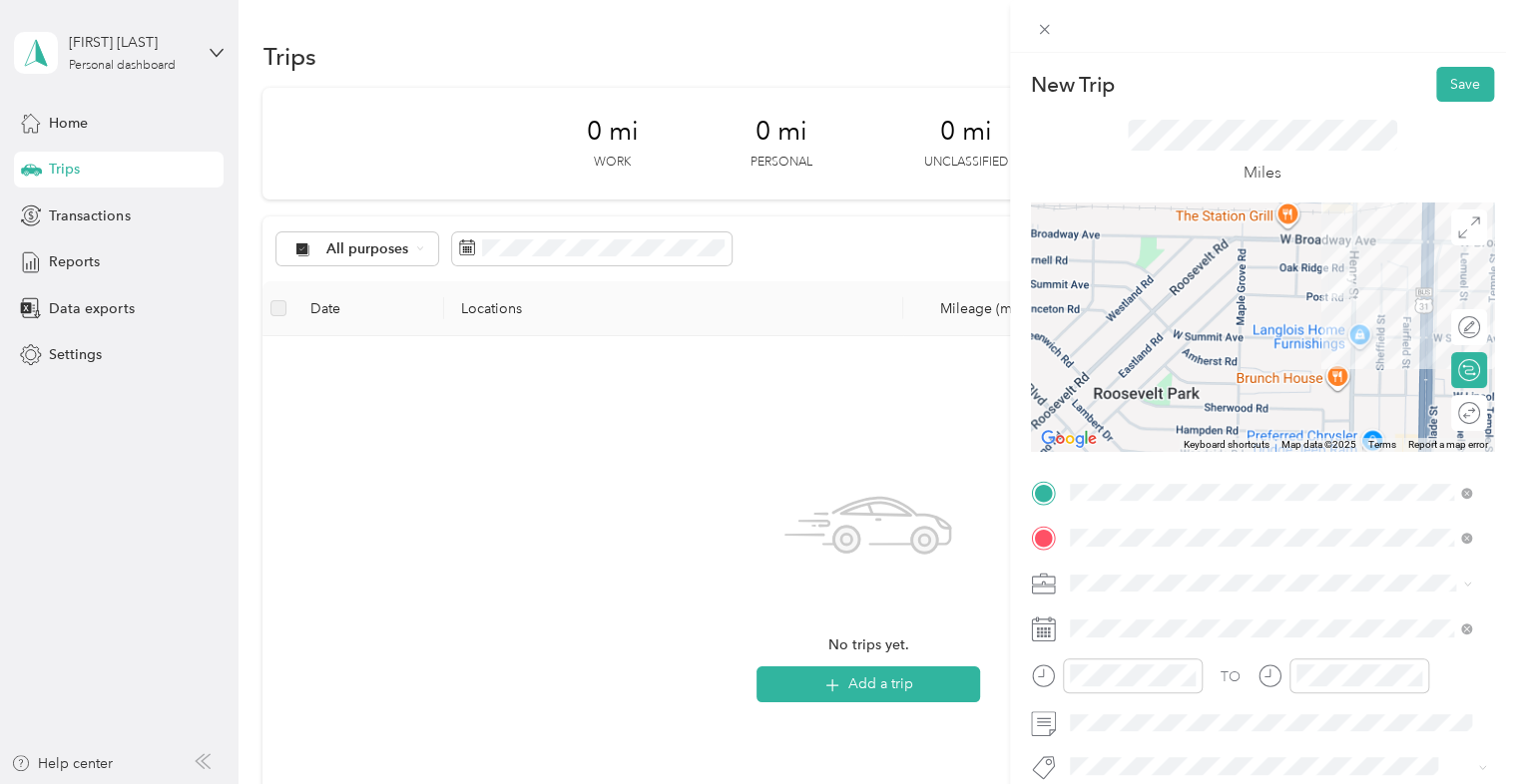 drag, startPoint x: 1356, startPoint y: 327, endPoint x: 1051, endPoint y: 356, distance: 306.37559 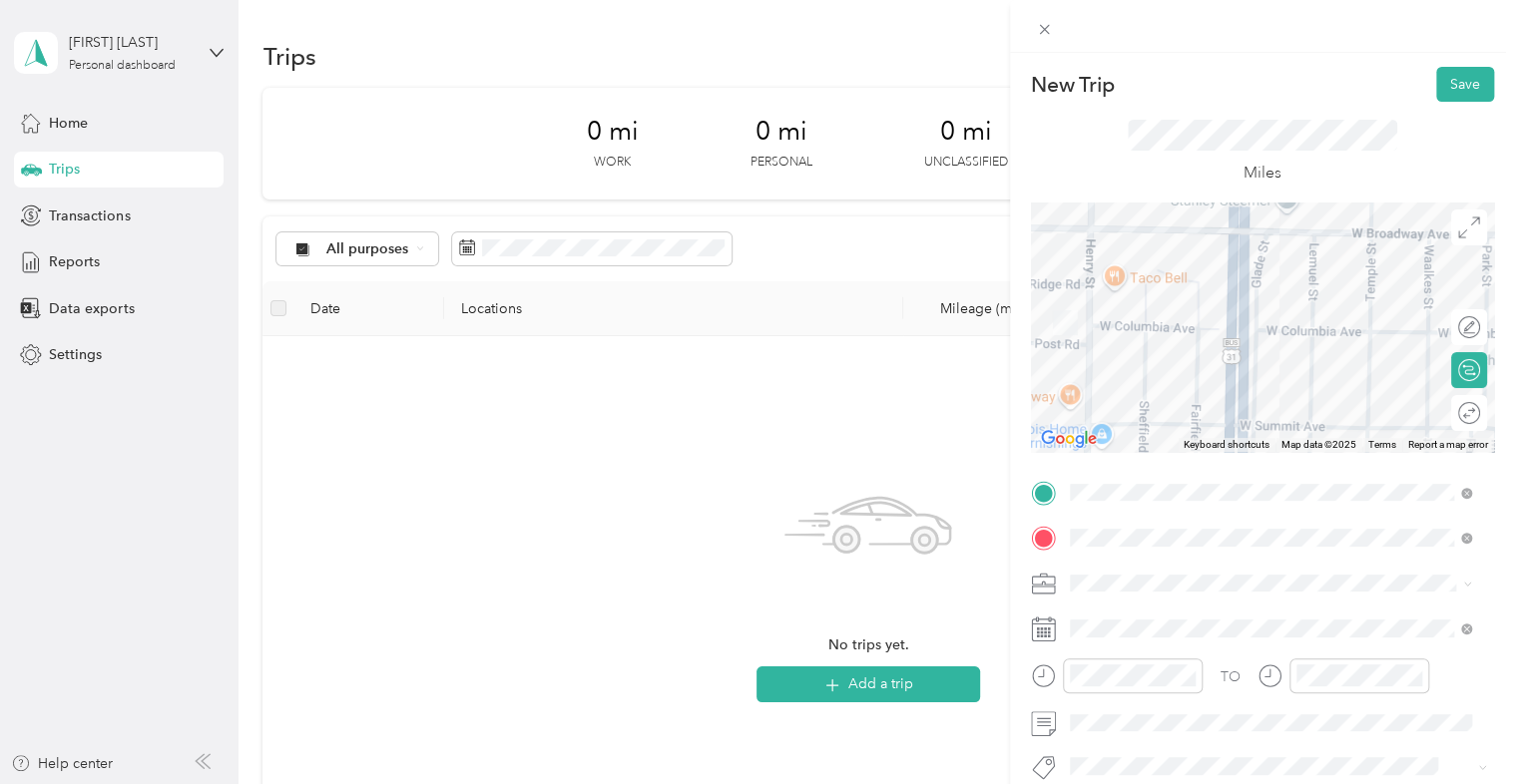 drag, startPoint x: 1106, startPoint y: 339, endPoint x: 1221, endPoint y: 330, distance: 115.35164 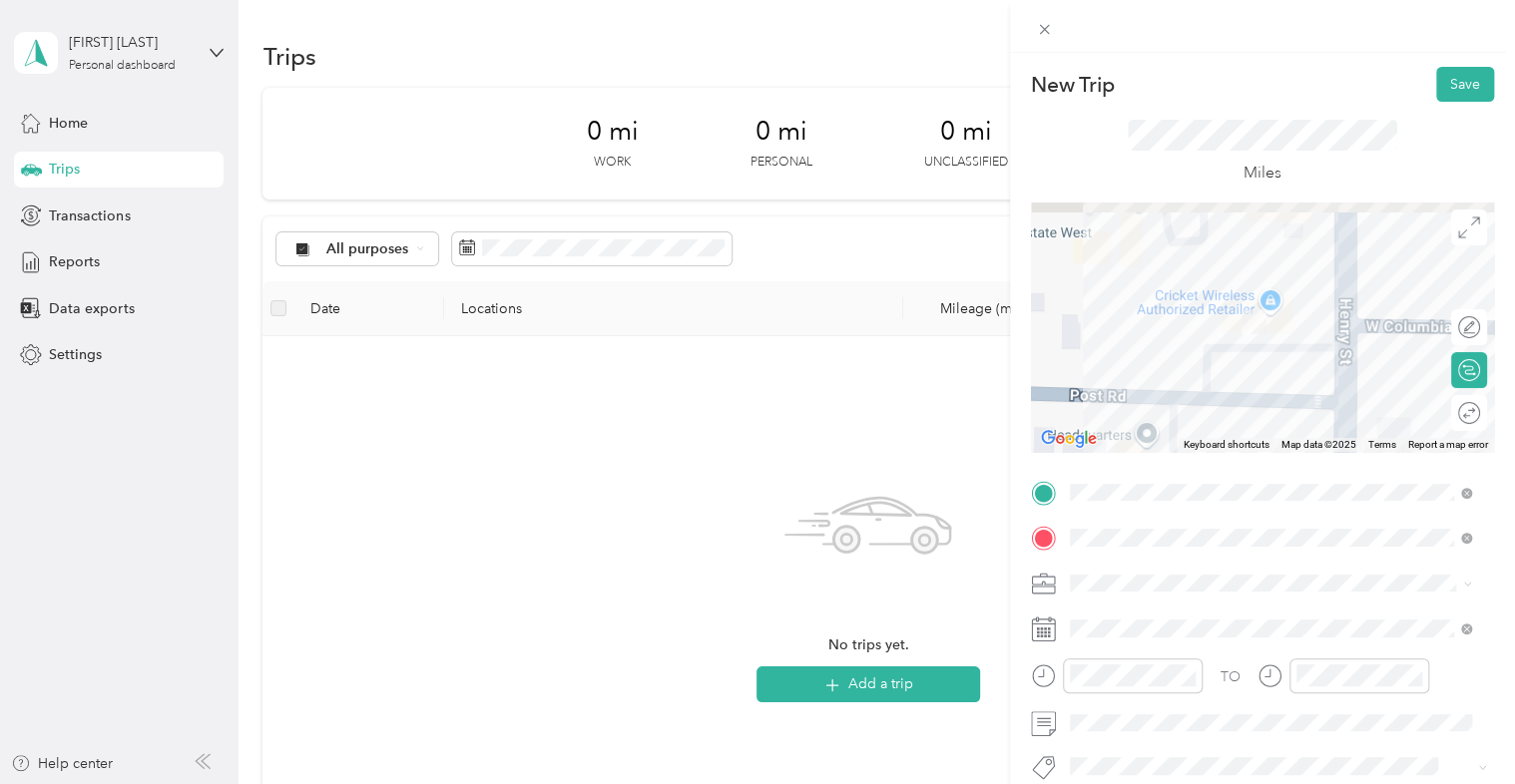 drag, startPoint x: 1198, startPoint y: 326, endPoint x: 1377, endPoint y: 377, distance: 186.12361 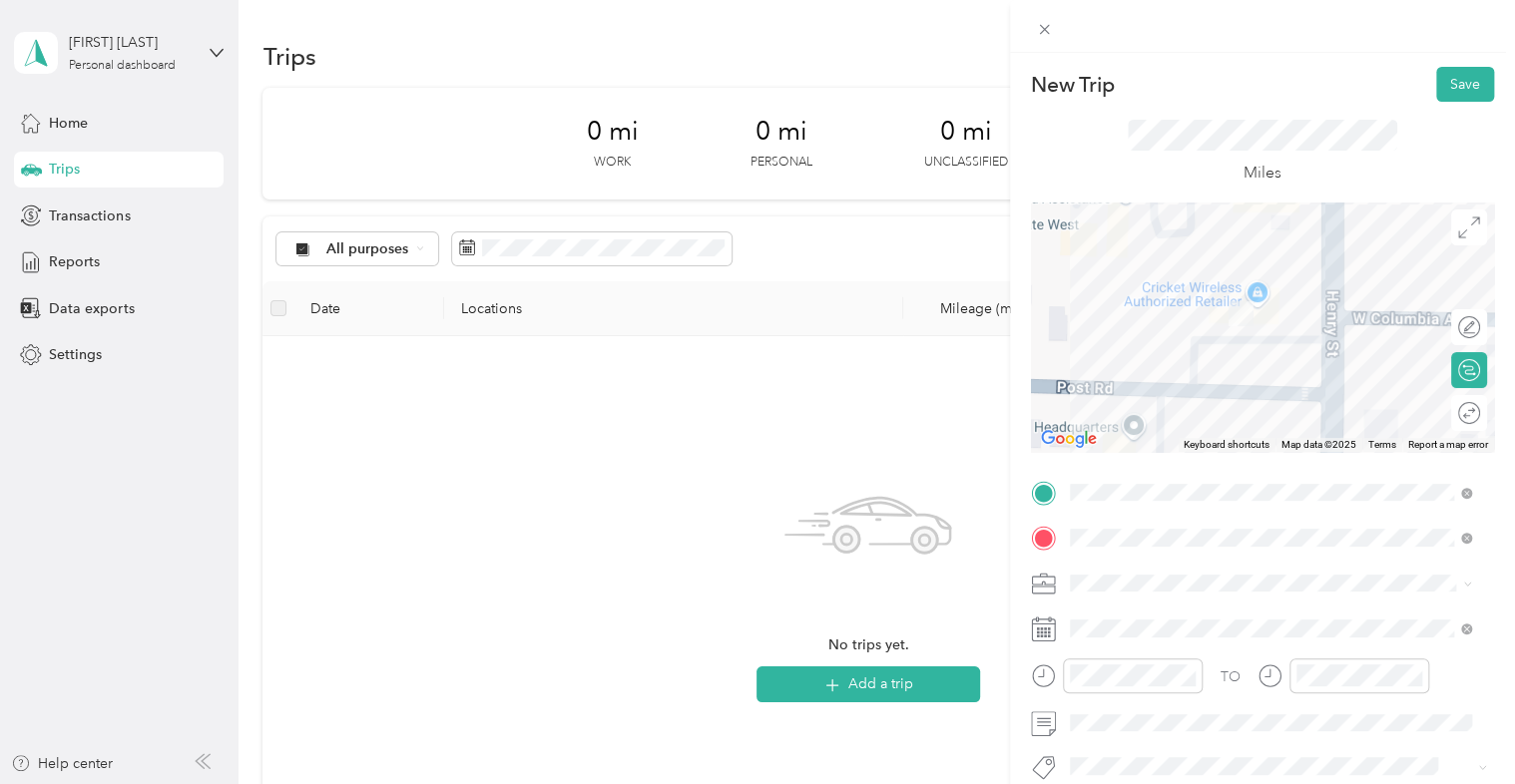 click on "[NUMBER] [TEXT]" at bounding box center [1270, 477] 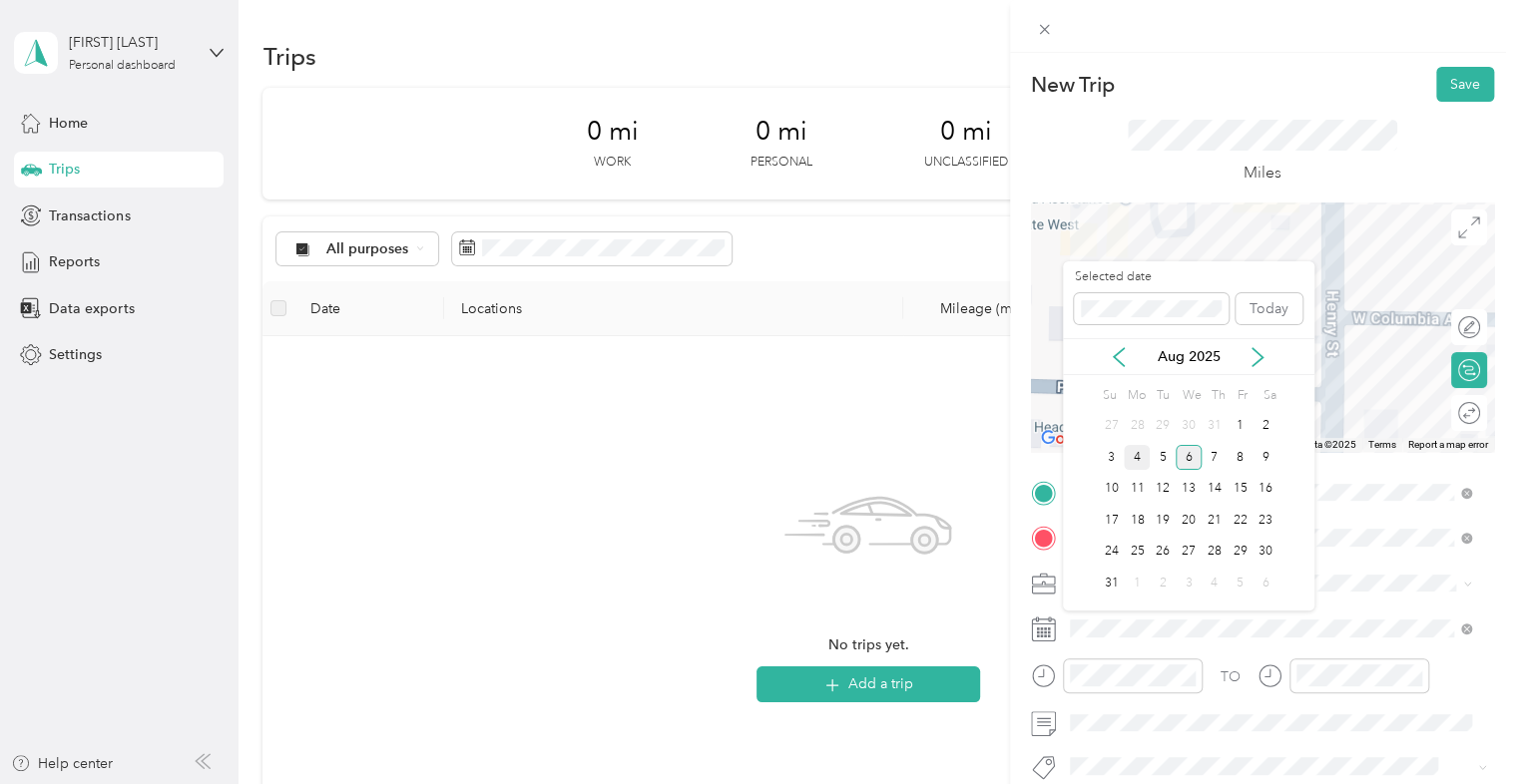 click on "4" at bounding box center [1137, 457] 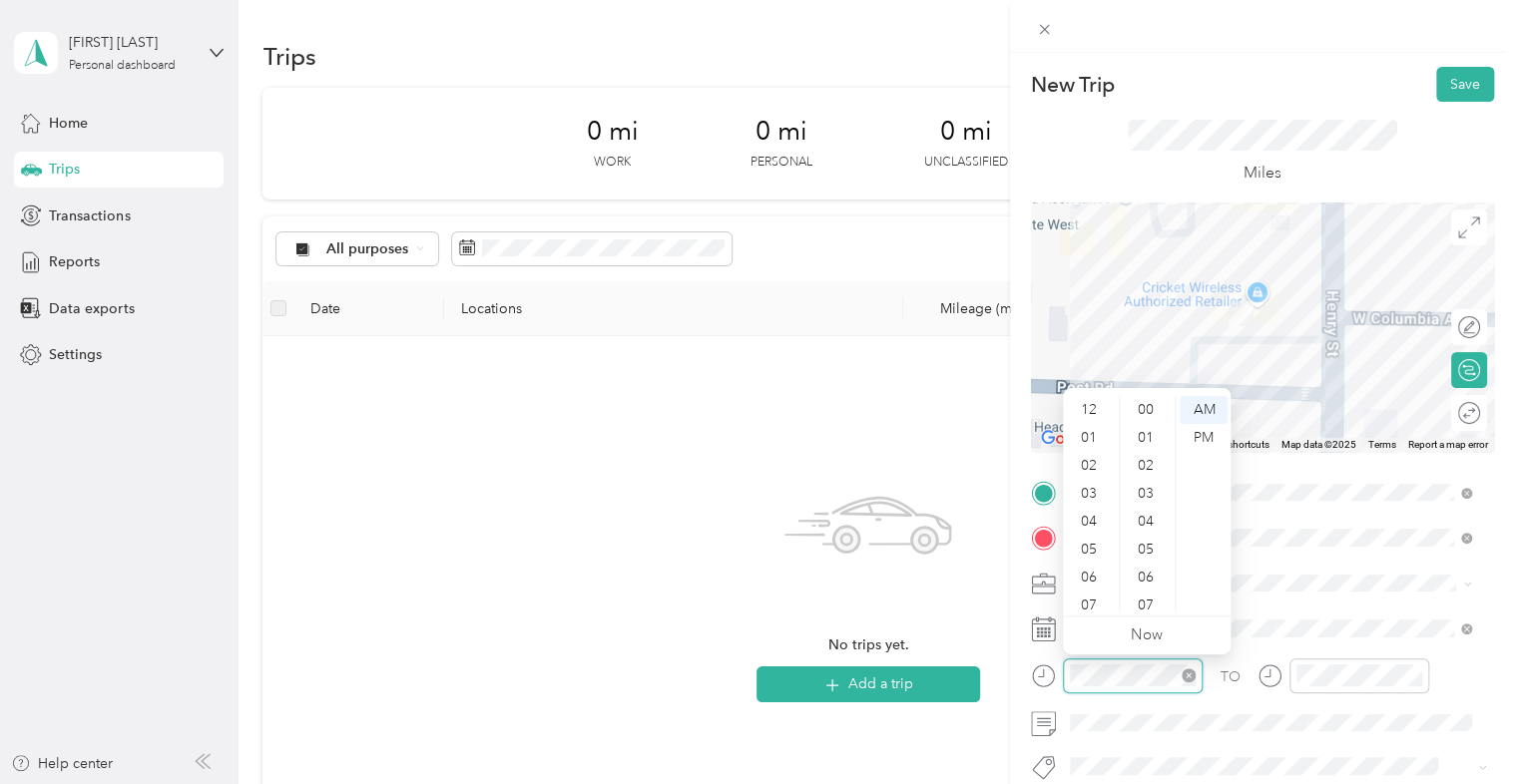 scroll, scrollTop: 726, scrollLeft: 0, axis: vertical 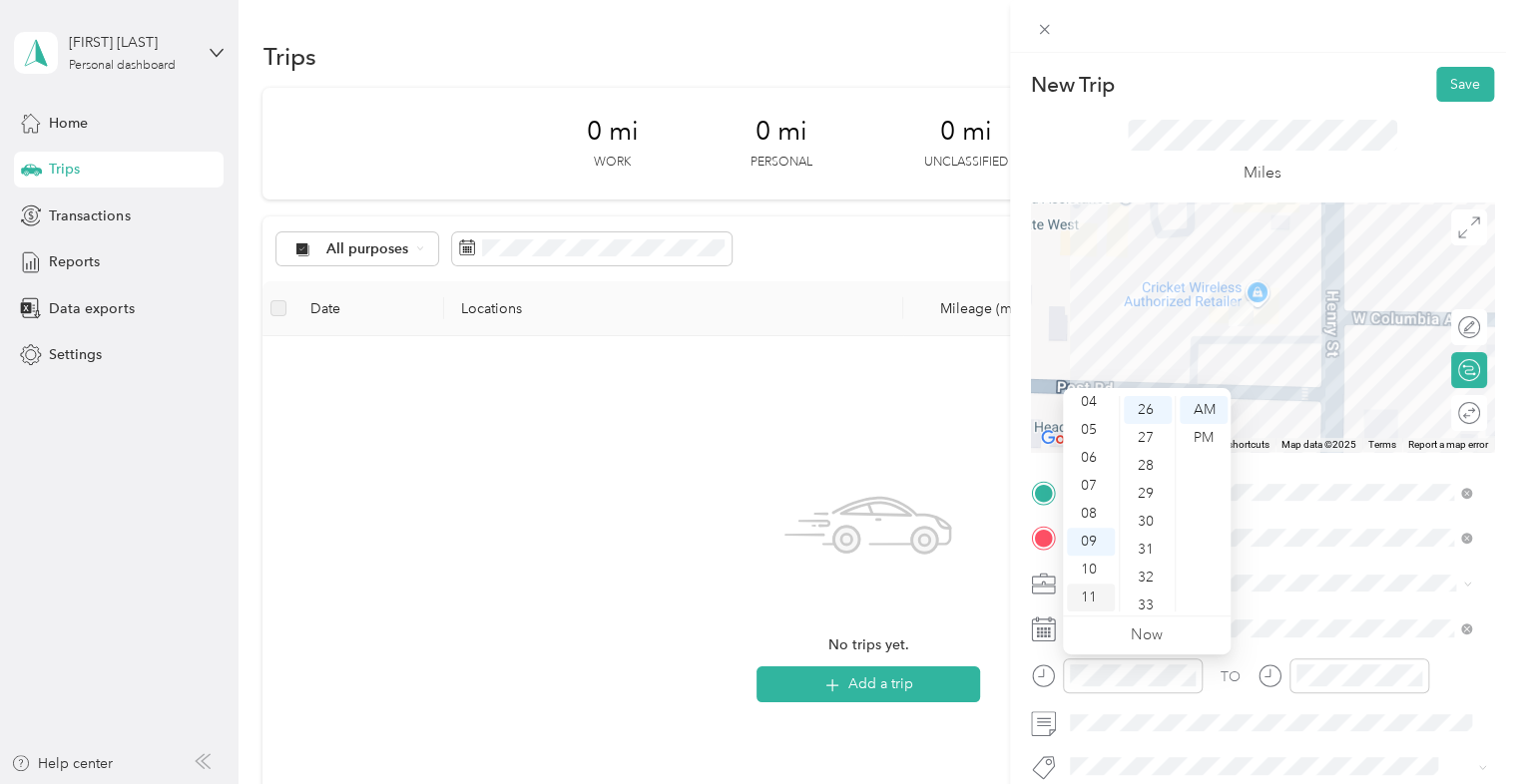 click on "11" at bounding box center [1091, 597] 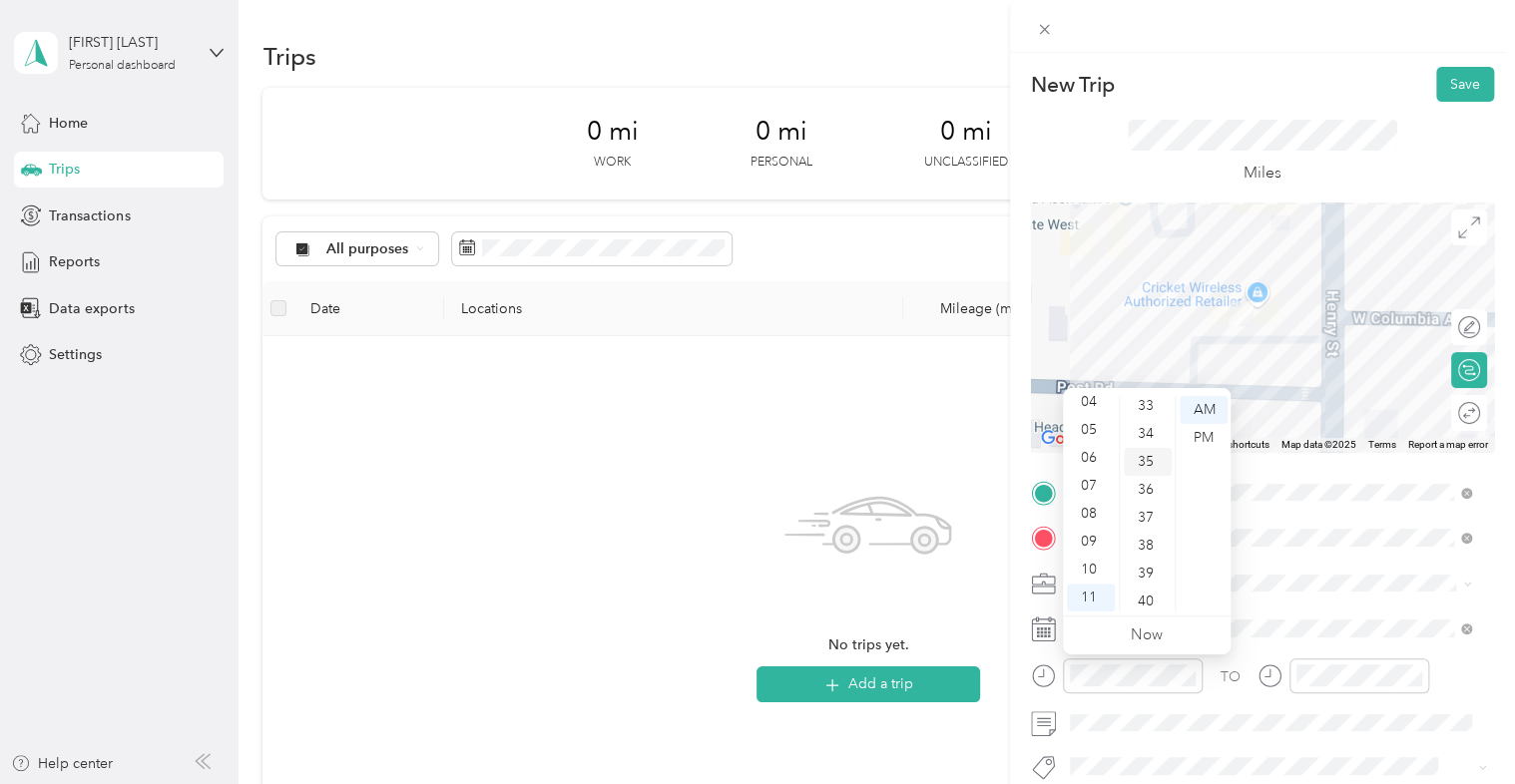 click on "35" at bounding box center (1148, 462) 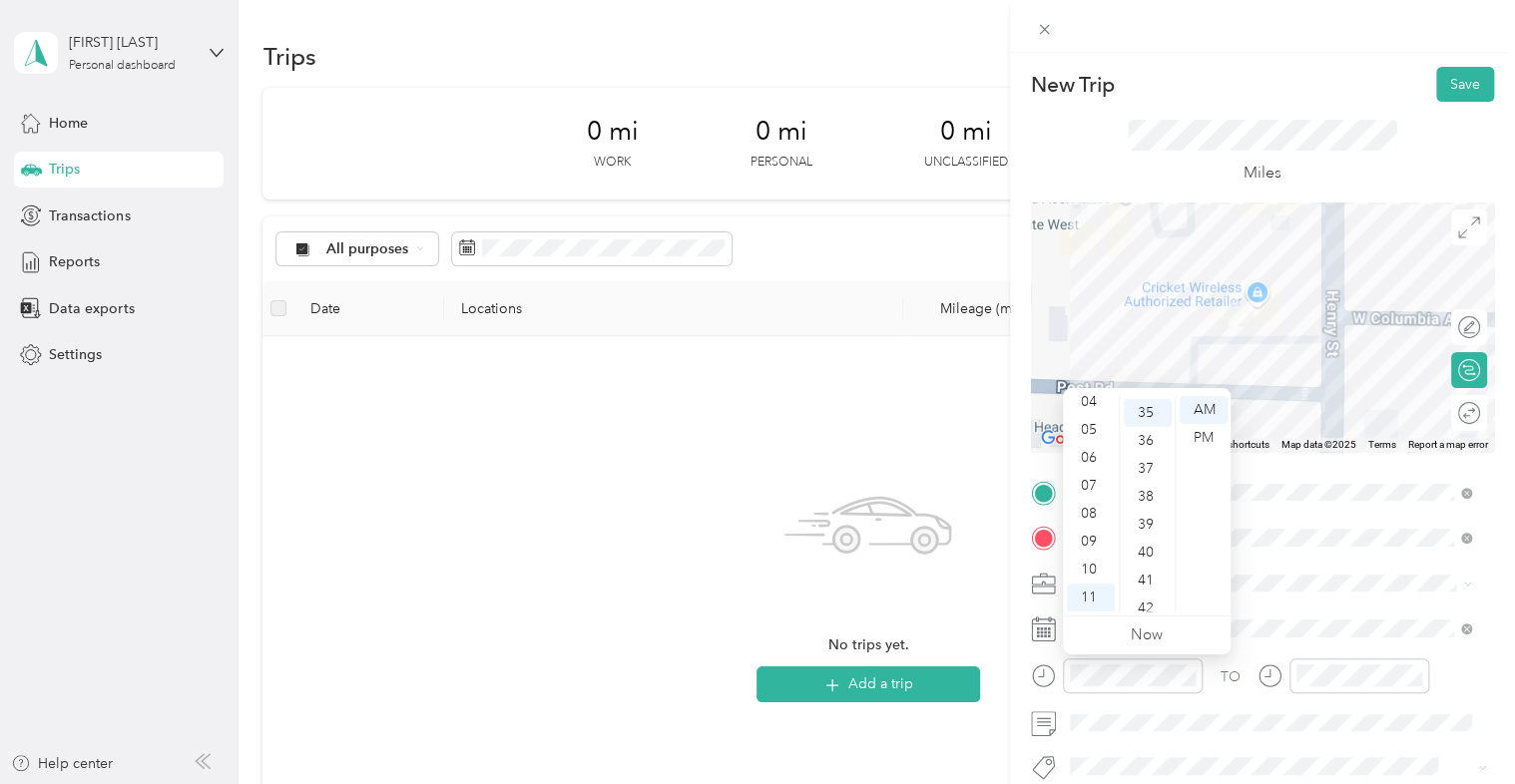 scroll, scrollTop: 978, scrollLeft: 0, axis: vertical 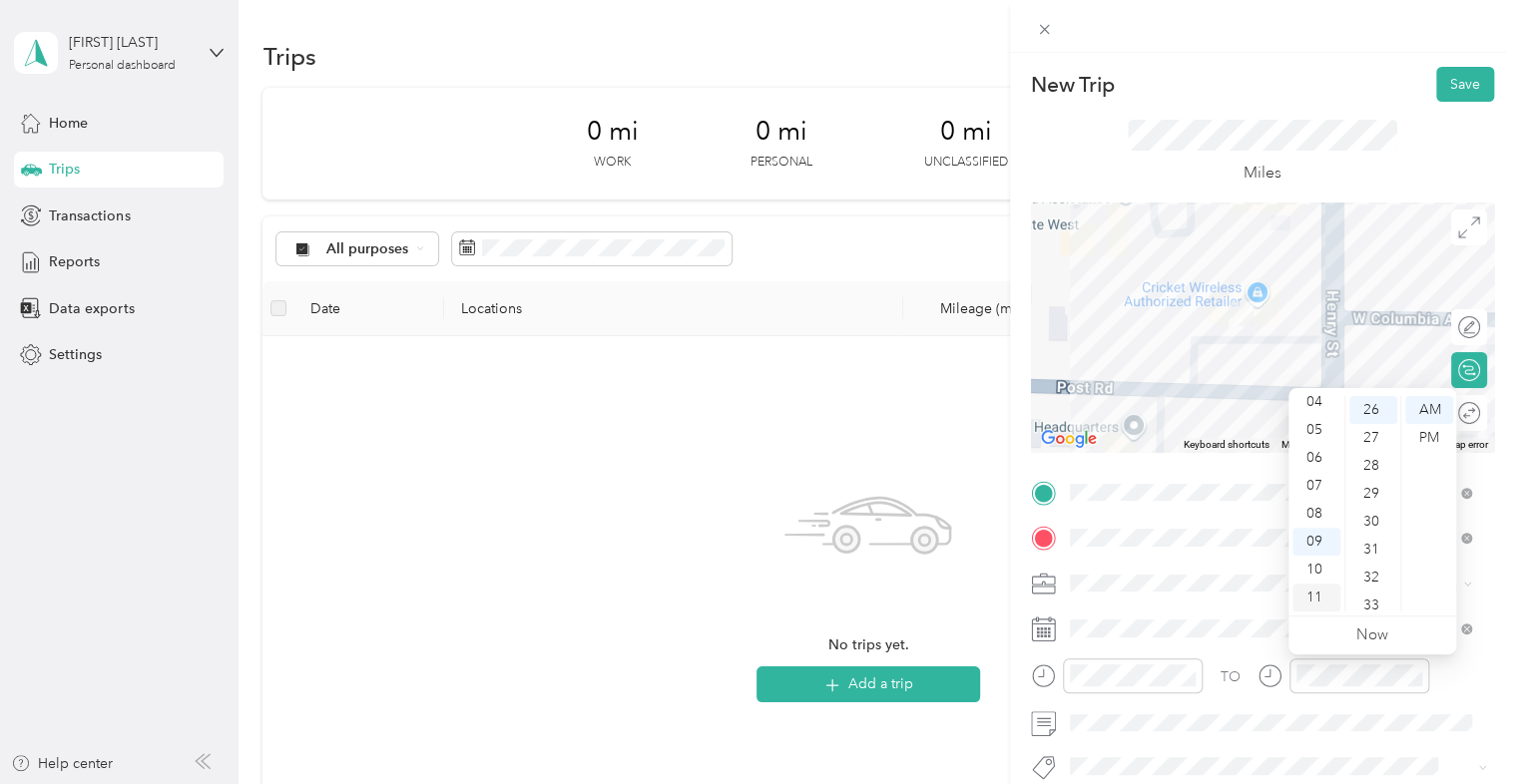 drag, startPoint x: 1306, startPoint y: 592, endPoint x: 1325, endPoint y: 583, distance: 21.023796 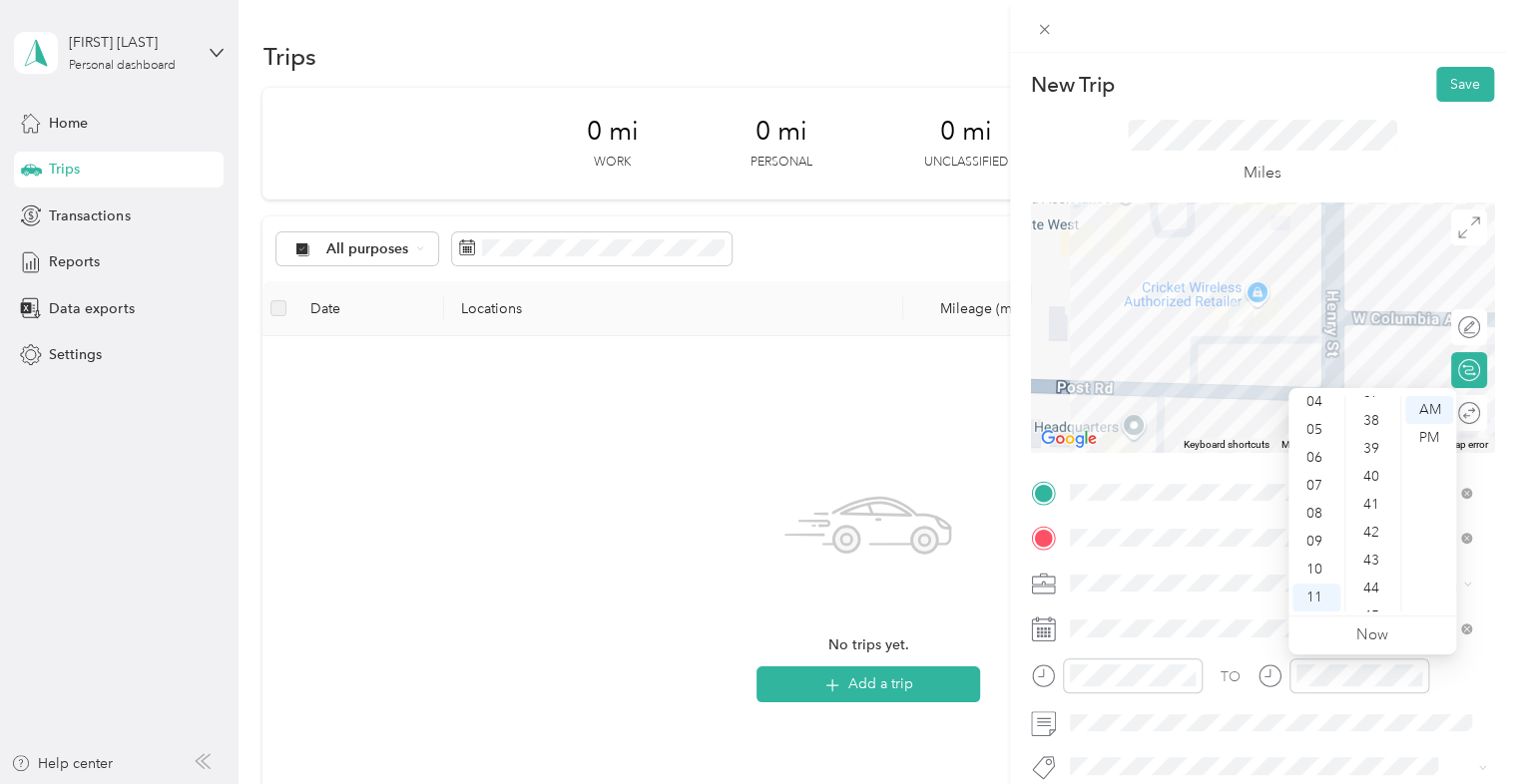scroll, scrollTop: 1225, scrollLeft: 0, axis: vertical 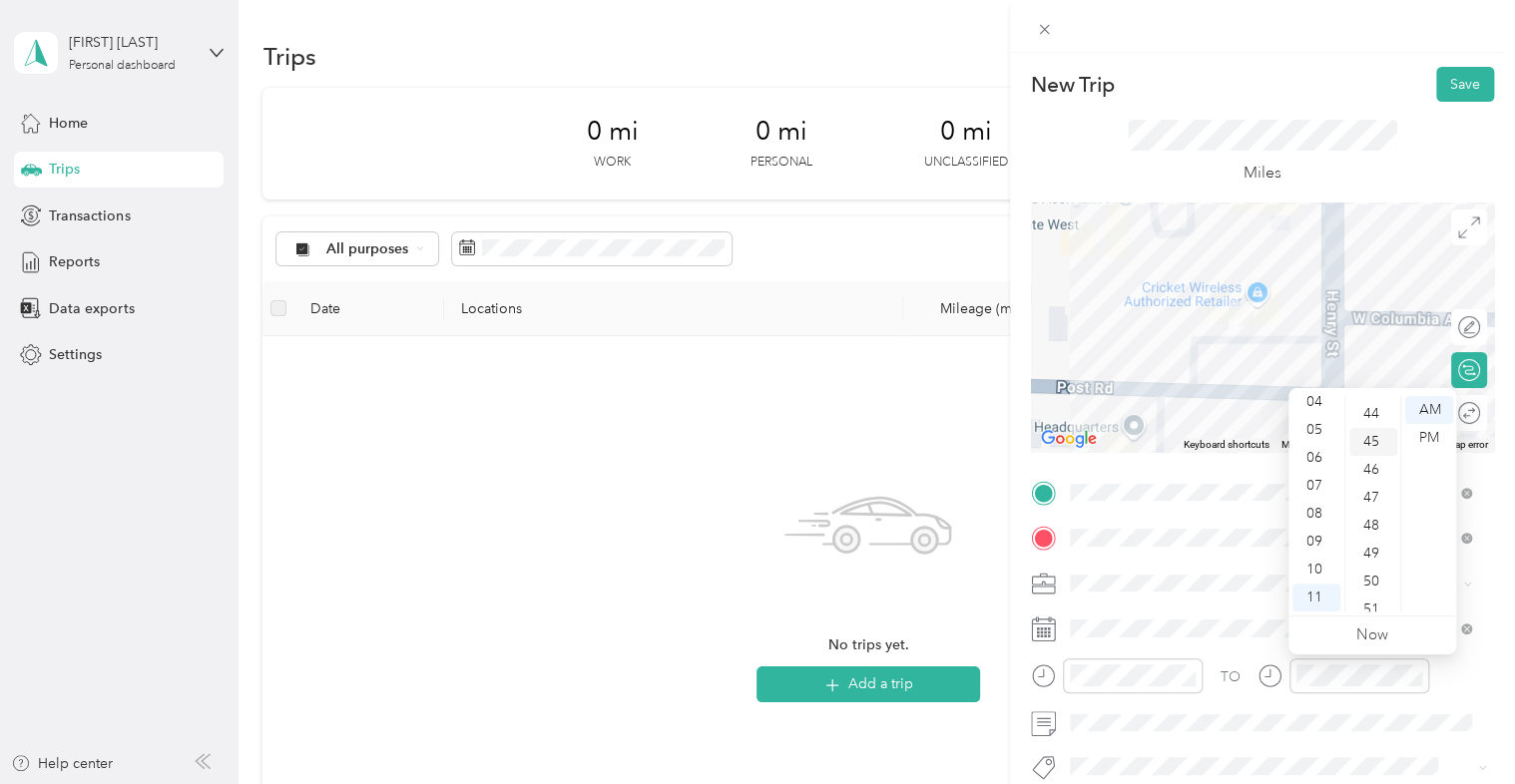 click on "45" at bounding box center [1373, 442] 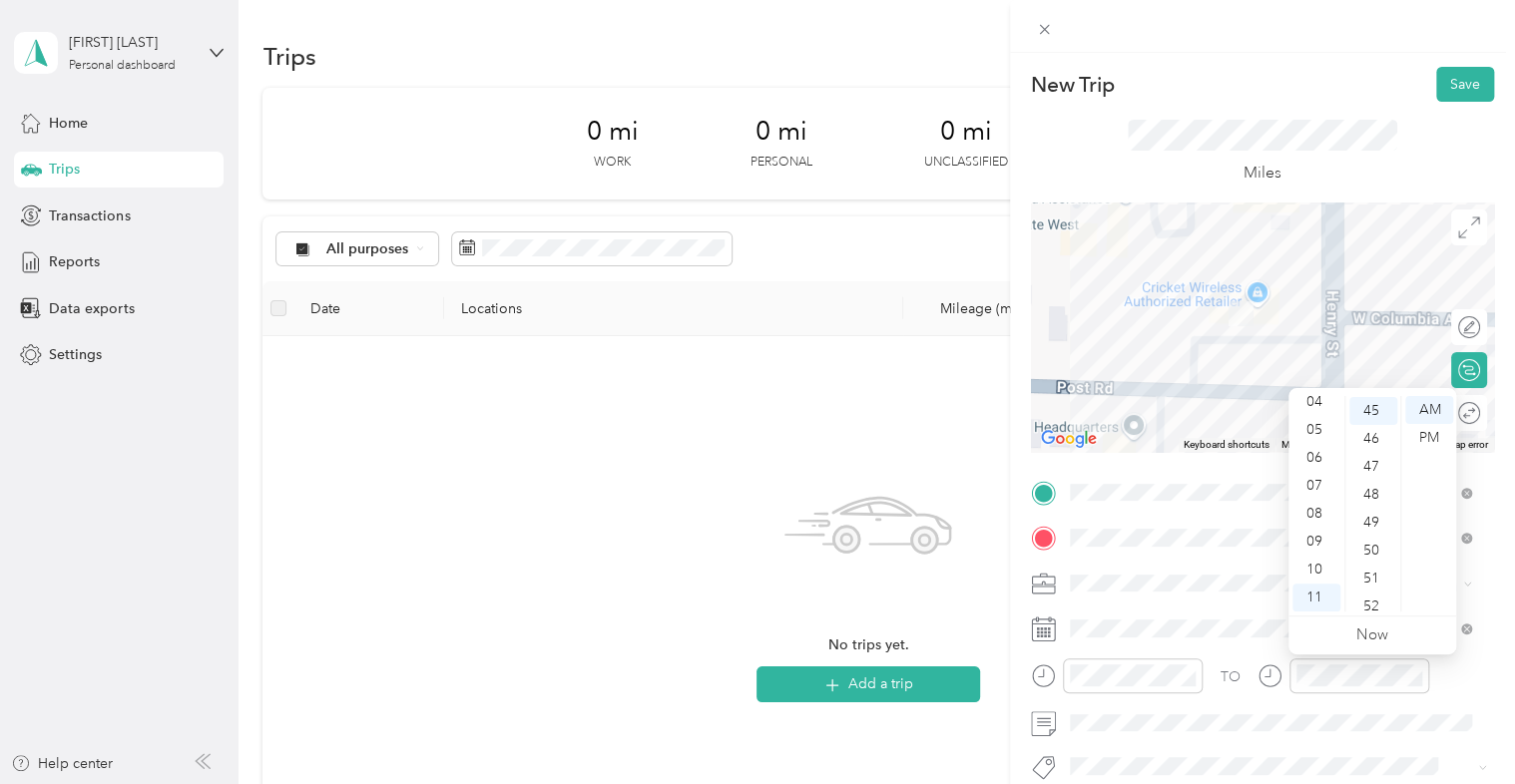 scroll, scrollTop: 1257, scrollLeft: 0, axis: vertical 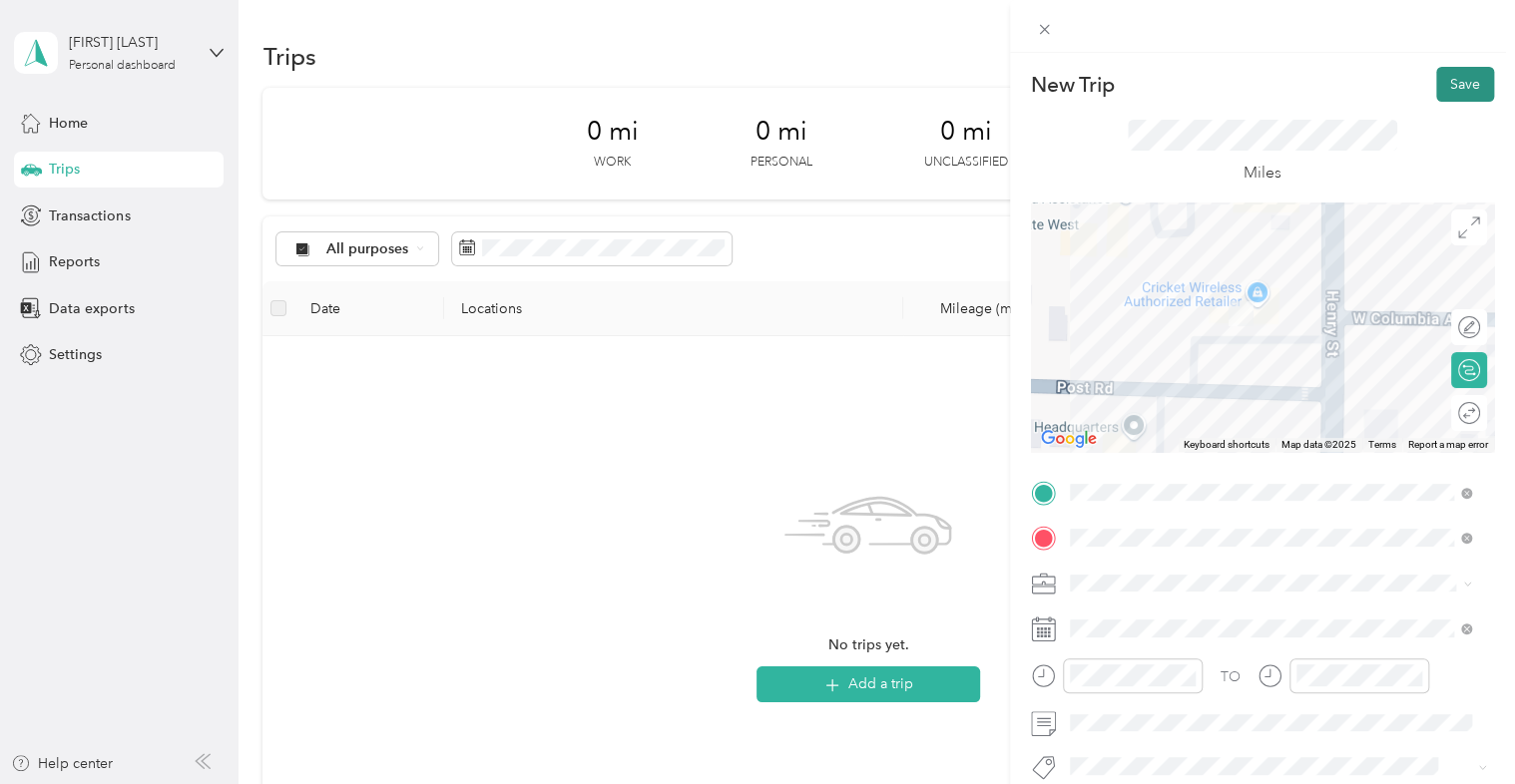click on "Save" at bounding box center (1465, 84) 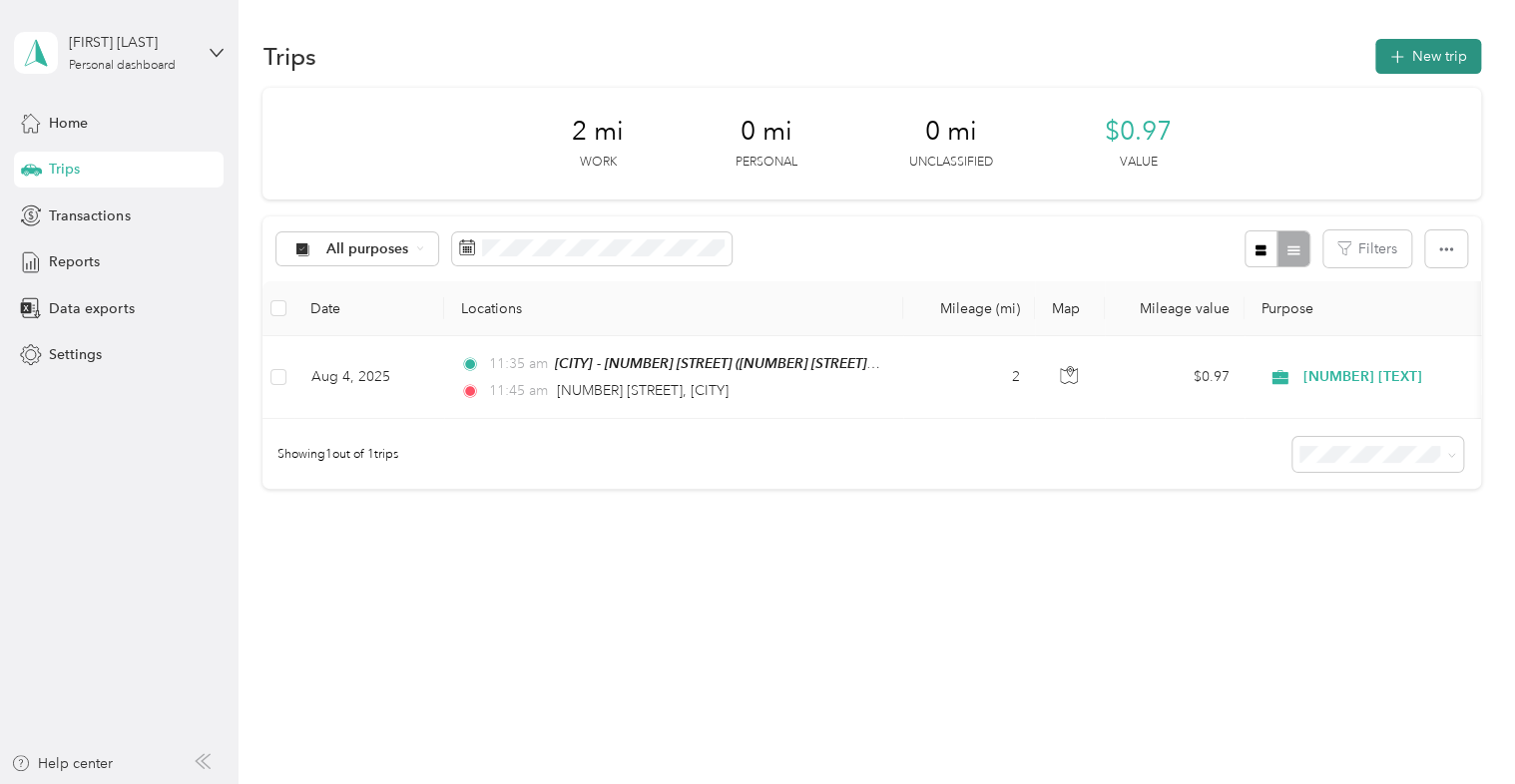 click on "New trip" at bounding box center [1428, 56] 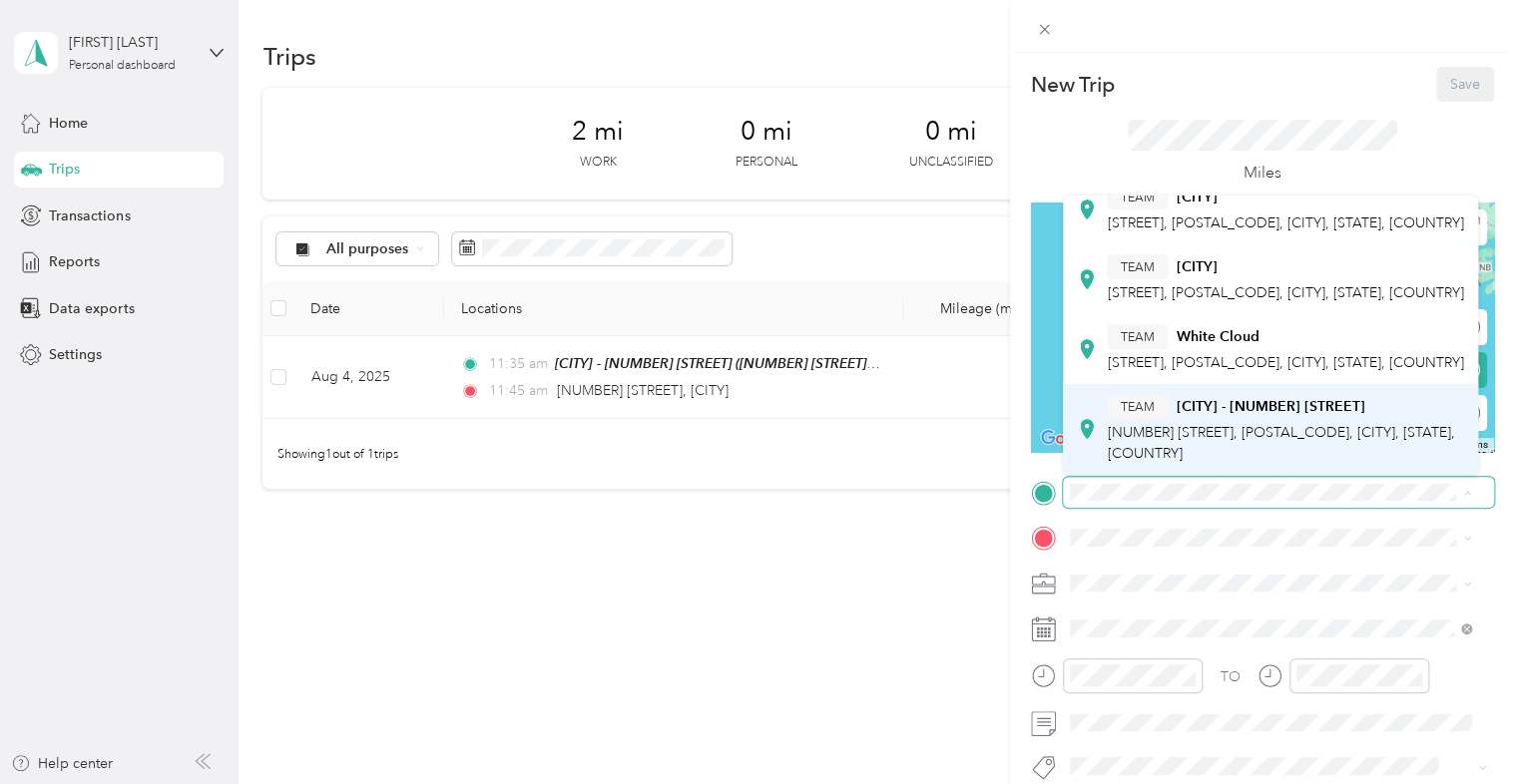scroll, scrollTop: 670, scrollLeft: 0, axis: vertical 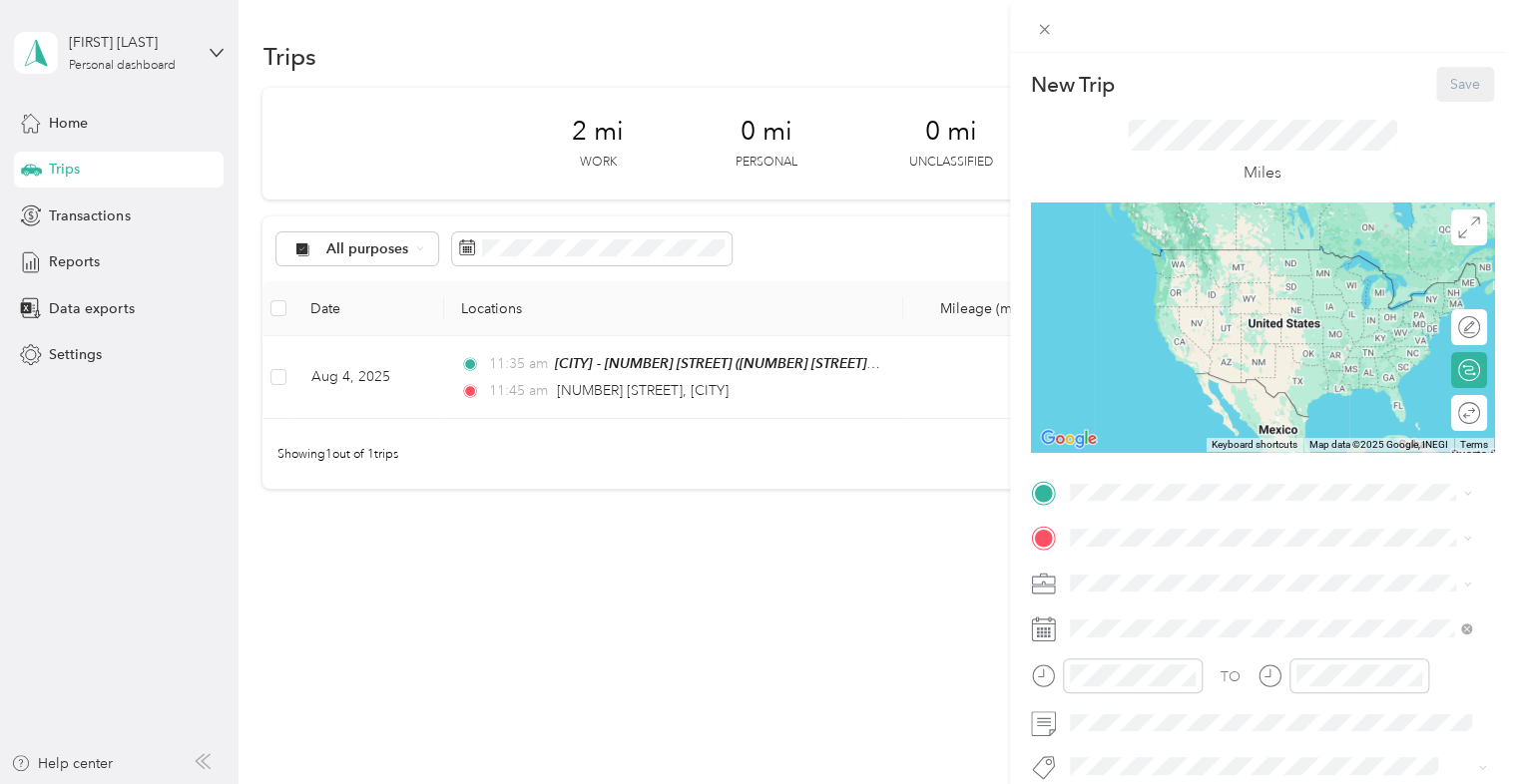click on "[NUMBER] [STREET], [POSTAL_CODE], [CITY], [STATE], [COUNTRY]" at bounding box center (1280, 443) 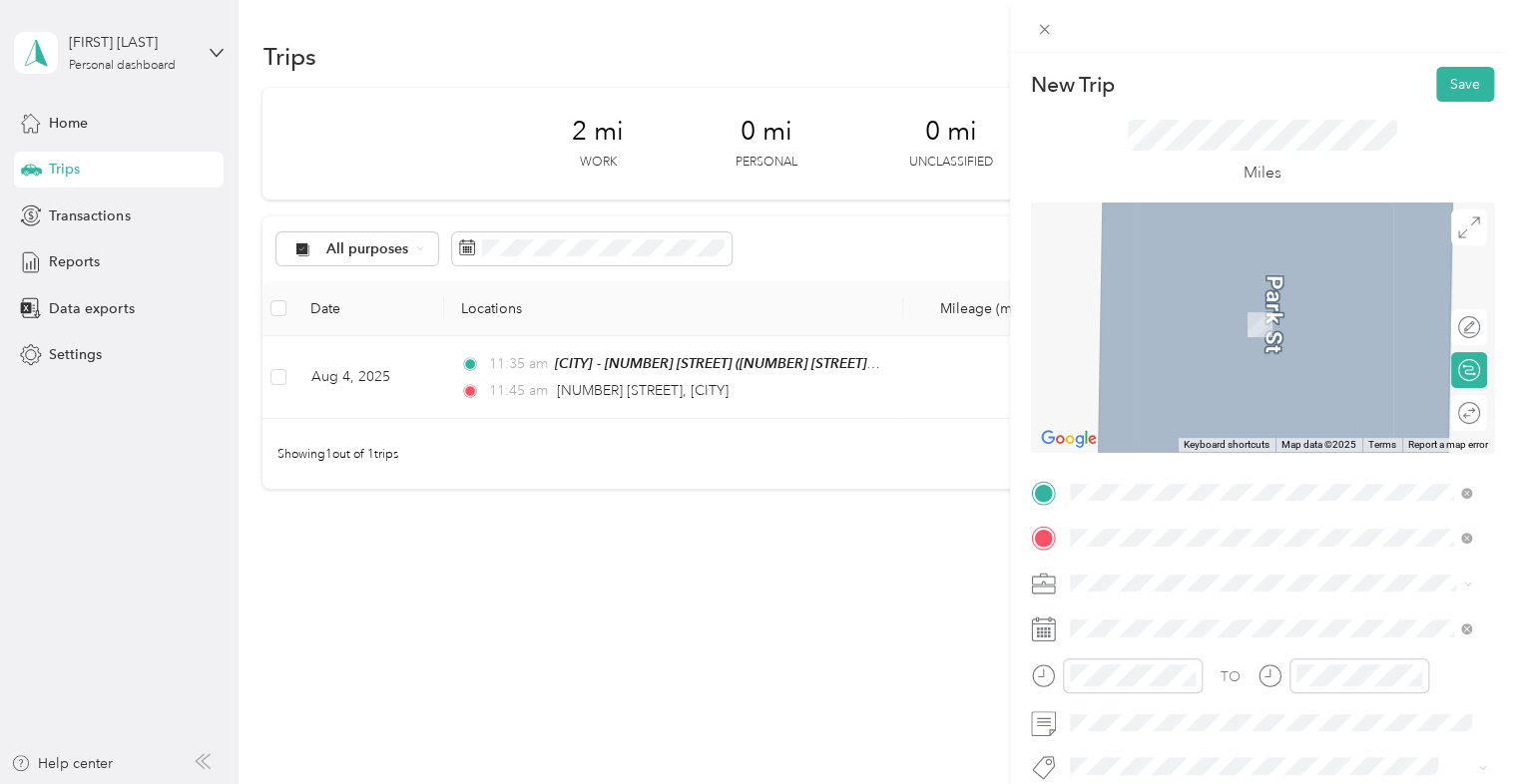 click on "[NUMBER] [STREET]
[CITY], [STATE] [POSTAL_CODE], [COUNTRY]" at bounding box center [1251, 303] 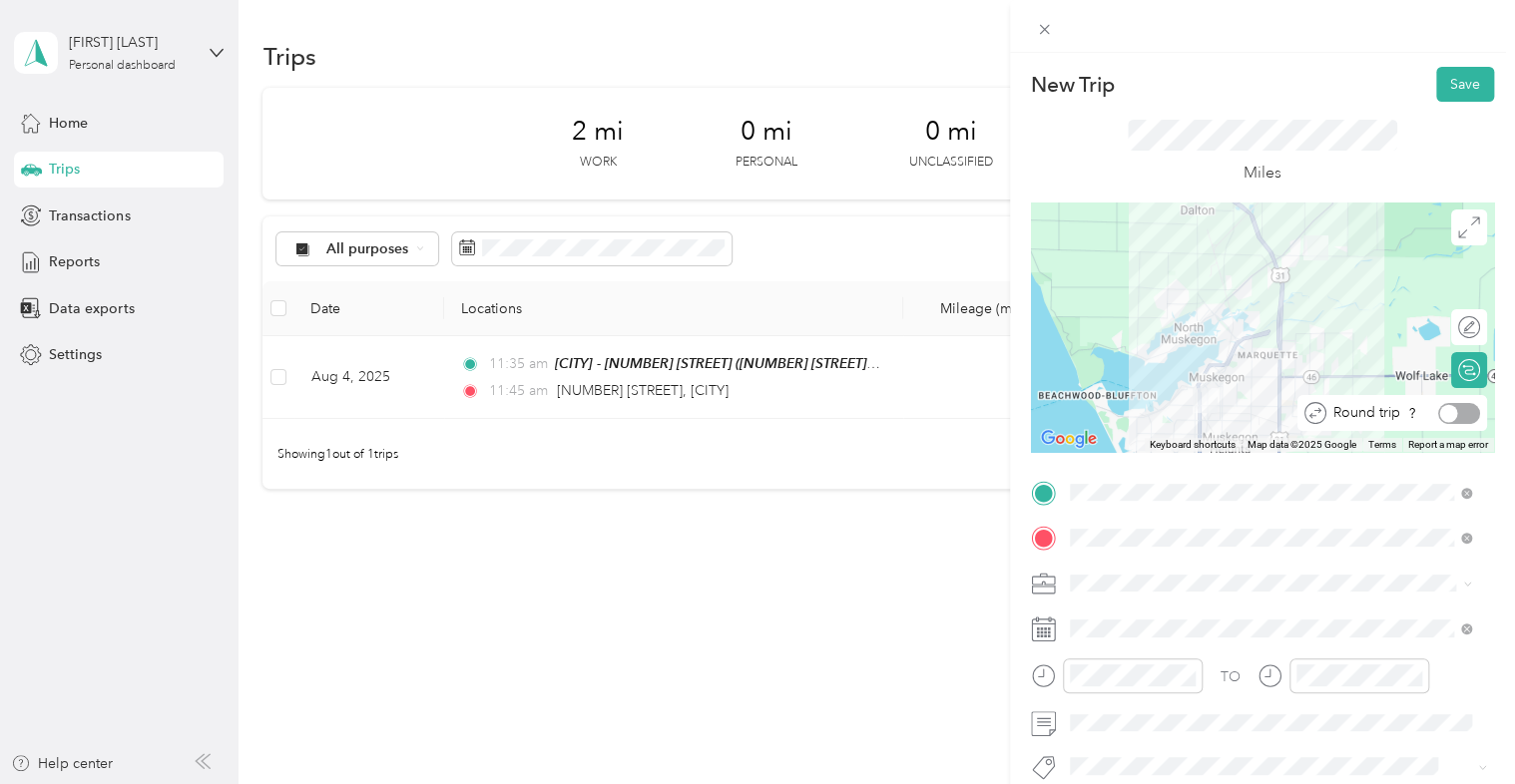 click at bounding box center [1459, 413] 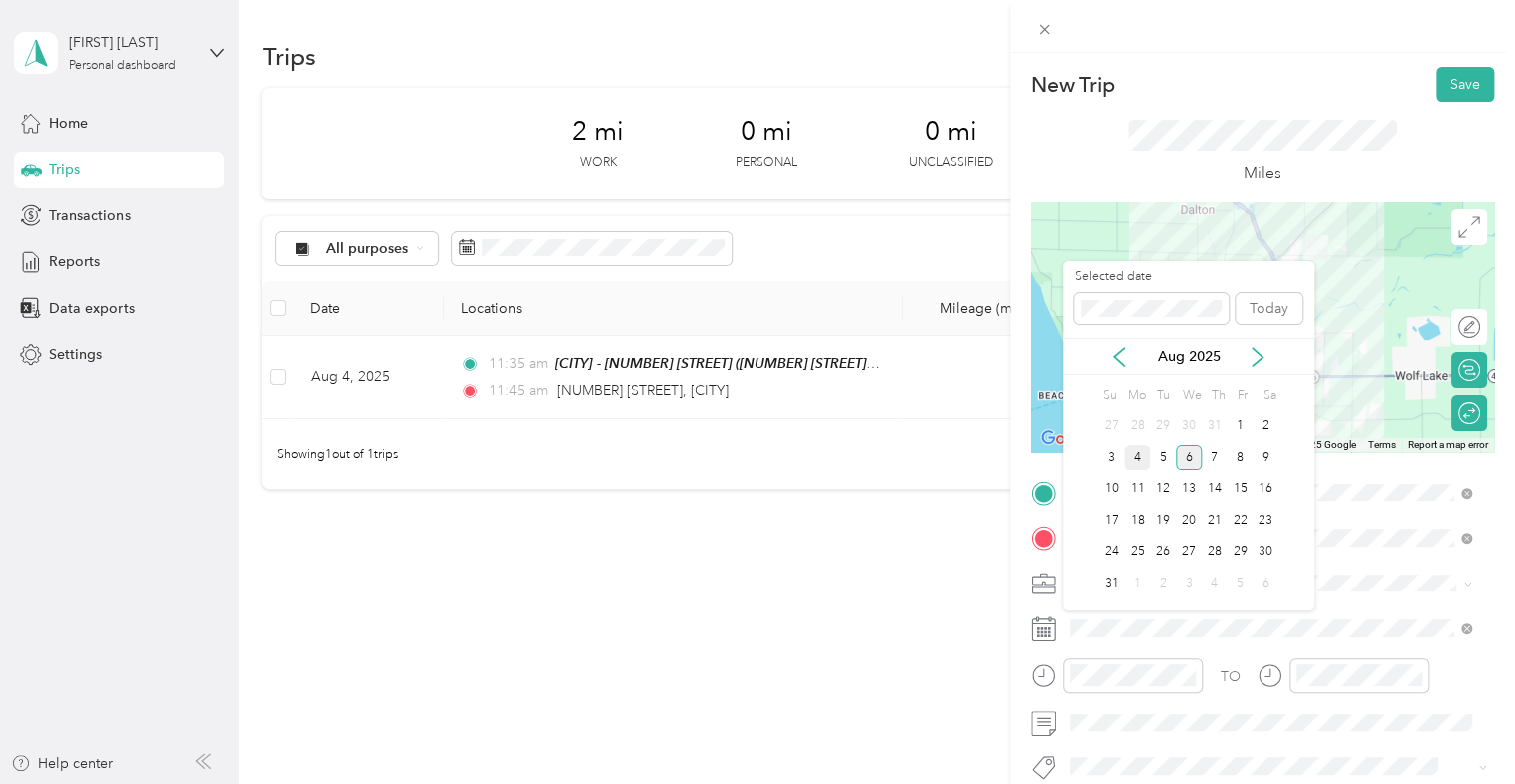 click on "4" at bounding box center [1137, 457] 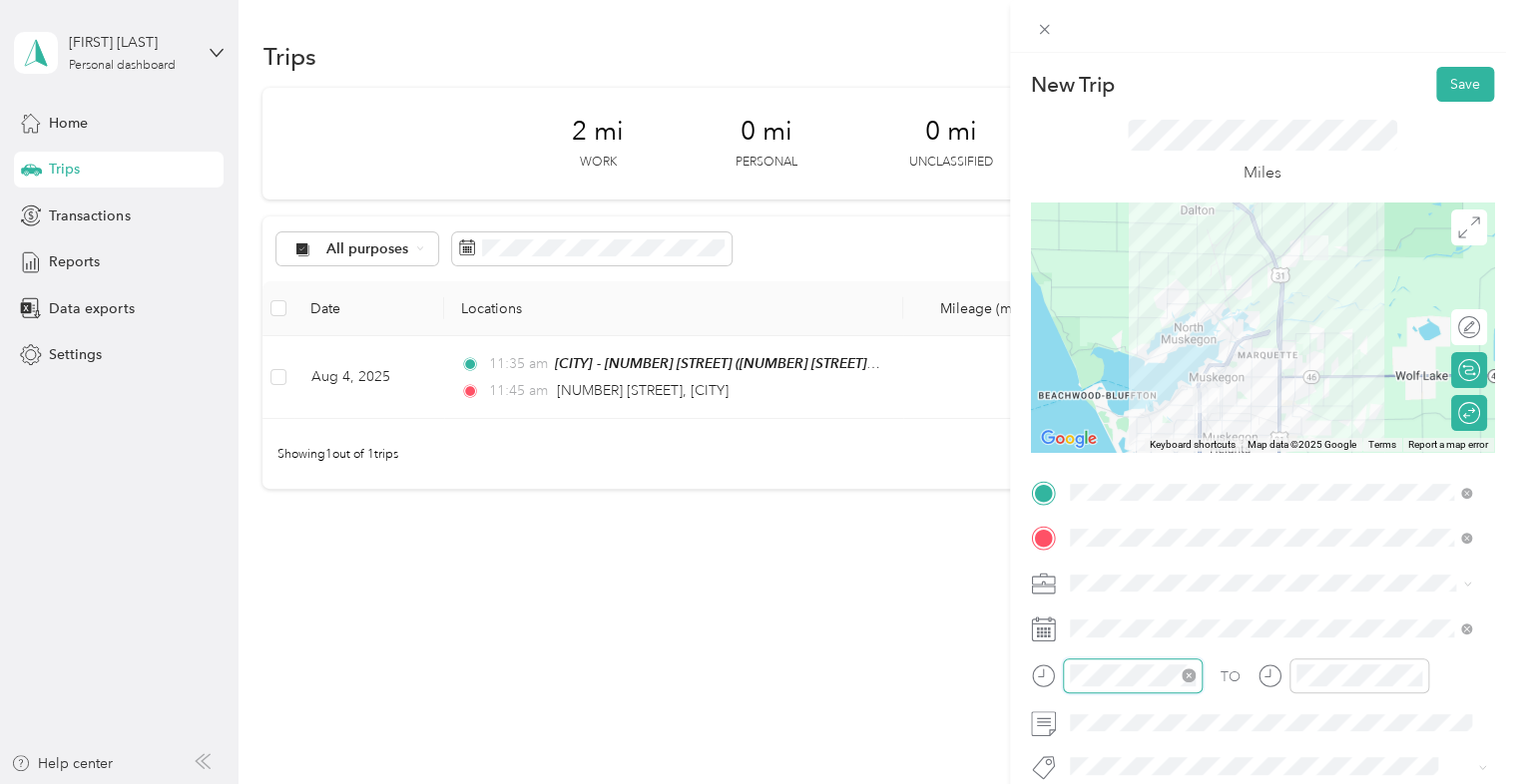 scroll, scrollTop: 120, scrollLeft: 0, axis: vertical 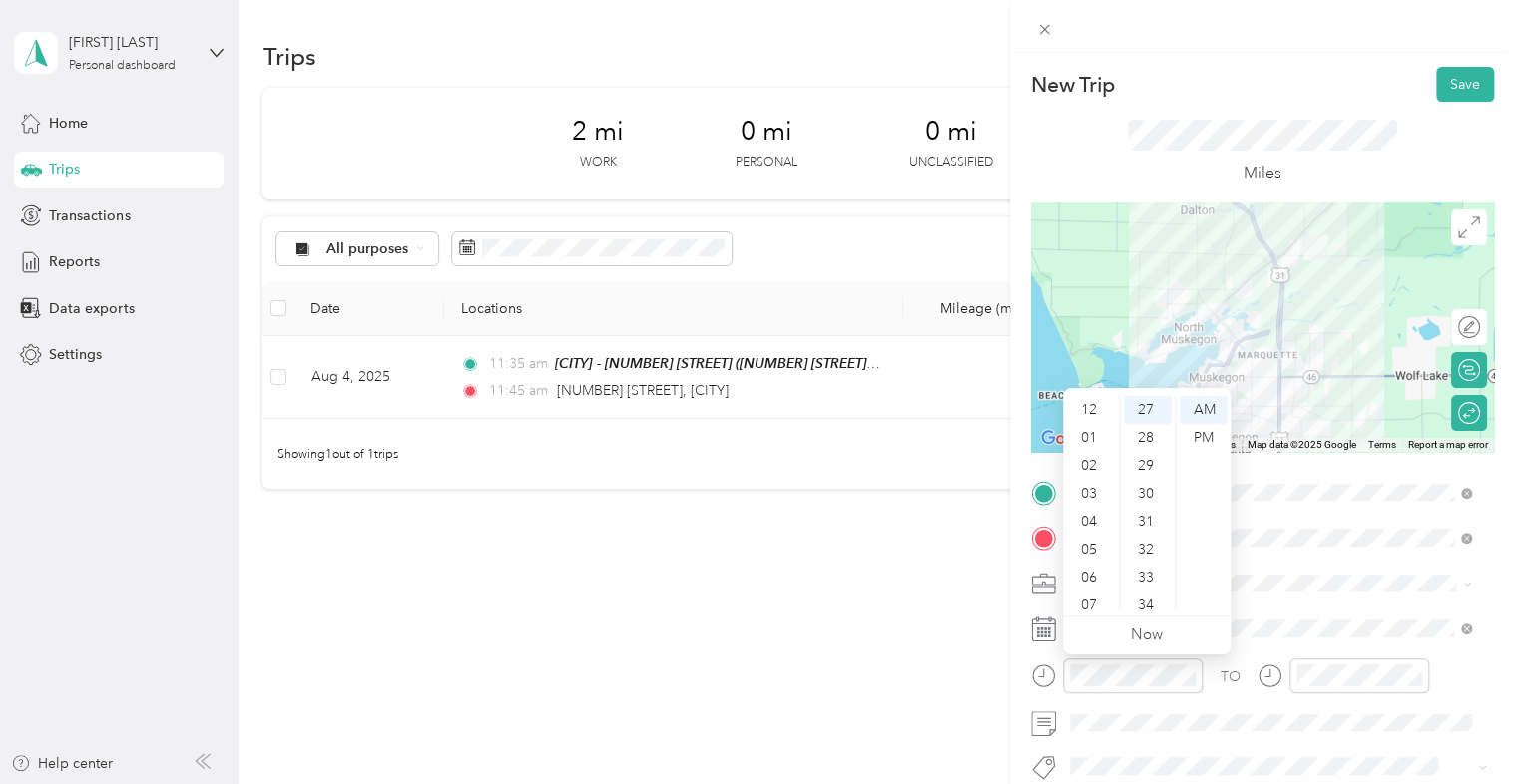drag, startPoint x: 1097, startPoint y: 498, endPoint x: 1111, endPoint y: 494, distance: 14.56022 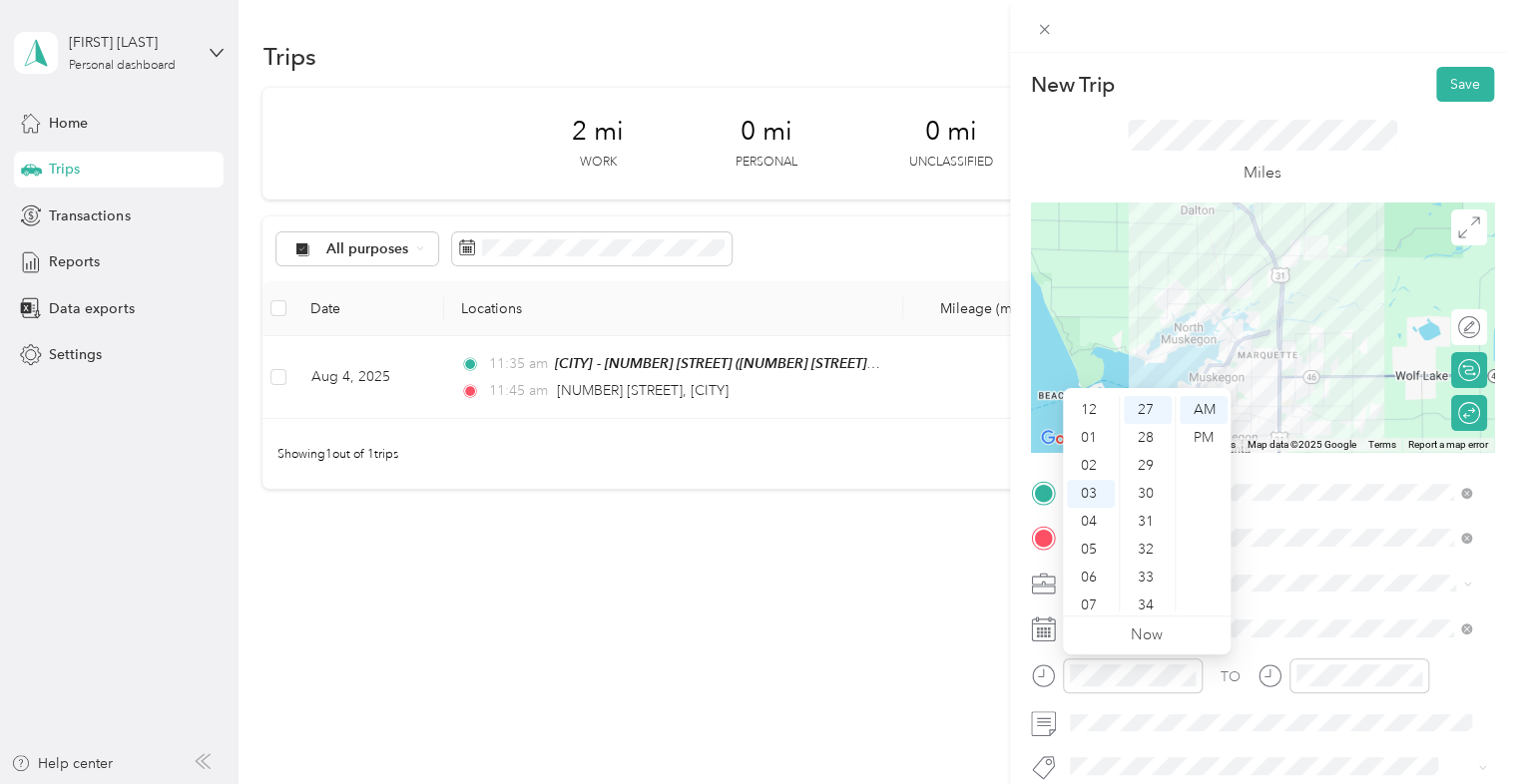 scroll, scrollTop: 84, scrollLeft: 0, axis: vertical 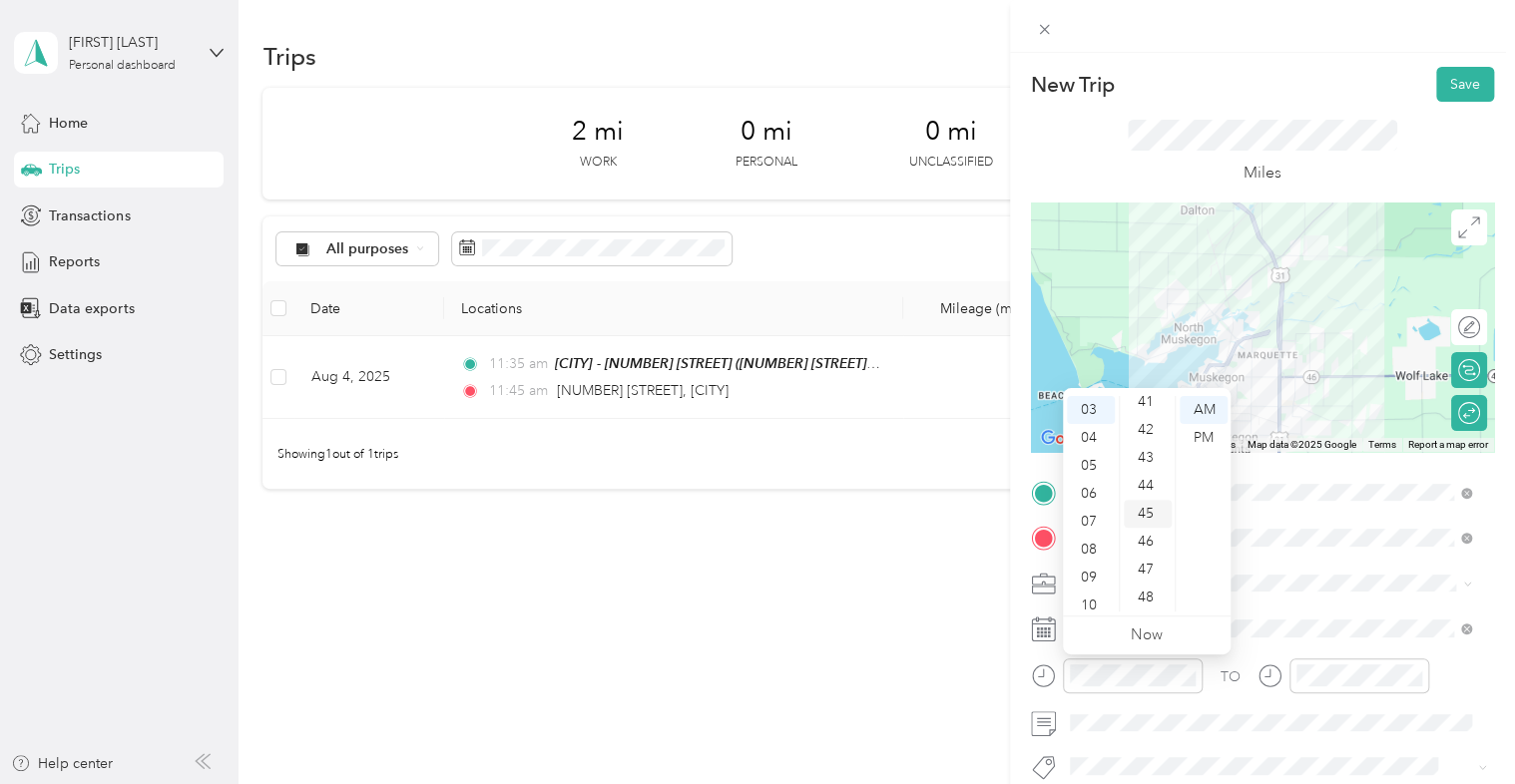 click on "45" at bounding box center (1148, 514) 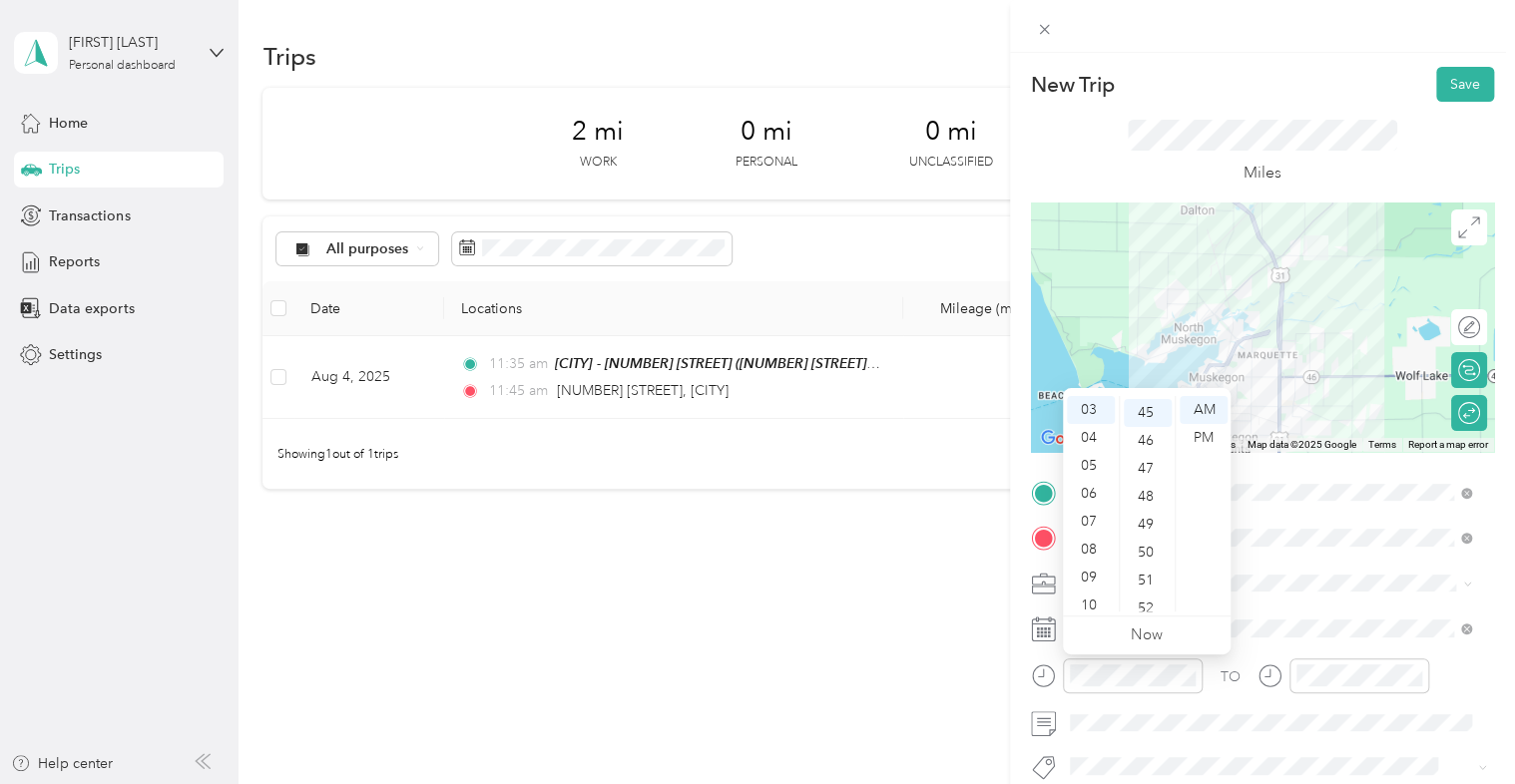 scroll, scrollTop: 1257, scrollLeft: 0, axis: vertical 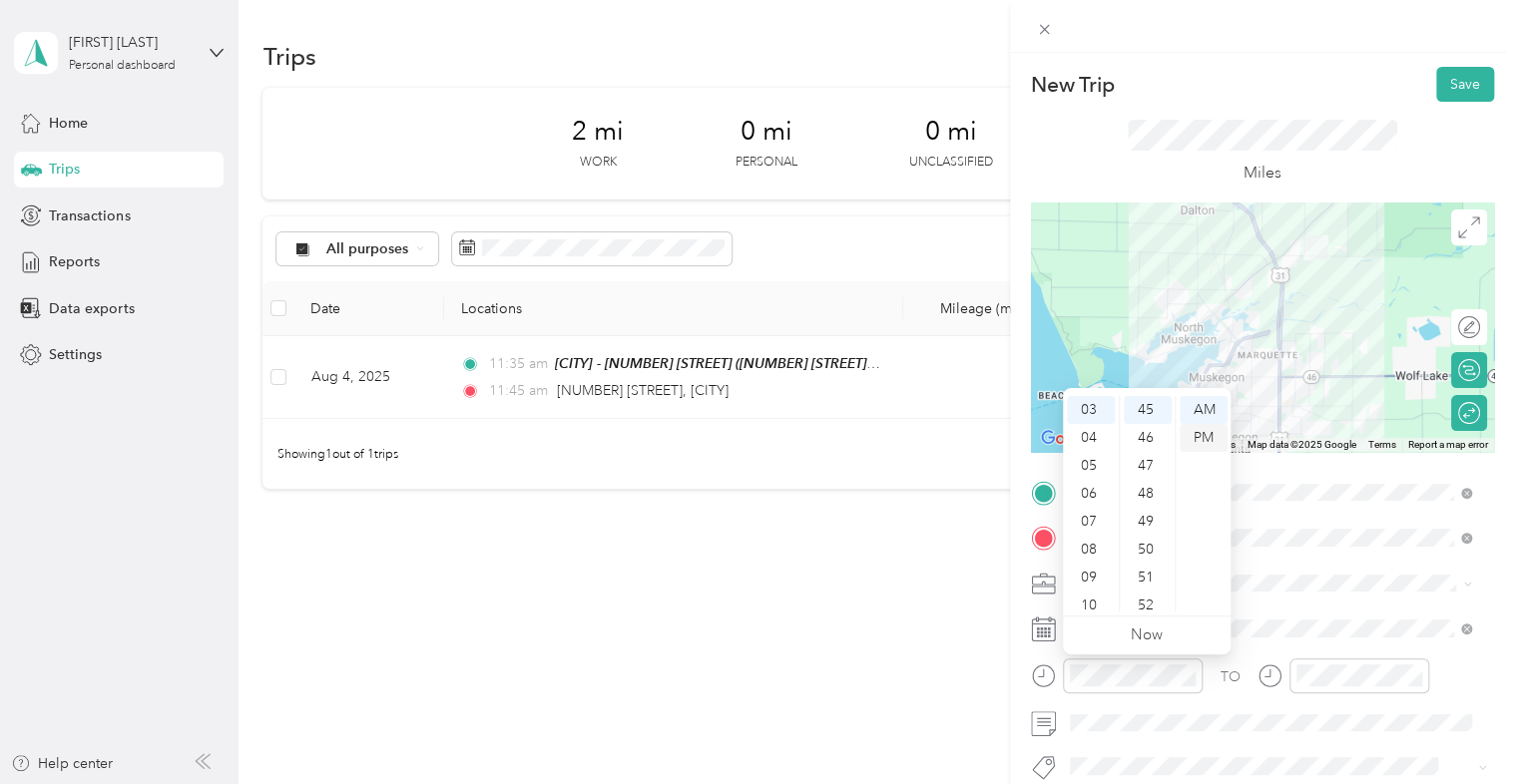 click on "PM" at bounding box center [1204, 438] 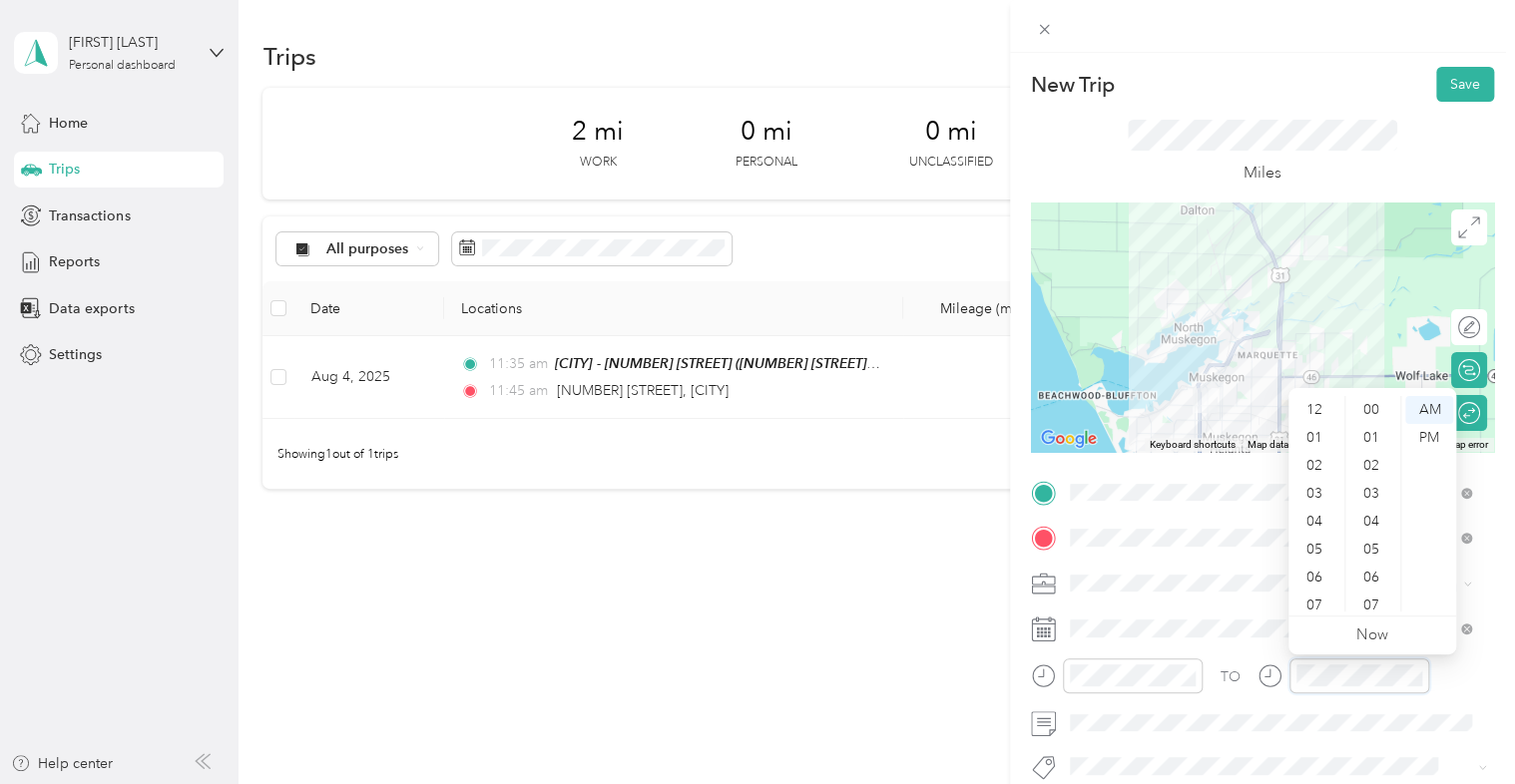 scroll, scrollTop: 753, scrollLeft: 0, axis: vertical 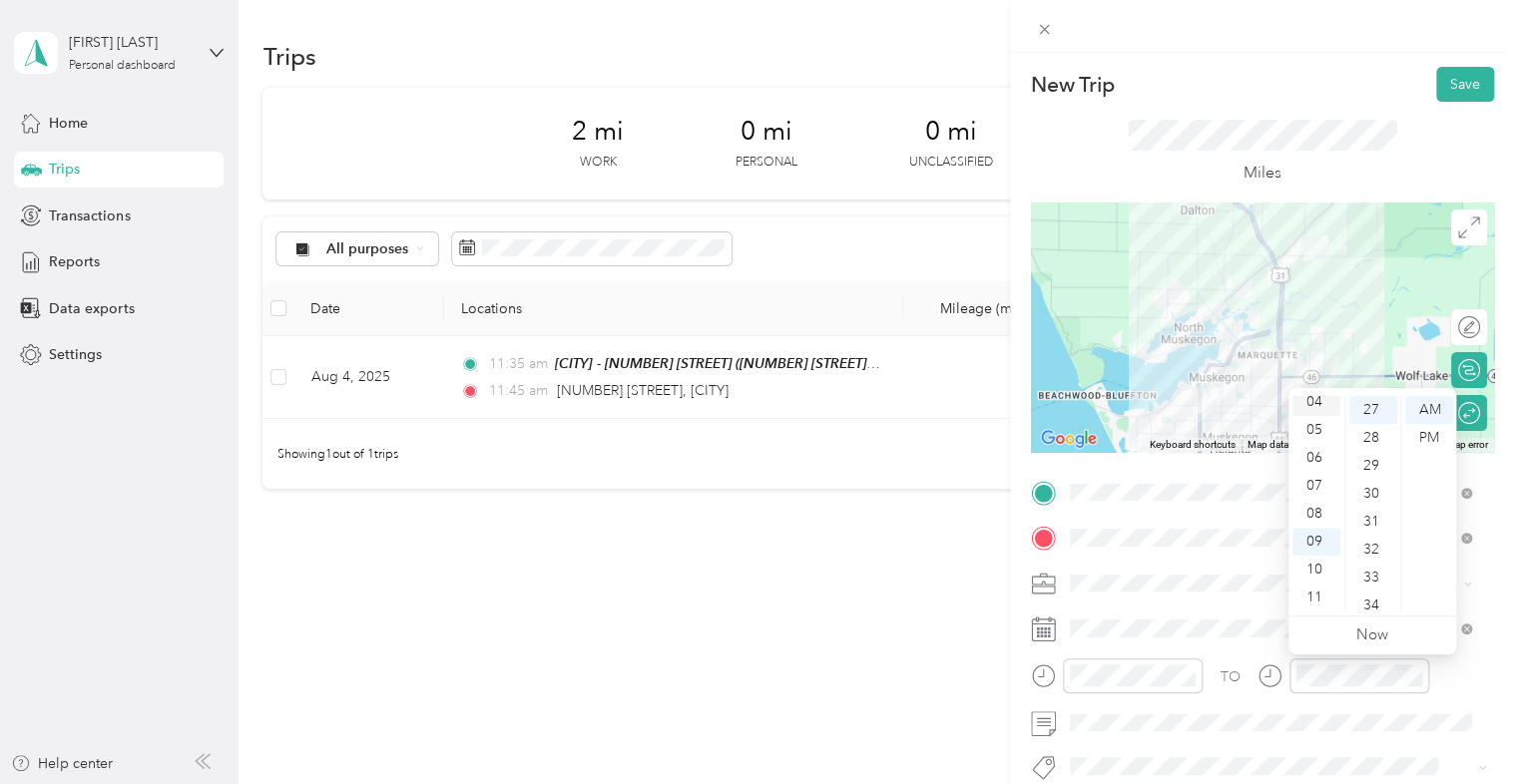 click on "04" at bounding box center [1316, 402] 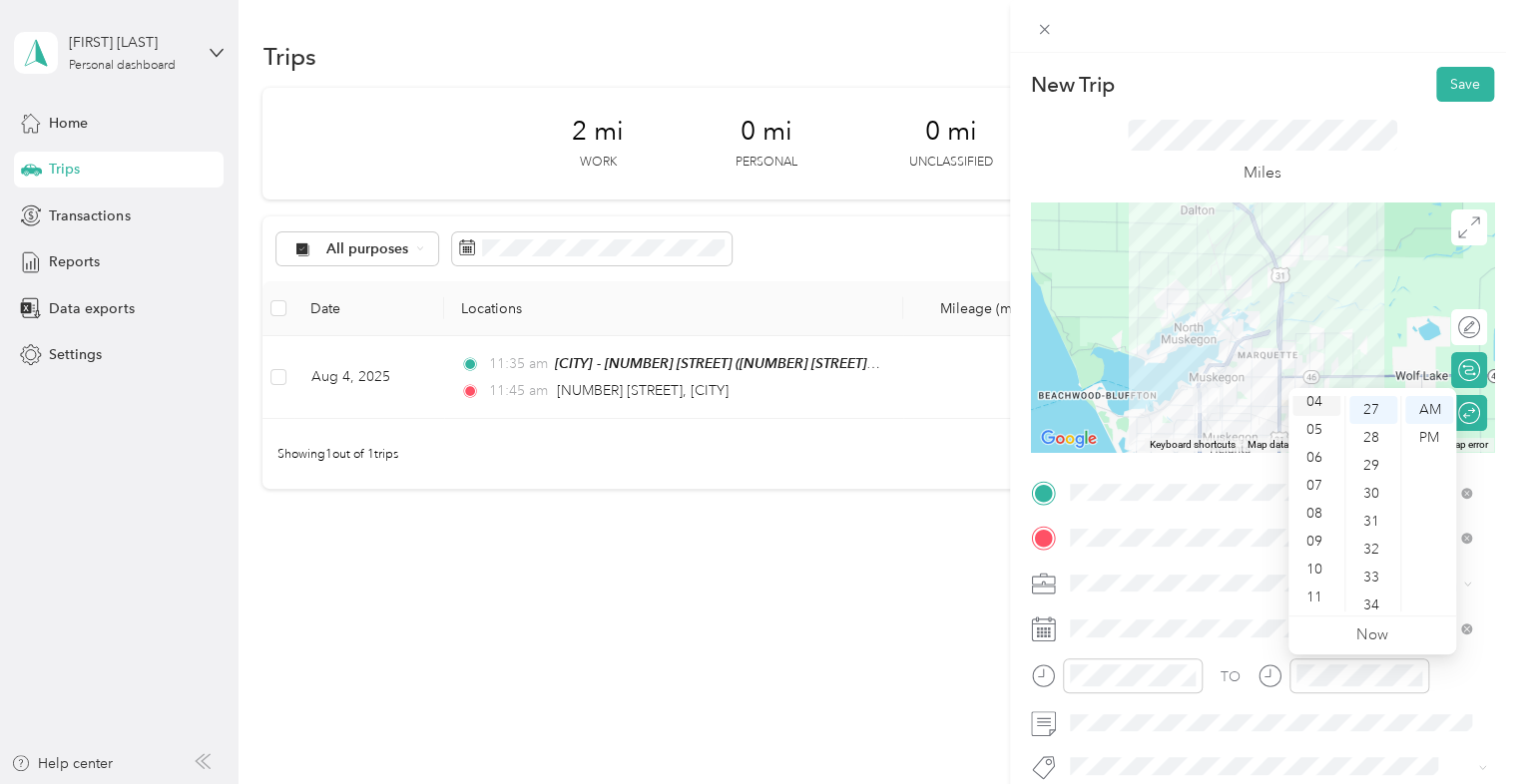 scroll, scrollTop: 112, scrollLeft: 0, axis: vertical 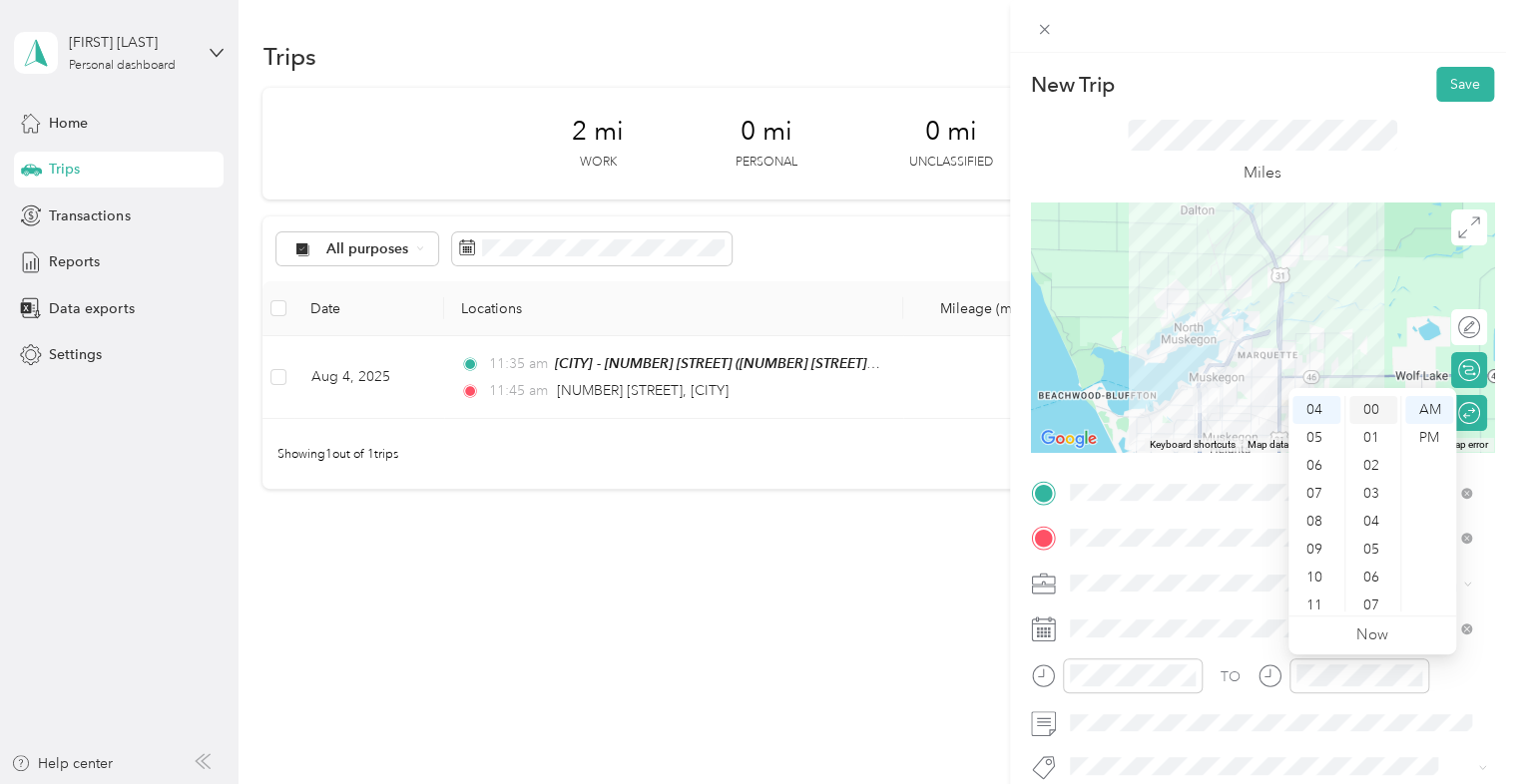click on "00" at bounding box center [1373, 410] 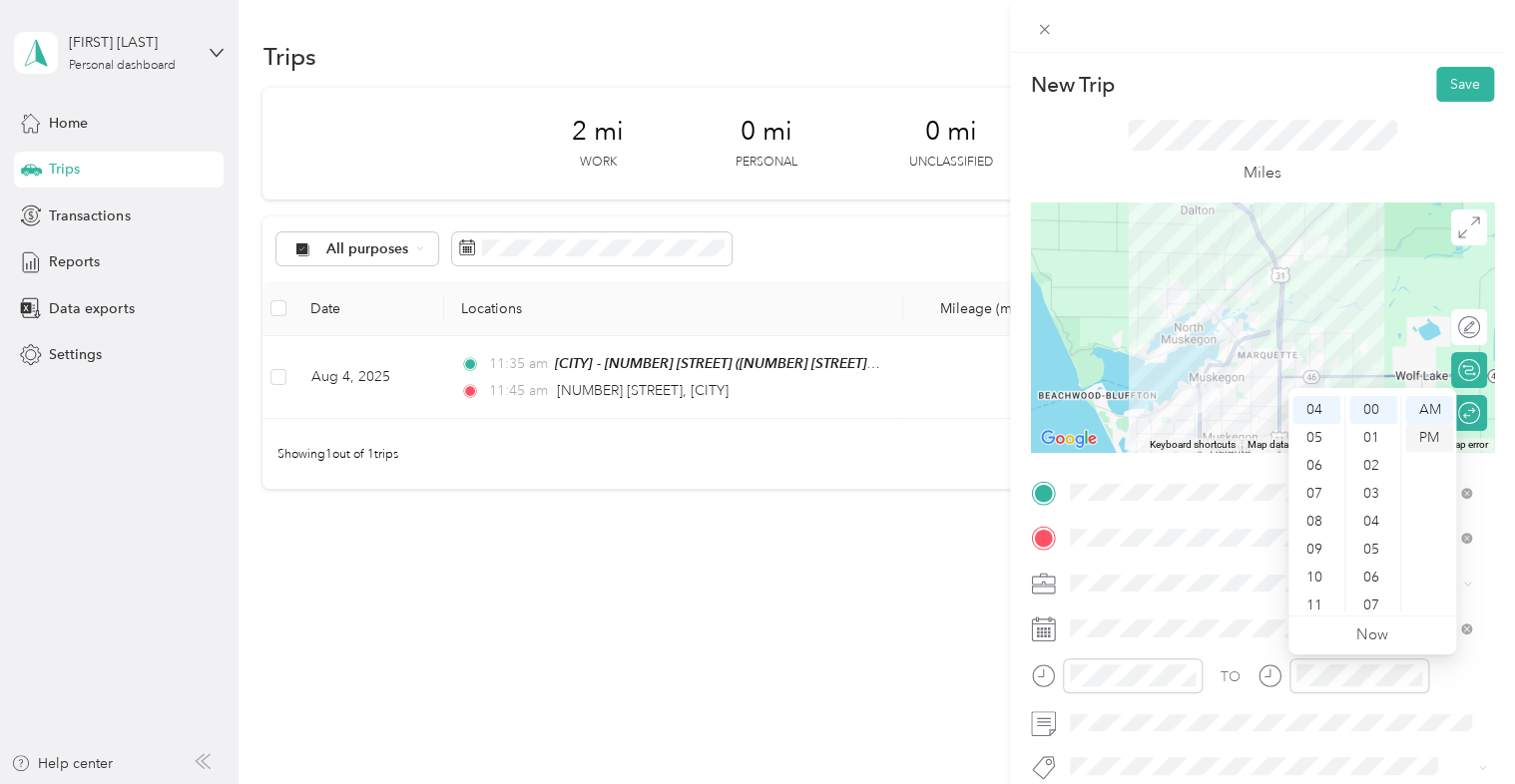 click on "PM" at bounding box center (1429, 438) 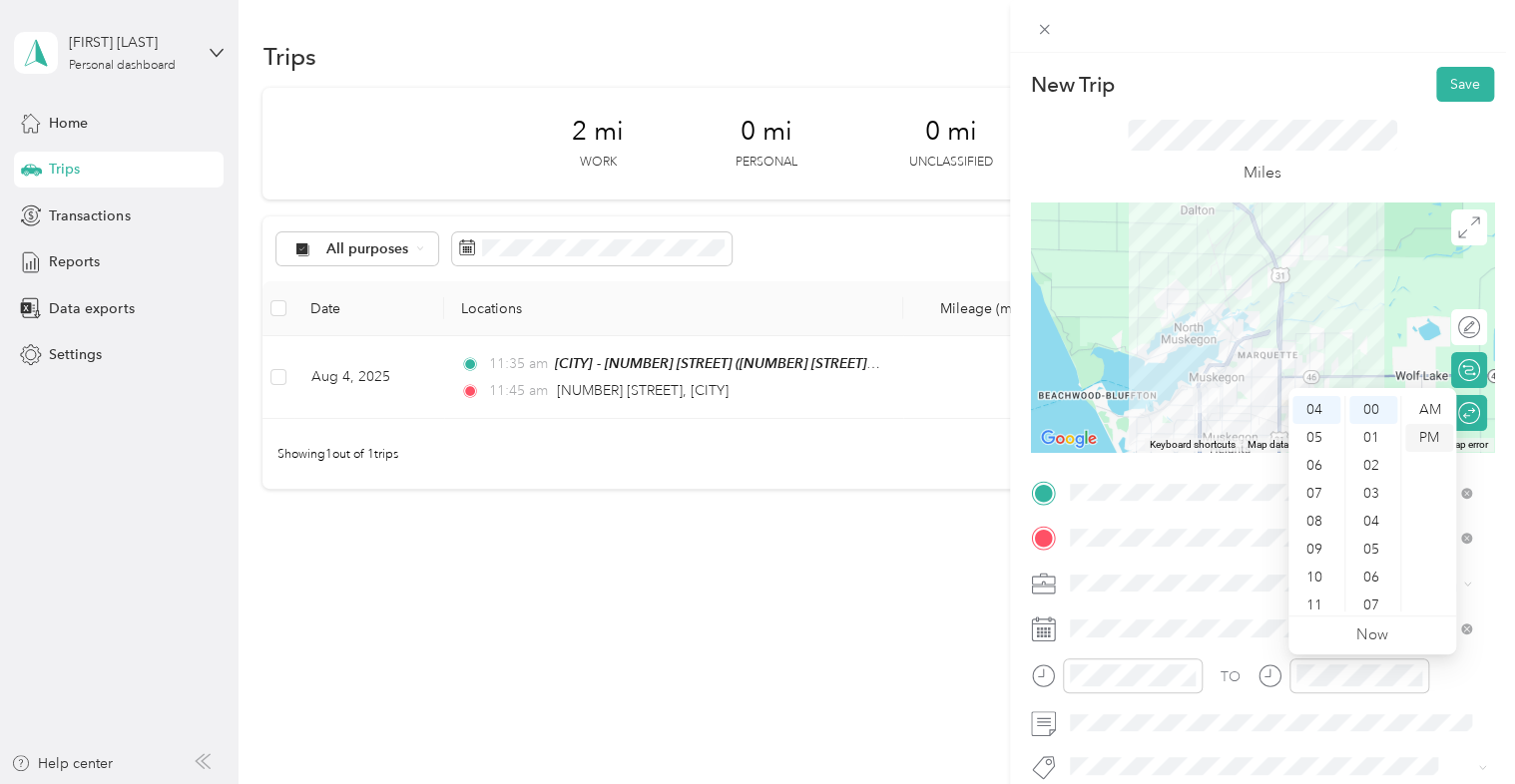 click on "PM" at bounding box center [1429, 438] 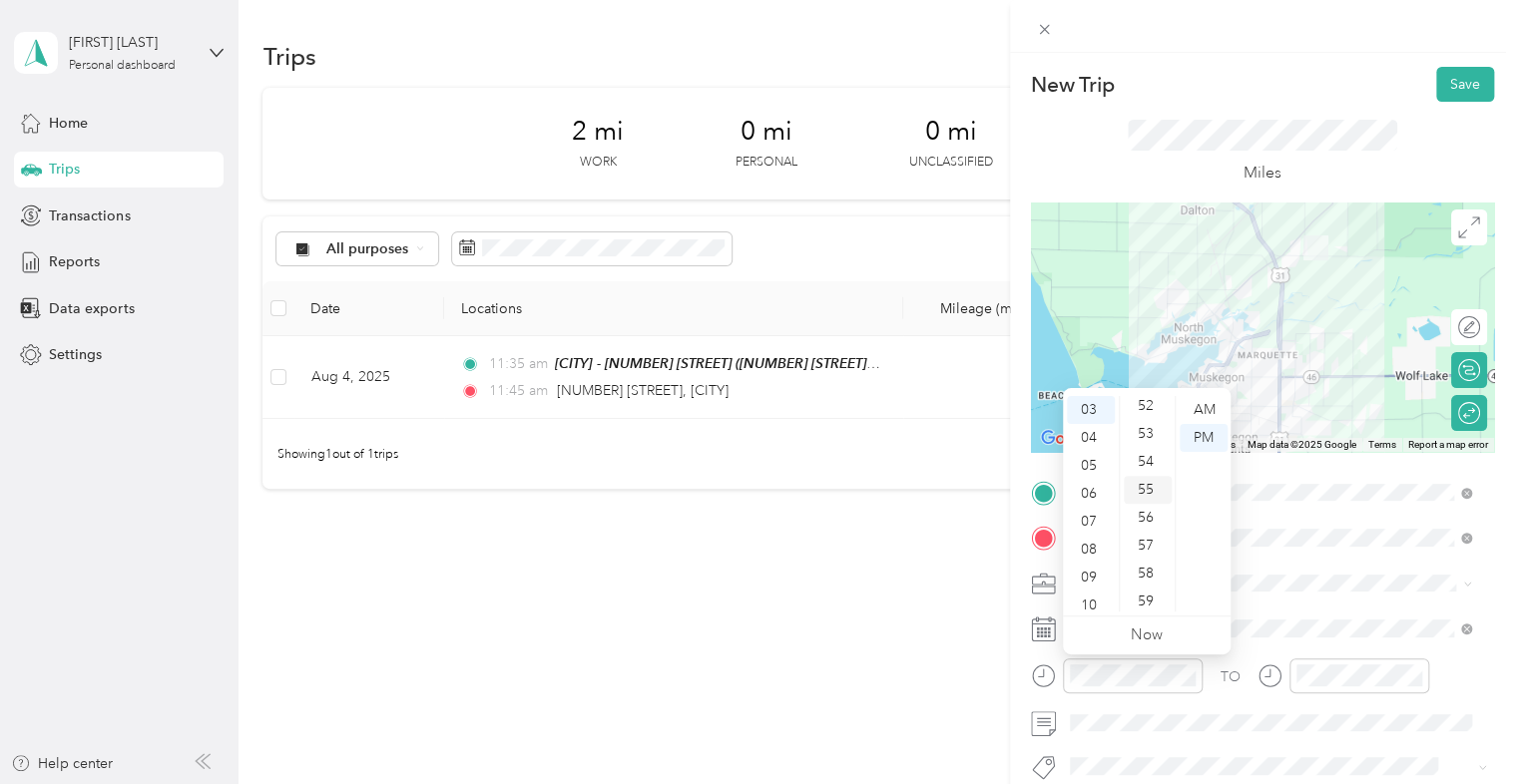click on "55" at bounding box center (1148, 490) 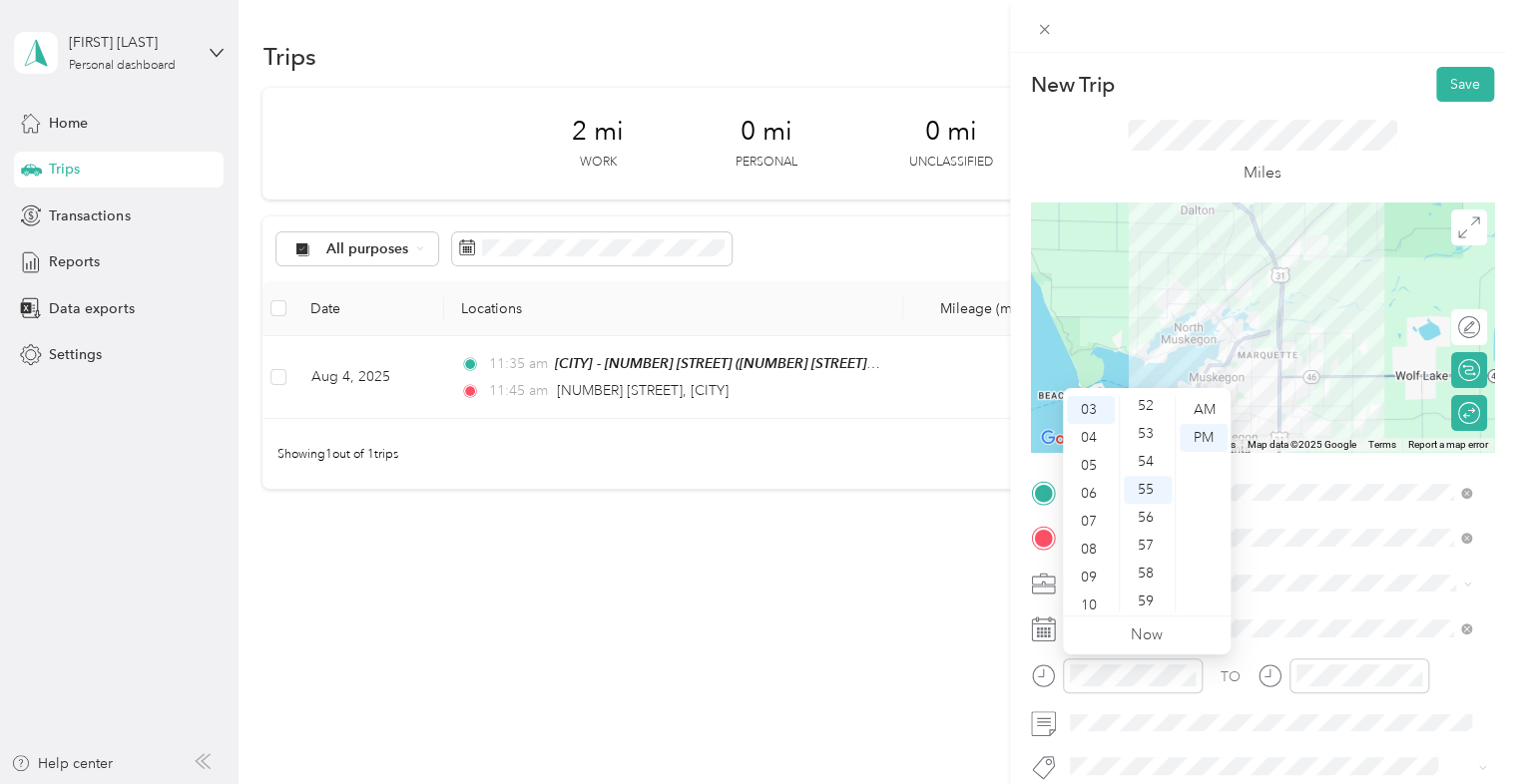 scroll, scrollTop: 1460, scrollLeft: 0, axis: vertical 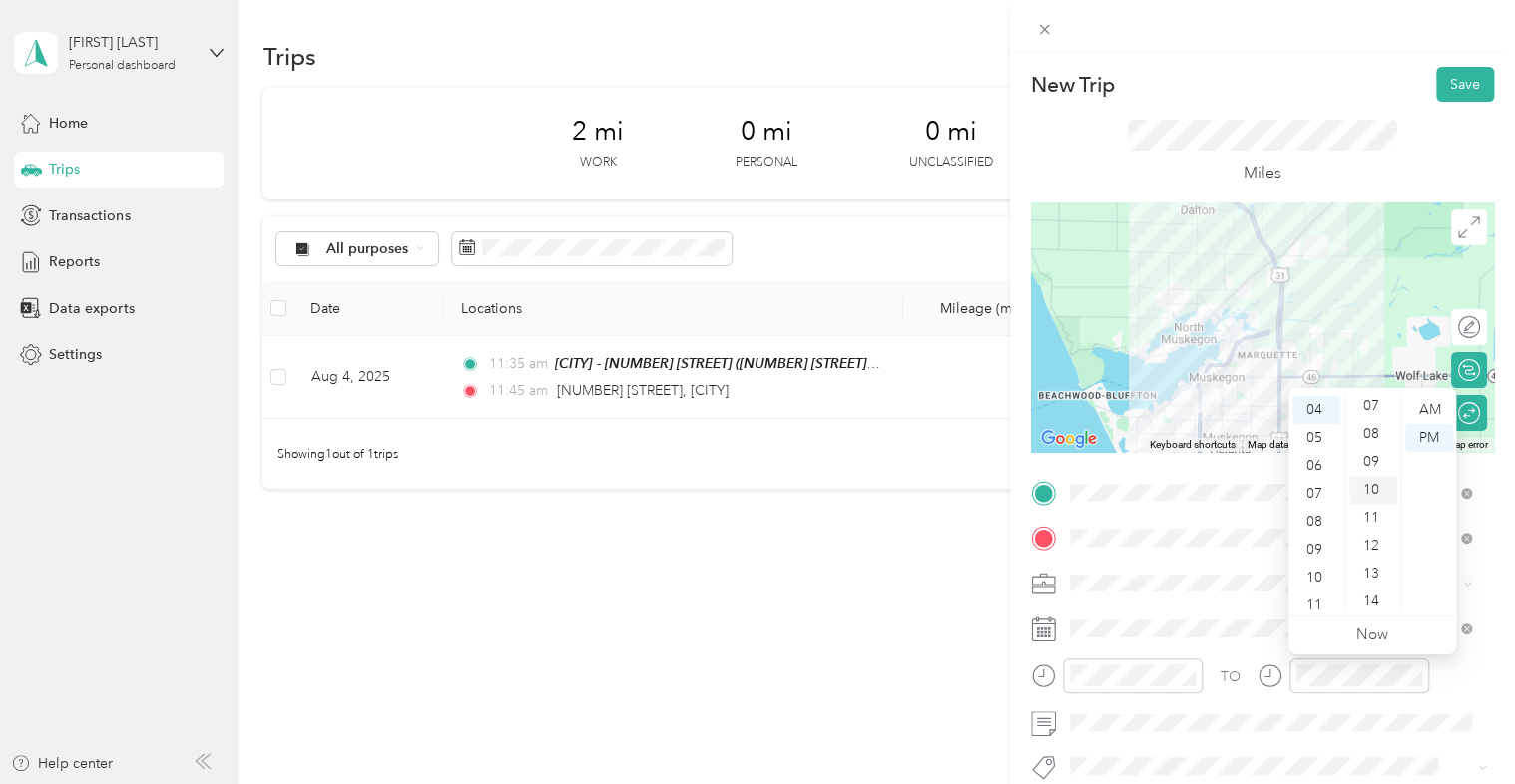click on "10" at bounding box center (1373, 490) 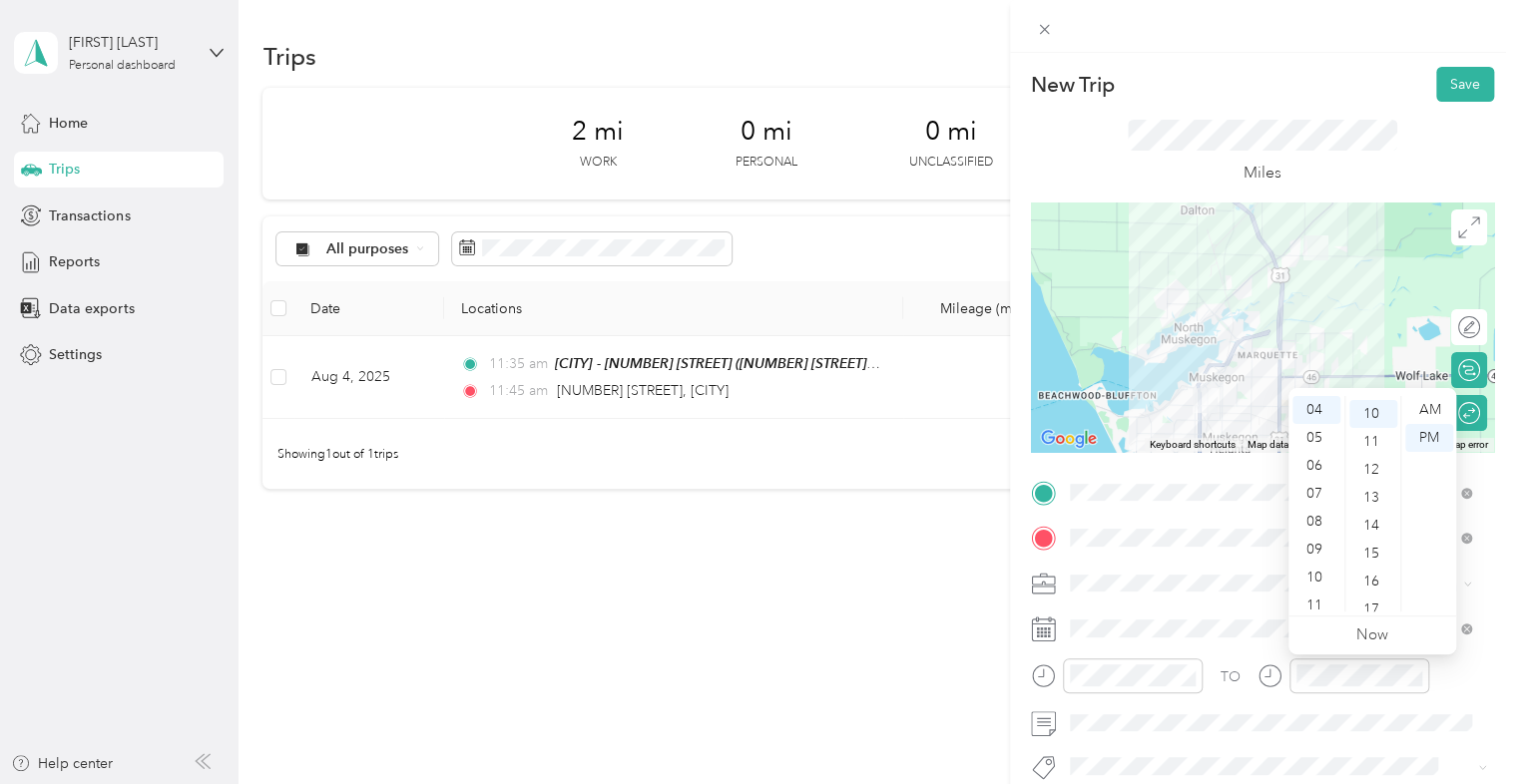 scroll, scrollTop: 279, scrollLeft: 0, axis: vertical 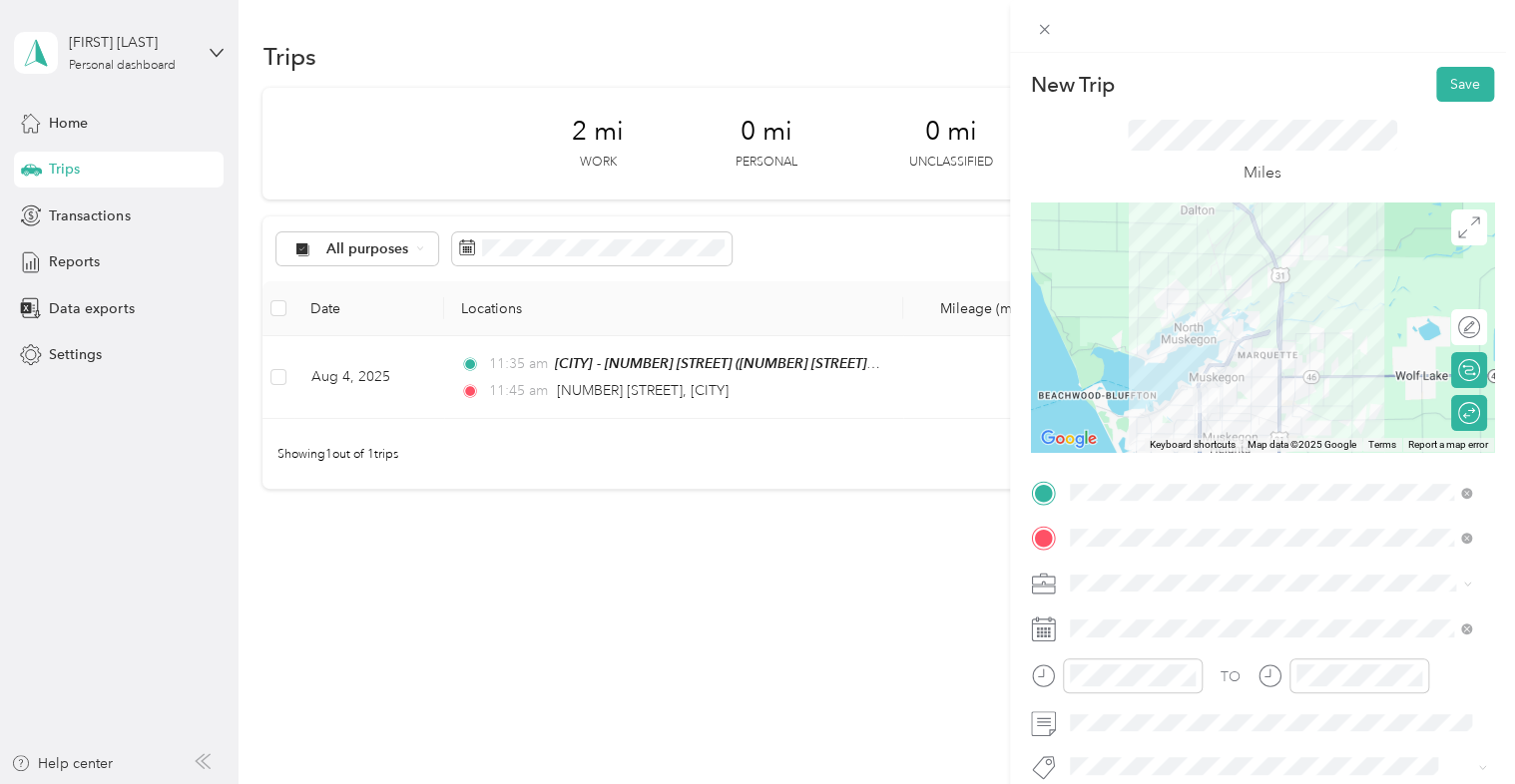 click on "New Trip Save This trip cannot be edited because it is either under review, approved, or paid. Contact your Team Manager to edit it. Miles ← Move left → Move right ↑ Move up ↓ Move down + Zoom in - Zoom out Home Jump left by 75% End Jump right by 75% Page Up Jump up by 75% Page Down Jump down by 75% Keyboard shortcuts Map Data Map data ©2025 Google Map data ©2025 Google 2 km  Click to toggle between metric and imperial units Terms Report a map error Edit route Calculate route Round trip TO Add photo" at bounding box center [1262, 513] 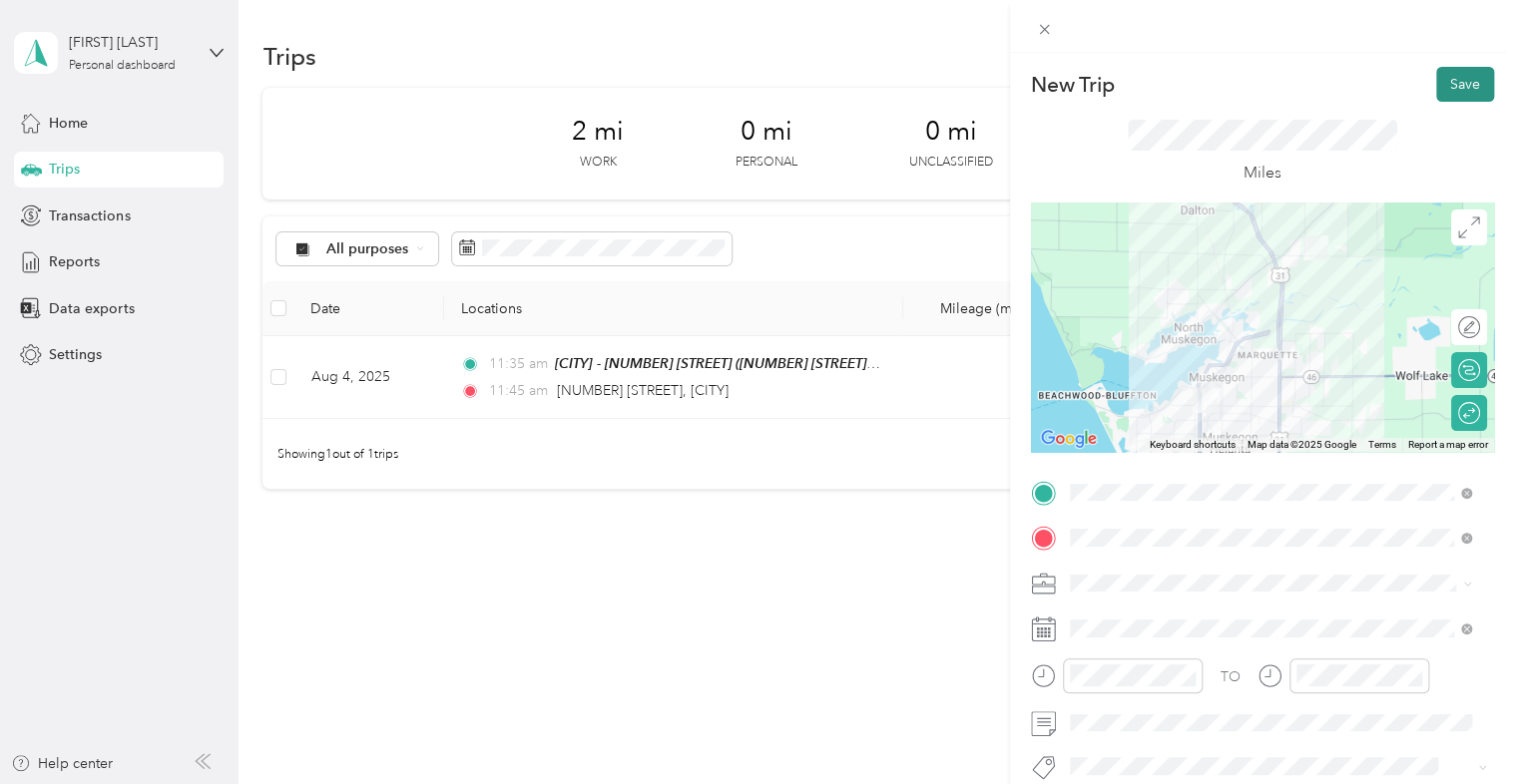 click on "Save" at bounding box center [1465, 84] 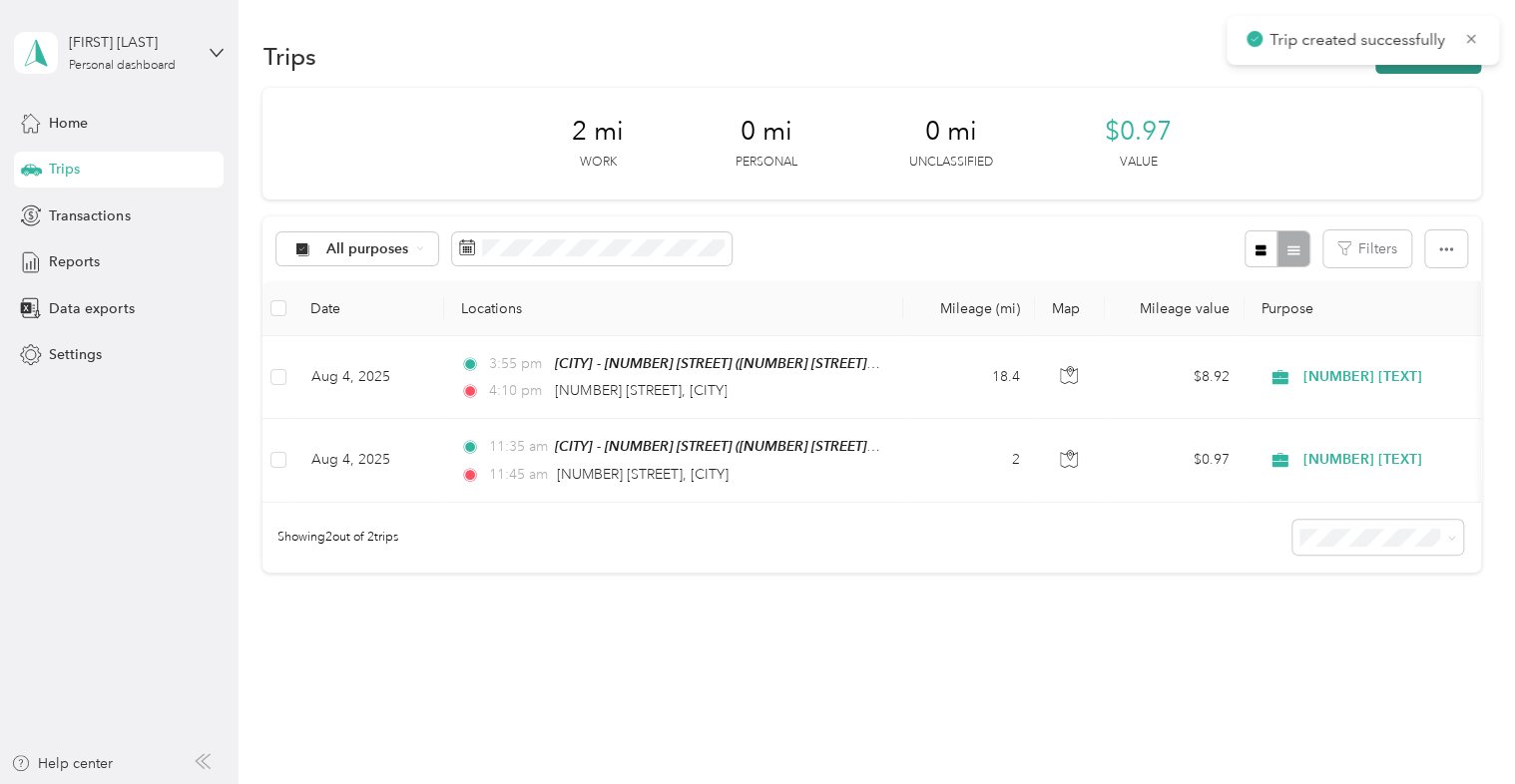 click on "New trip" at bounding box center (1428, 56) 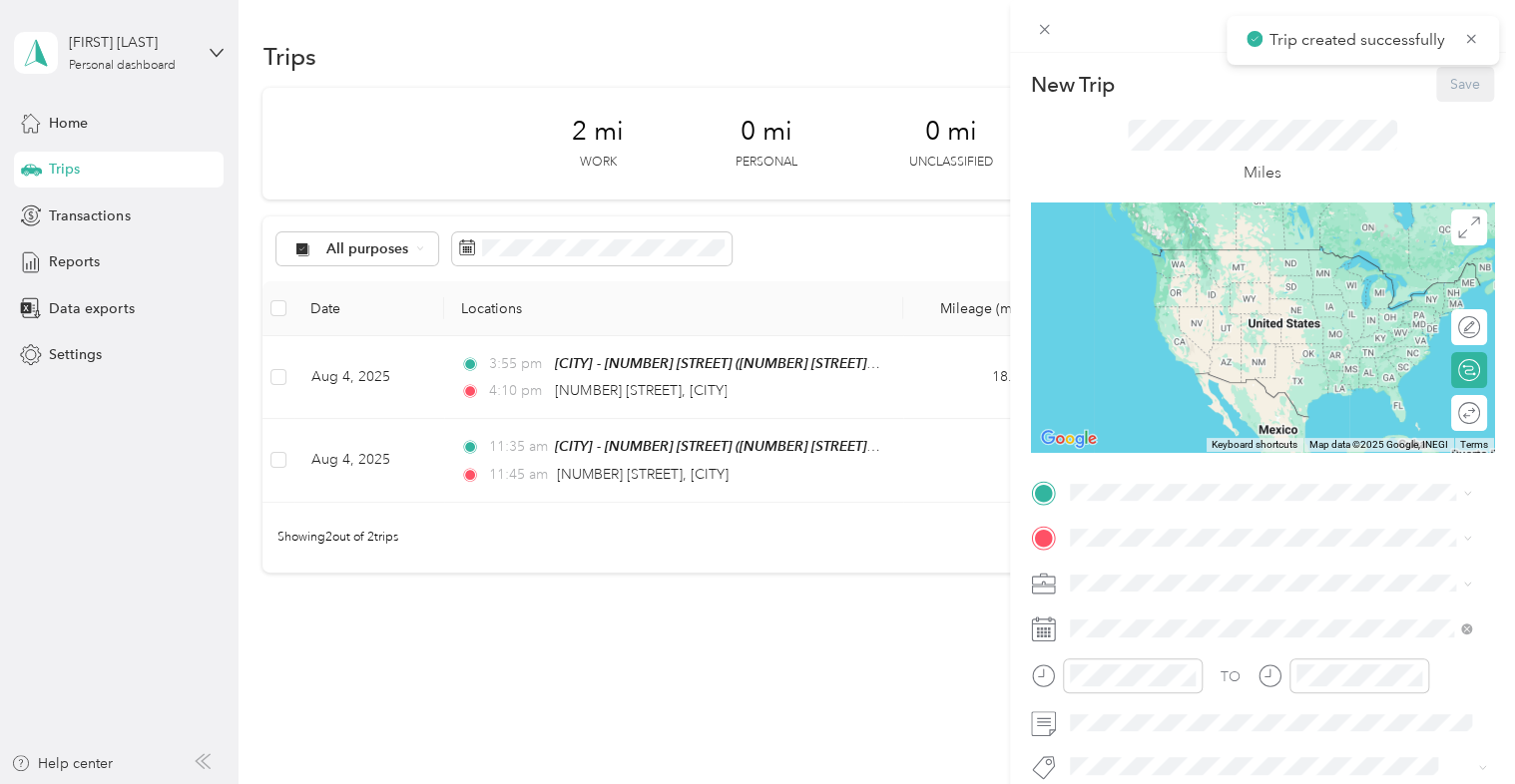 click on "New Trip Save This trip cannot be edited because it is either under review, approved, or paid. Contact your Team Manager to edit it. Miles ← Move left → Move right ↑ Move up ↓ Move down + Zoom in - Zoom out Home Jump left by 75% End Jump right by 75% Page Up Jump up by 75% Page Down Jump down by 75% Keyboard shortcuts Map Data Map data ©2025 Google, INEGI Map data ©2025 Google, INEGI 1000 km  Click to toggle between metric and imperial units Terms Report a map error Edit route Calculate route Round trip TO Add photo" at bounding box center (758, 392) 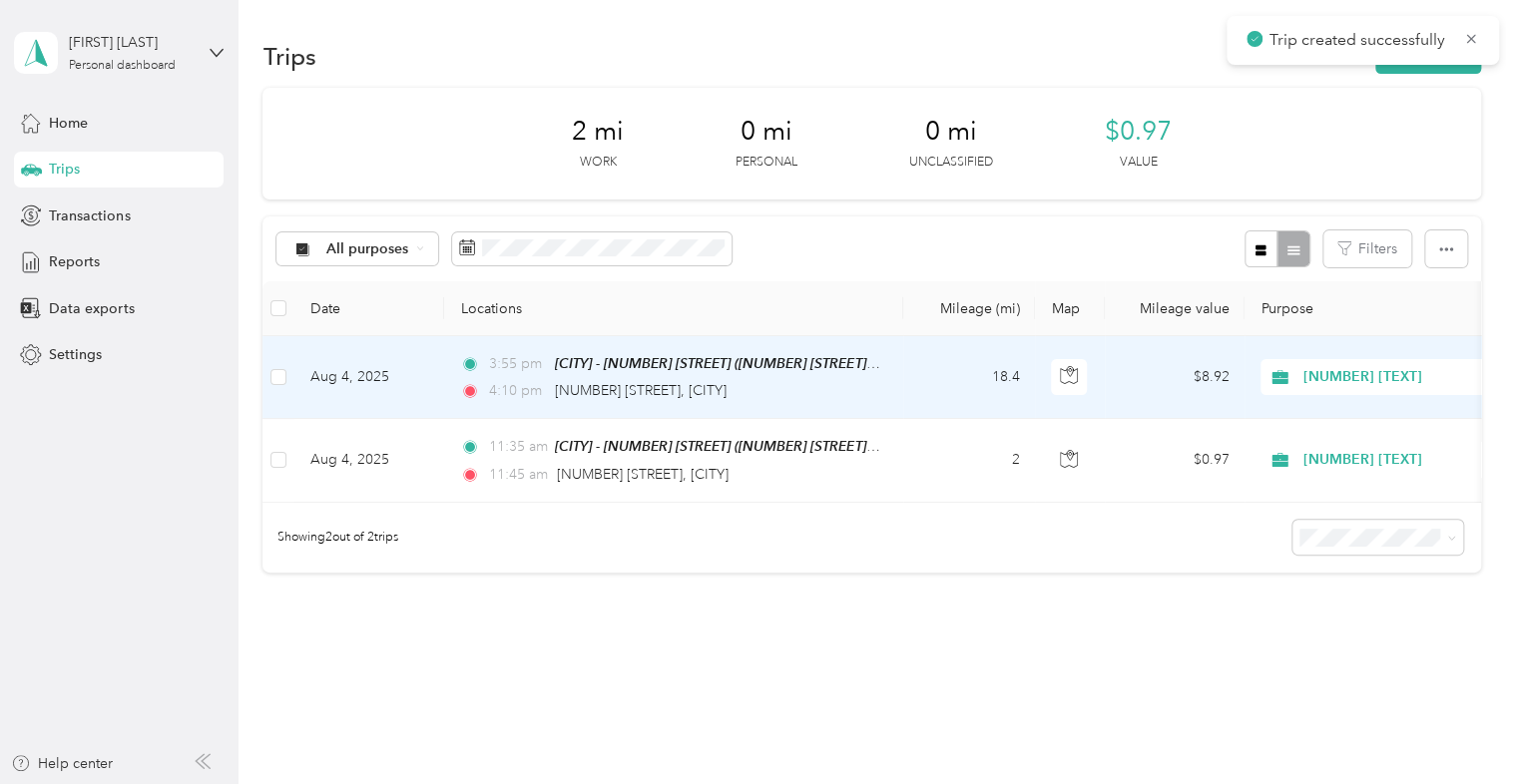 click on "[NUMBER] [TEXT]" at bounding box center [1384, 377] 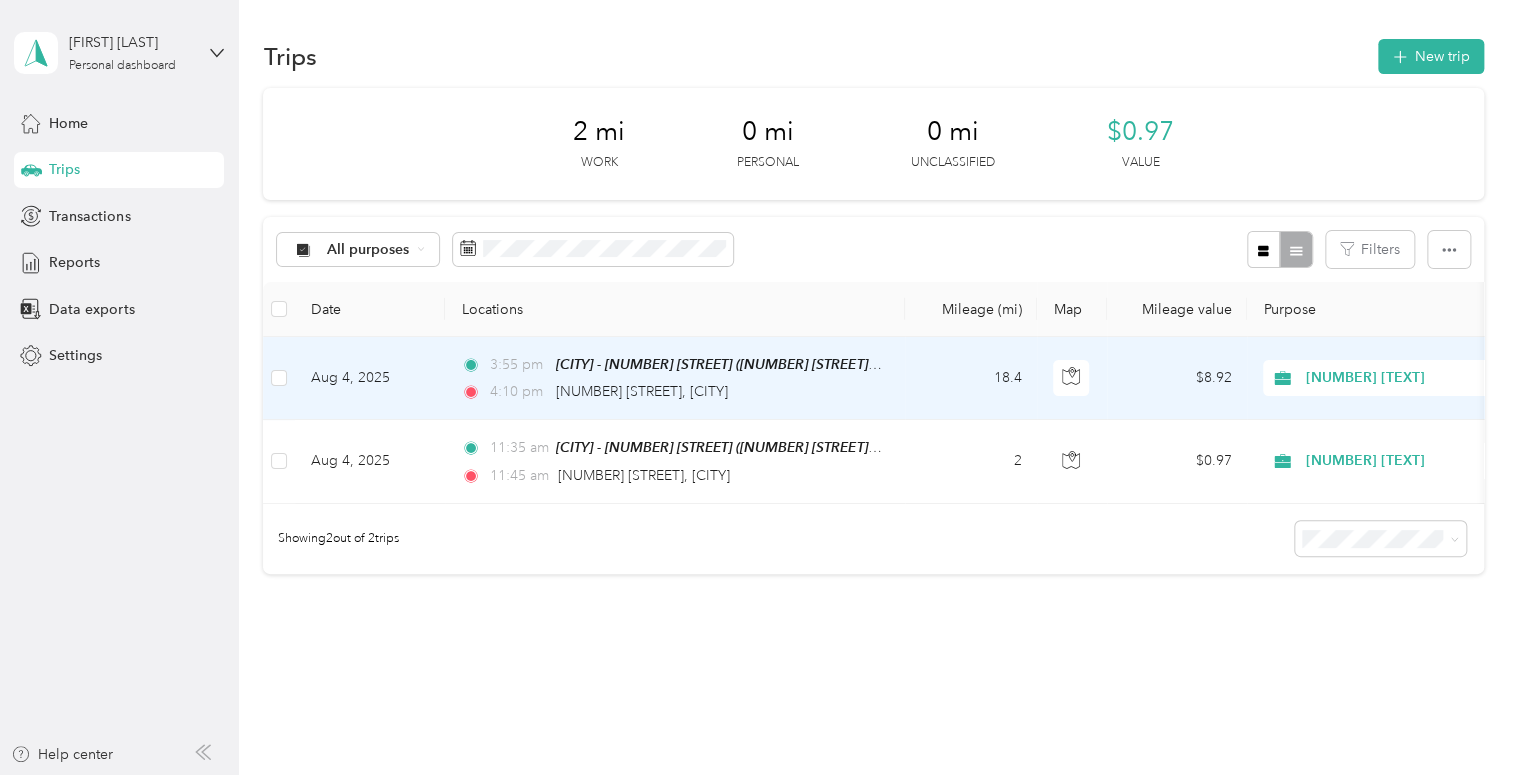 click on "[NUMBER] [TEXT]" at bounding box center (1426, 519) 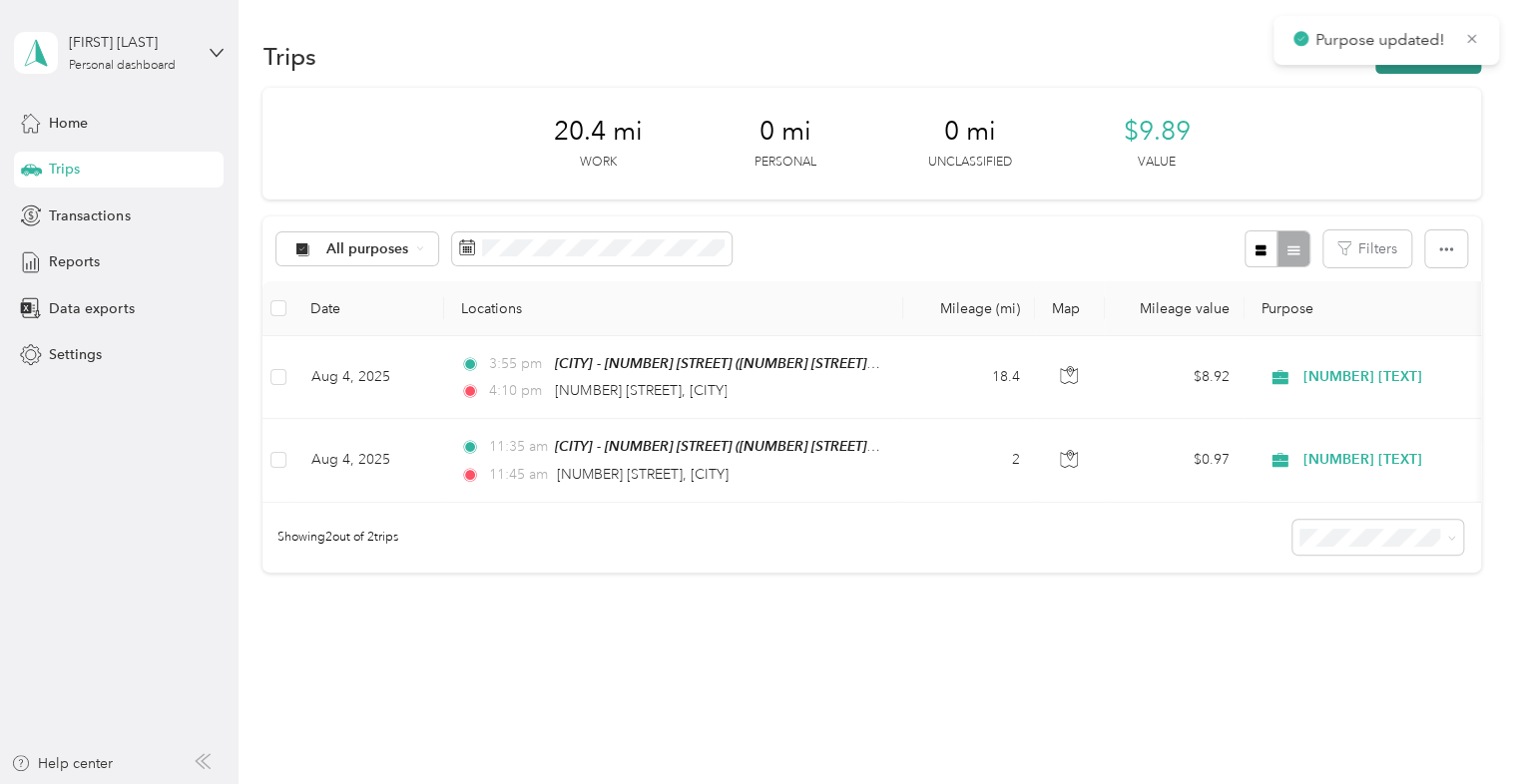 click on "New trip" at bounding box center (1428, 56) 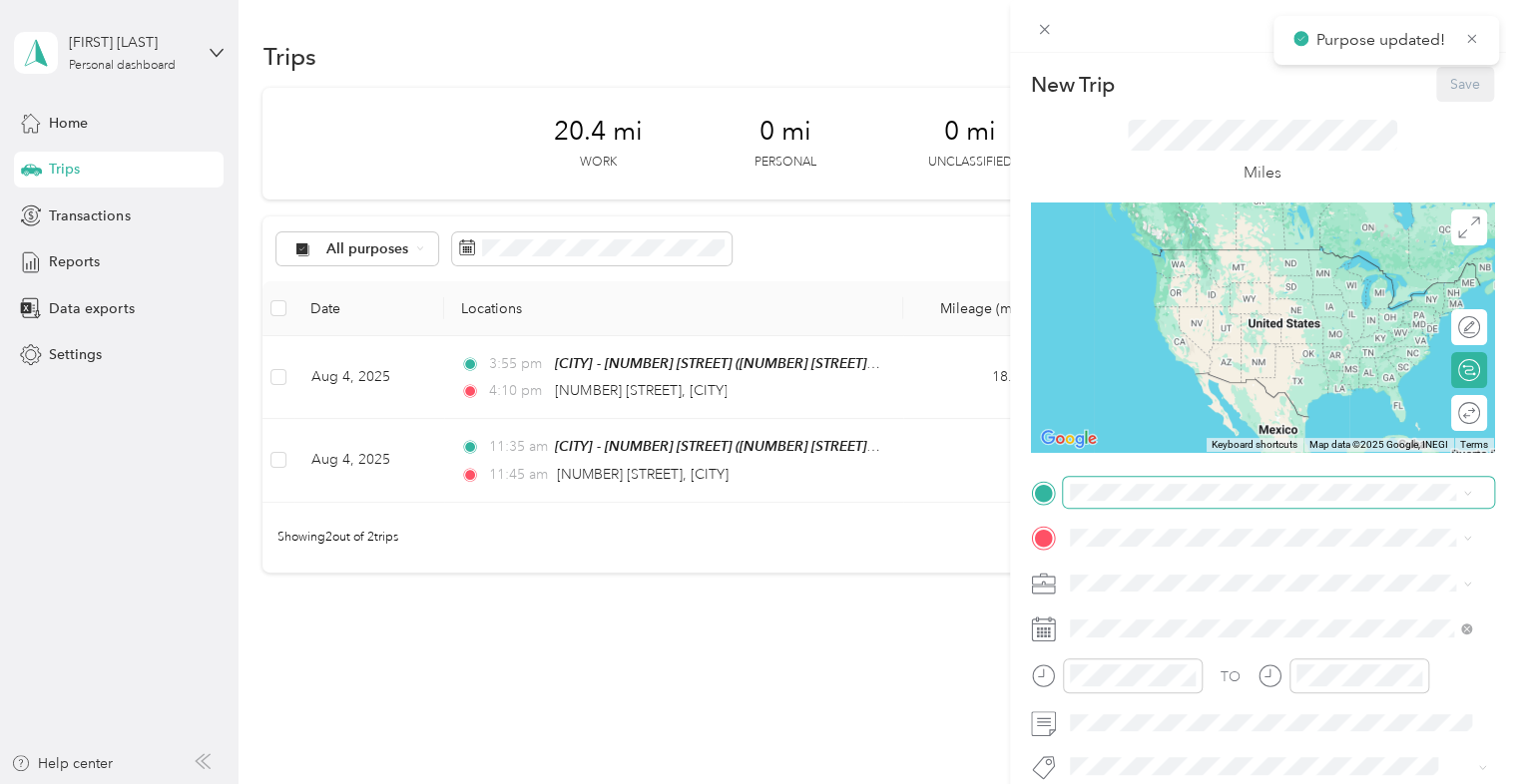 click at bounding box center [1278, 493] 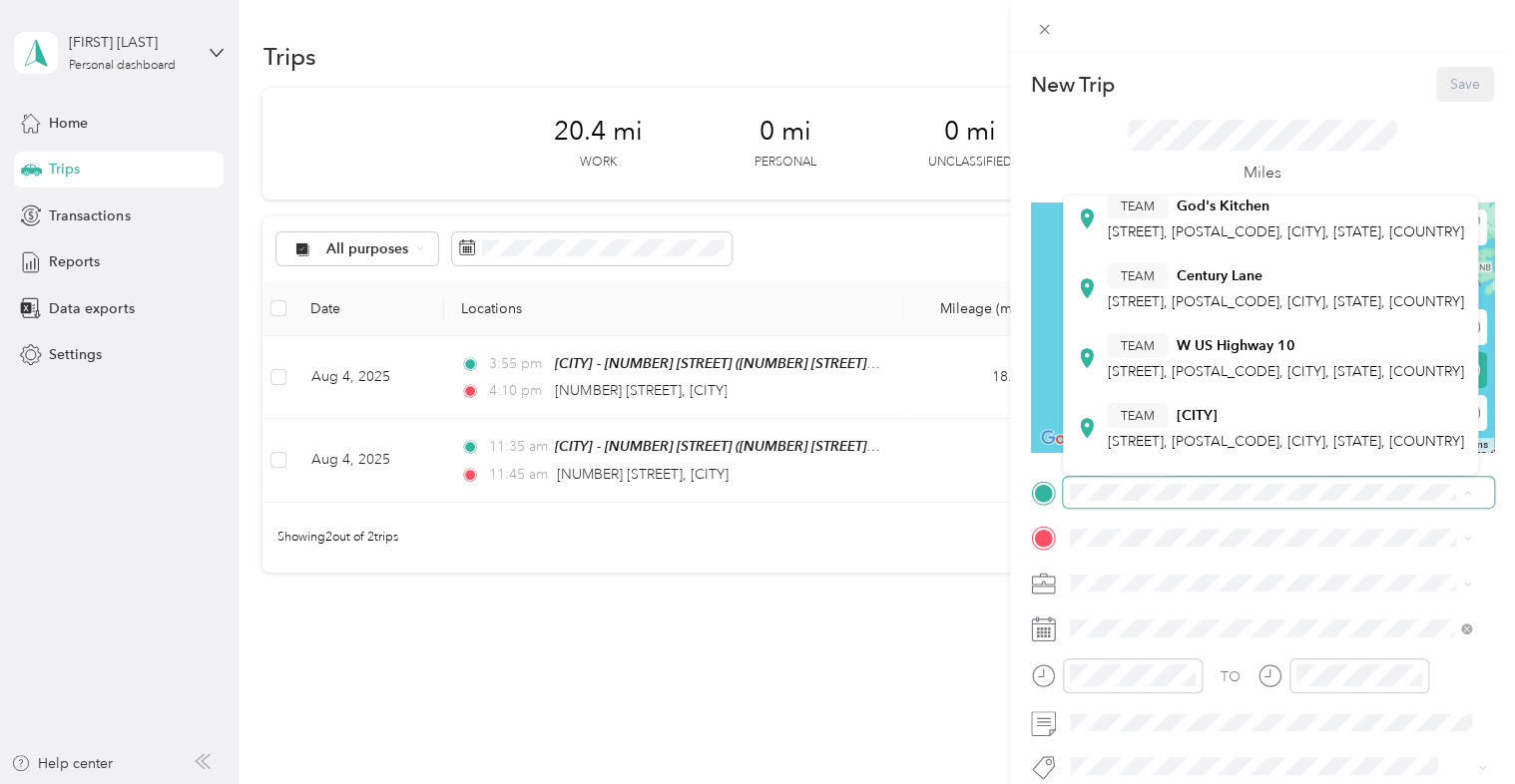 scroll, scrollTop: 670, scrollLeft: 0, axis: vertical 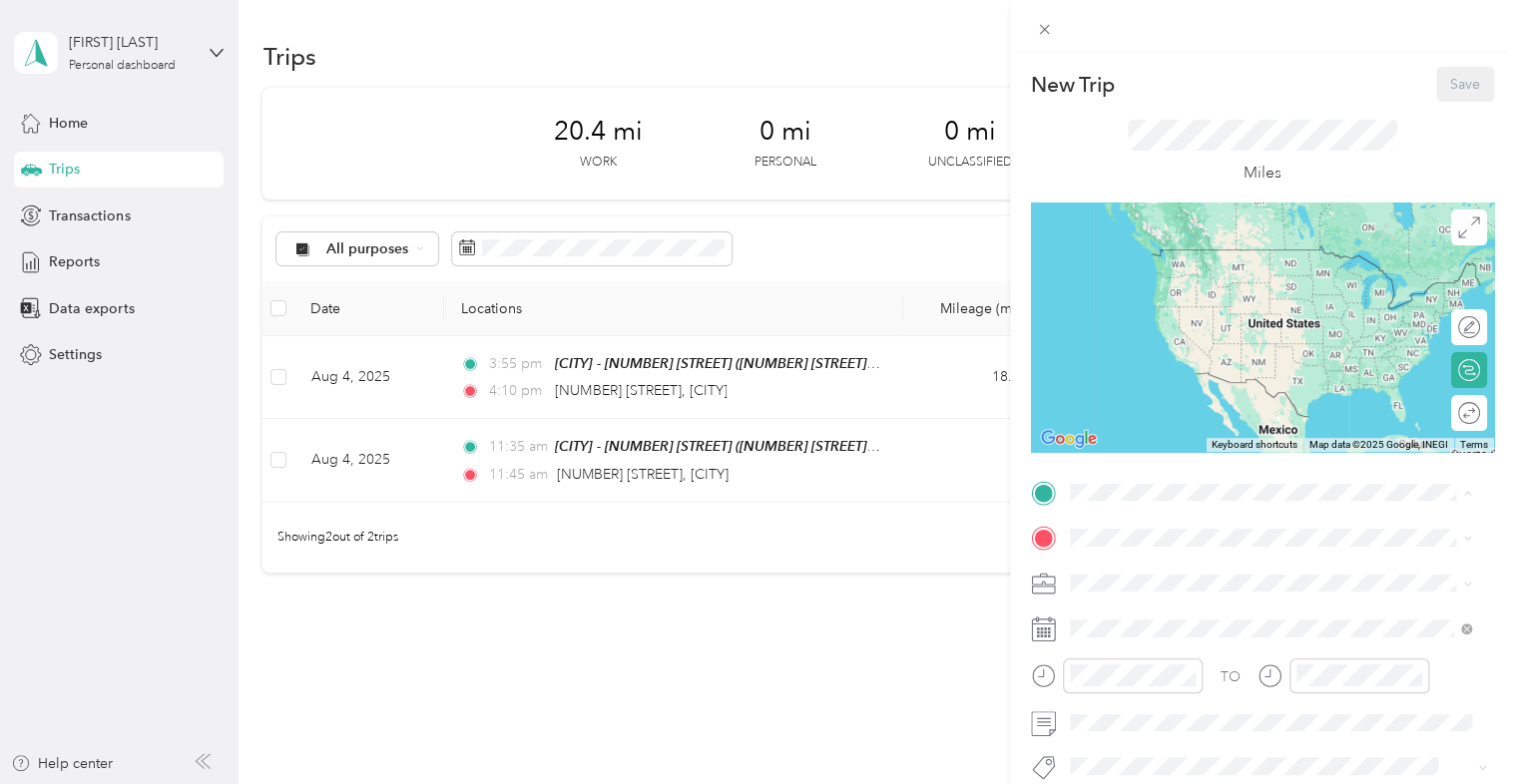 click on "[TEXT] [CITY] - [NUMBER] [STREET] [NUMBER] [STREET], [POSTAL_CODE], [CITY], [STATE], [COUNTRY]" at bounding box center (1285, 429) 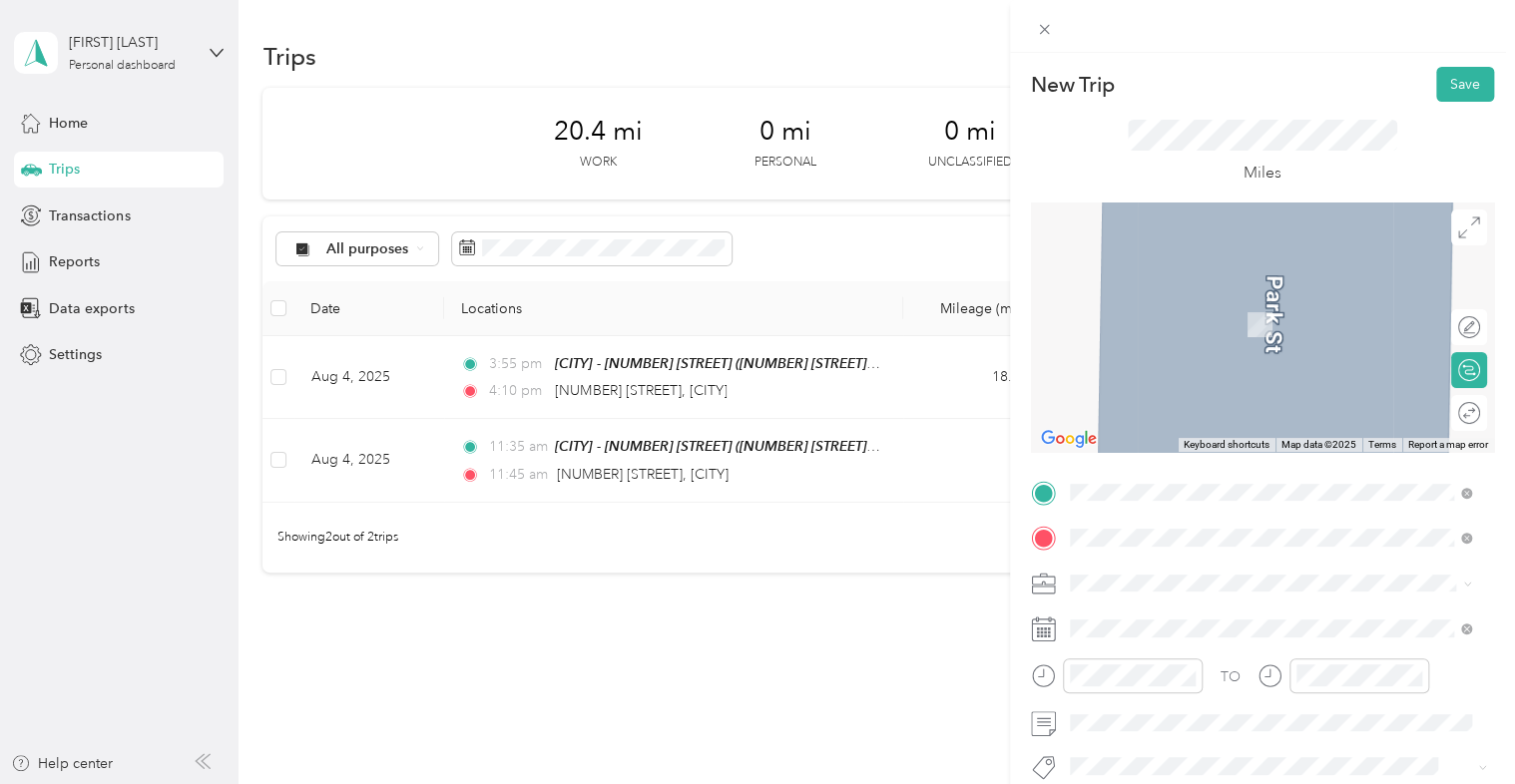 click on "[NUMBER] [STREET]
[CITY], [STATE] [POSTAL_CODE], [COUNTRY]" at bounding box center (1251, 617) 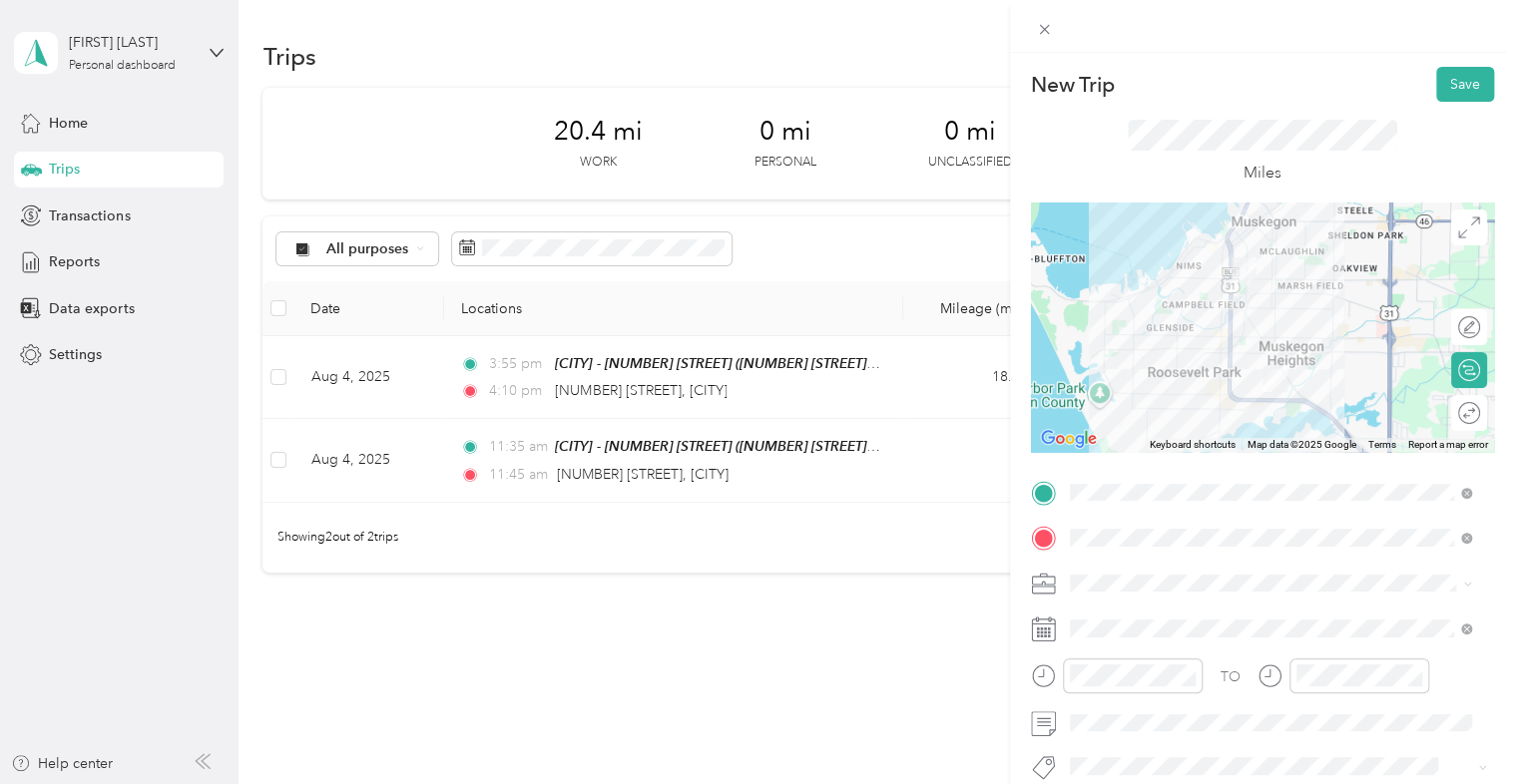 click on "[NUMBER] [TEXT]" at bounding box center (1132, 474) 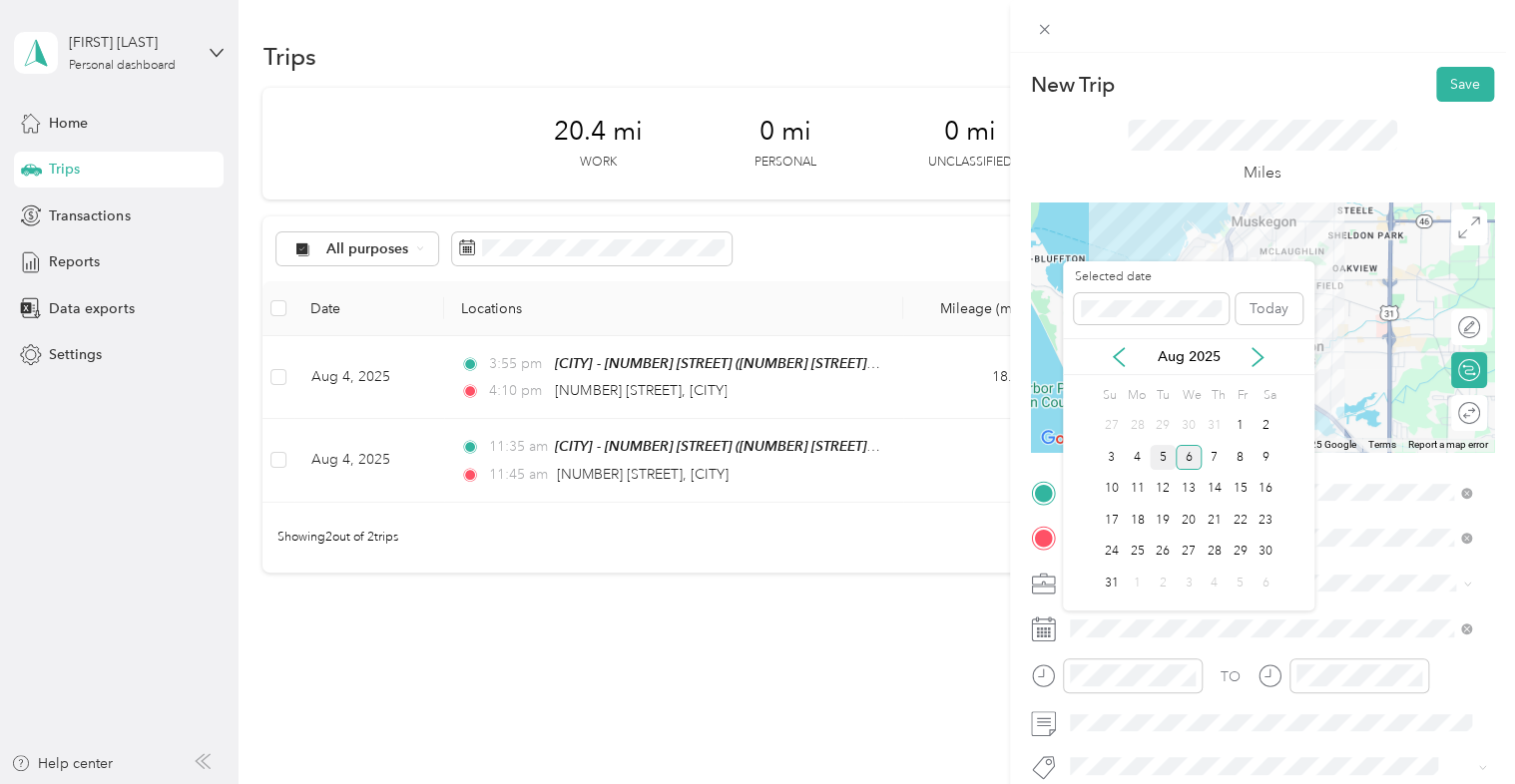 click on "5" at bounding box center [1163, 457] 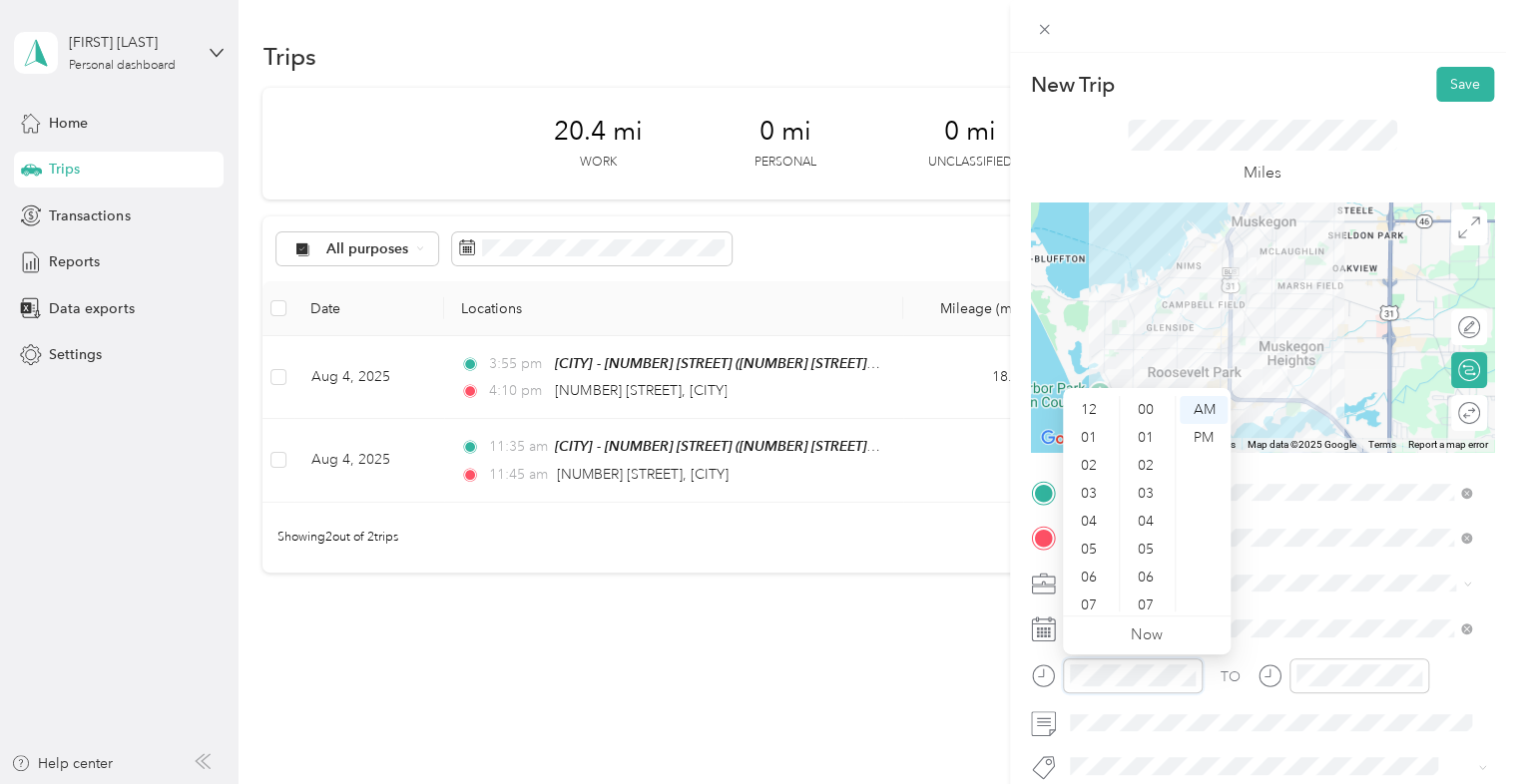 scroll, scrollTop: 808, scrollLeft: 0, axis: vertical 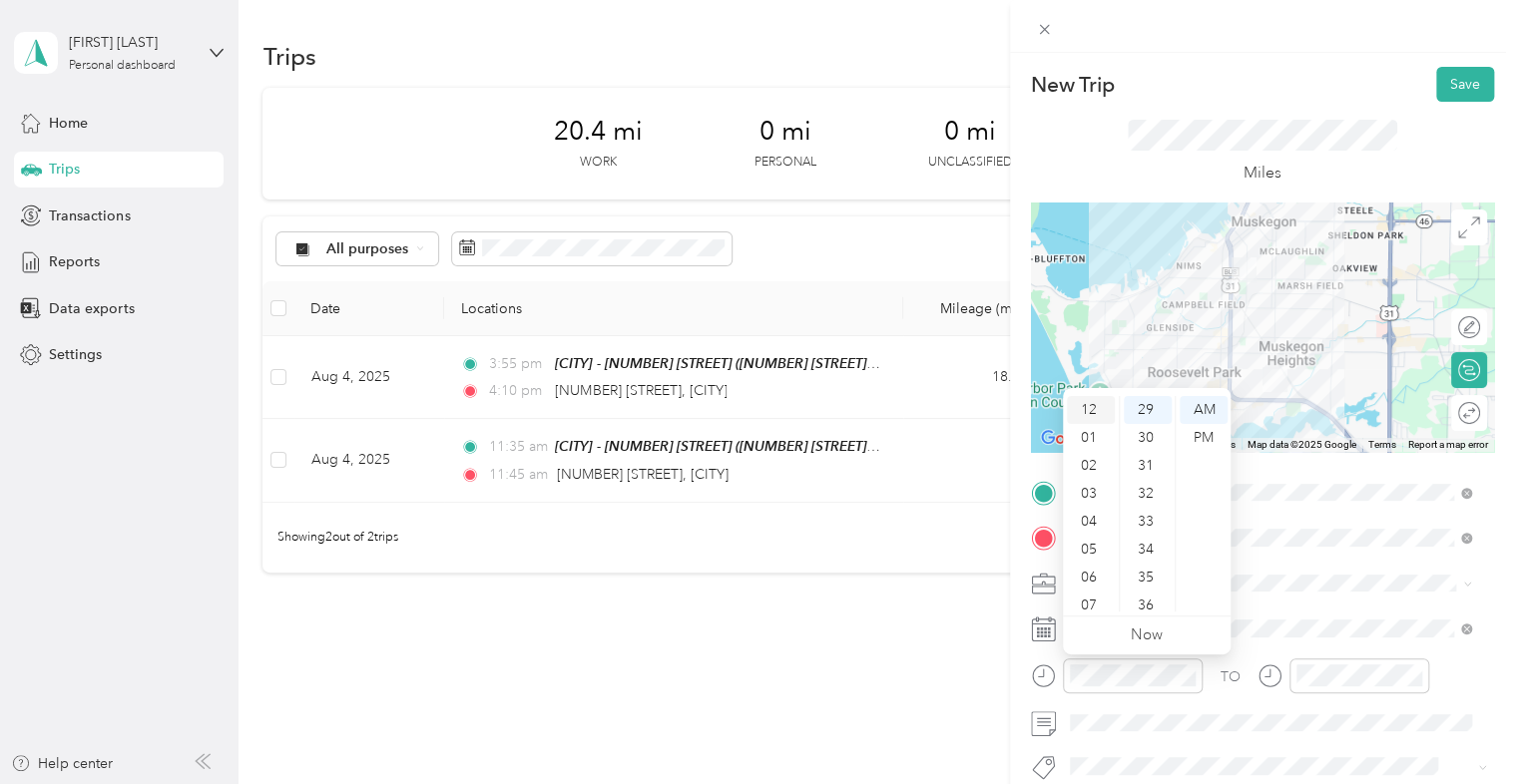 click on "12" at bounding box center (1091, 410) 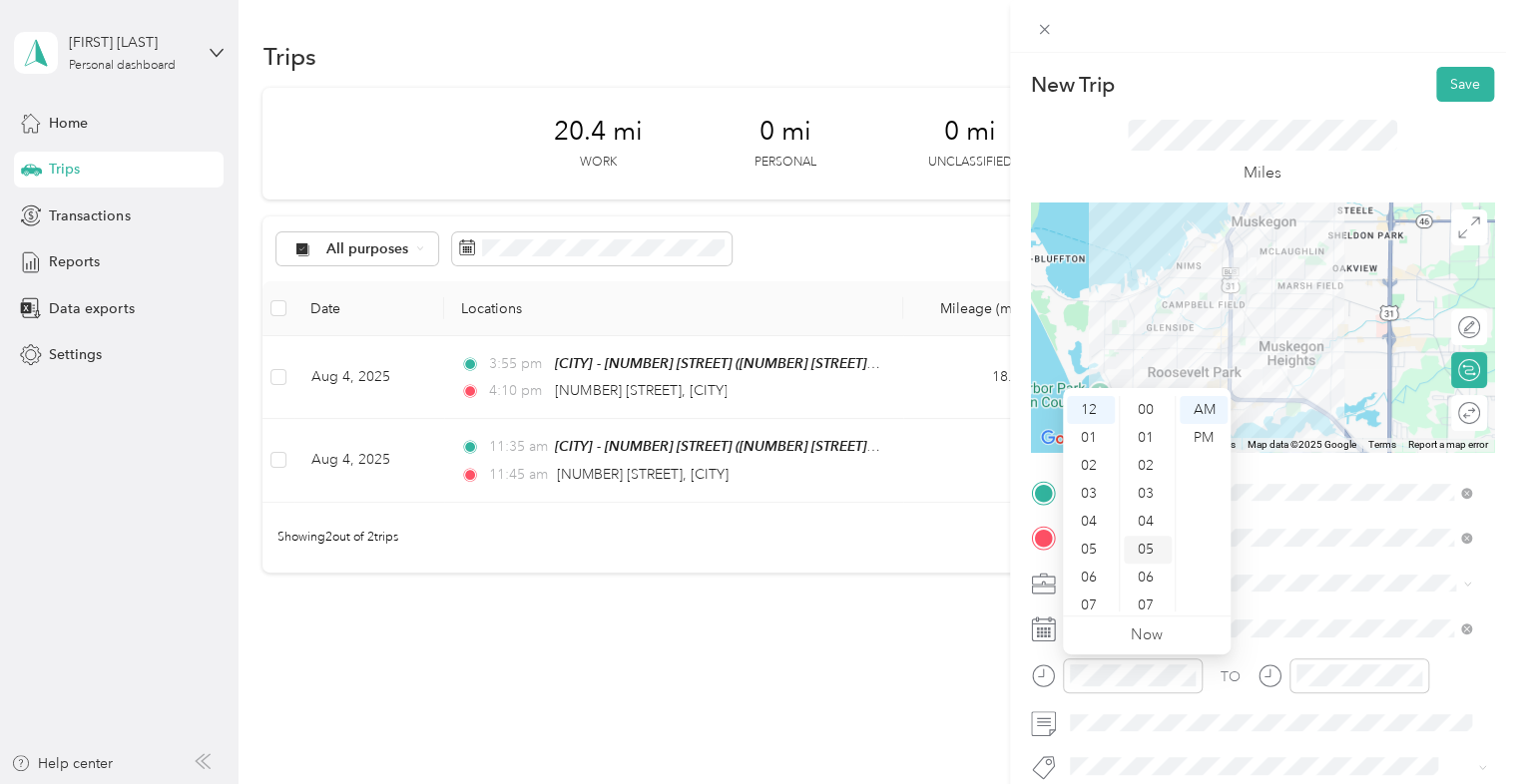 scroll, scrollTop: 299, scrollLeft: 0, axis: vertical 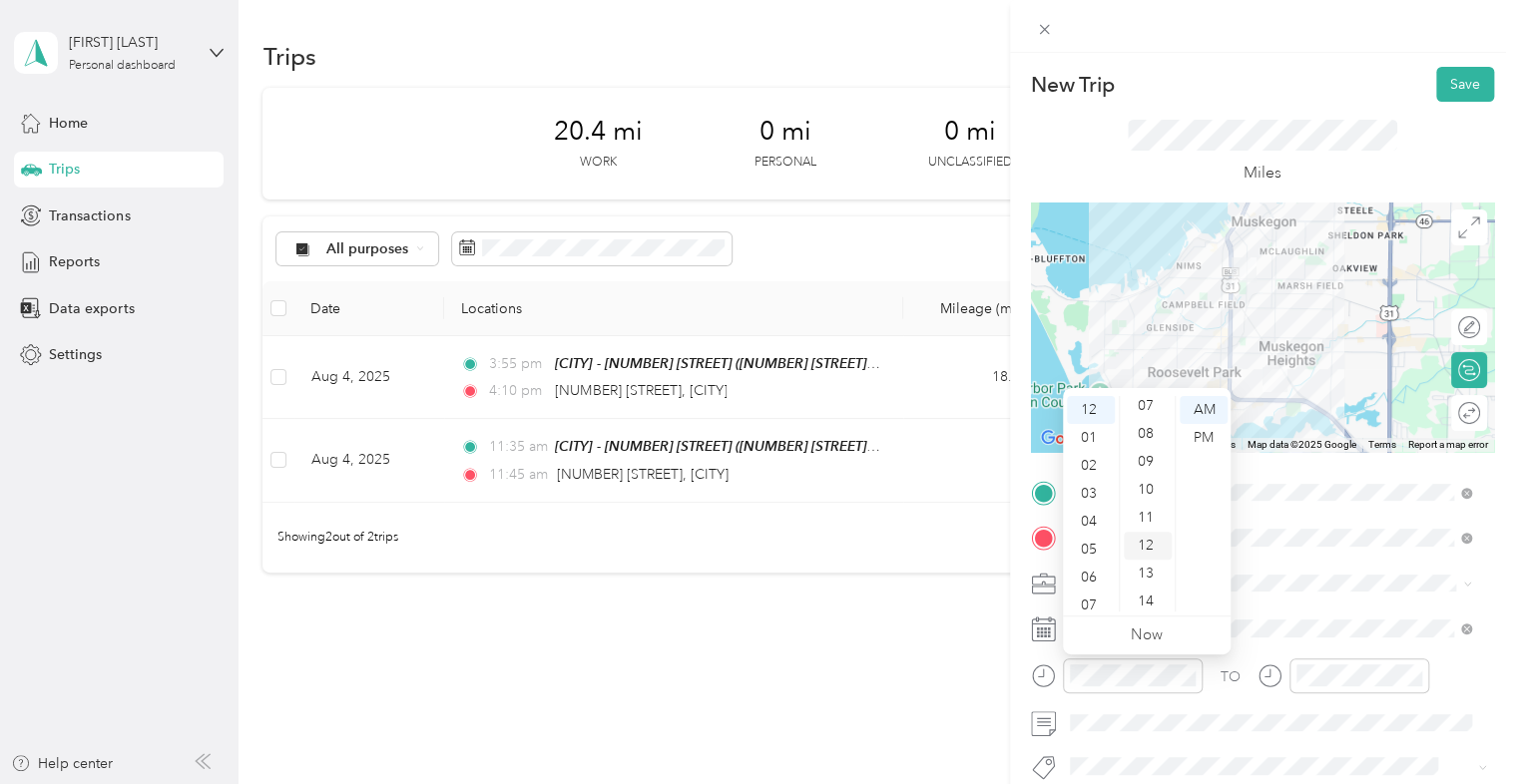click on "10" at bounding box center [1148, 490] 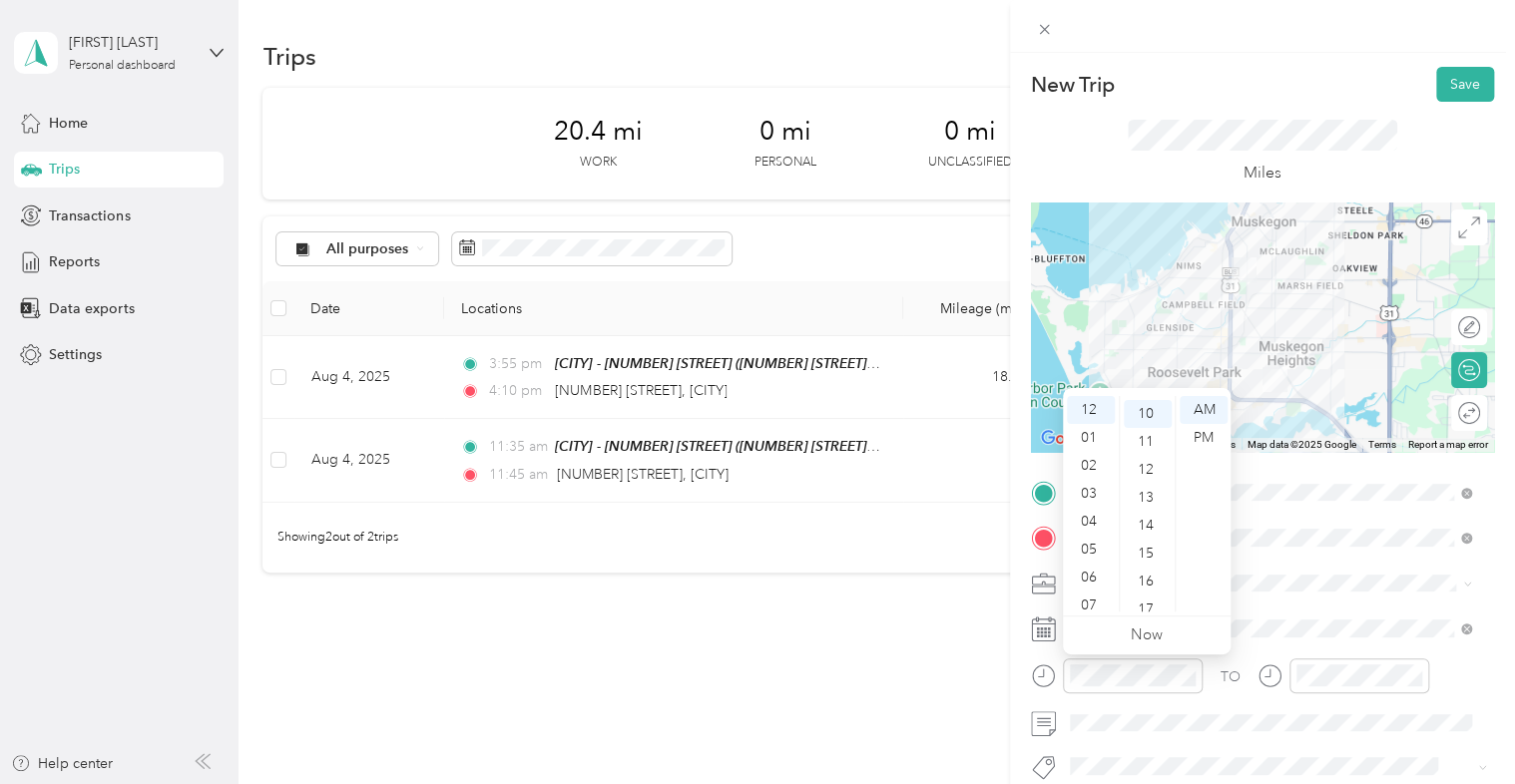 scroll, scrollTop: 279, scrollLeft: 0, axis: vertical 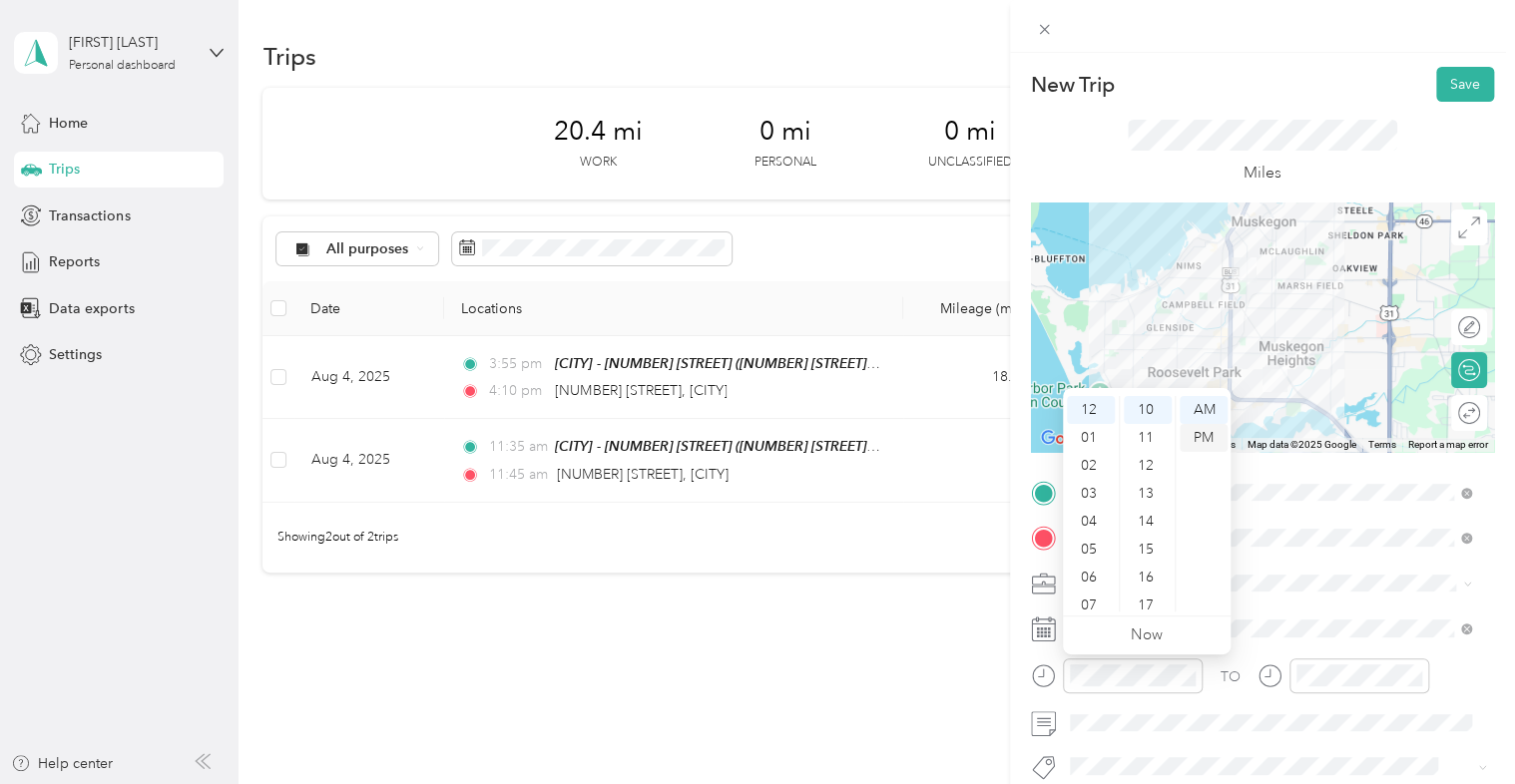 click on "PM" at bounding box center (1204, 438) 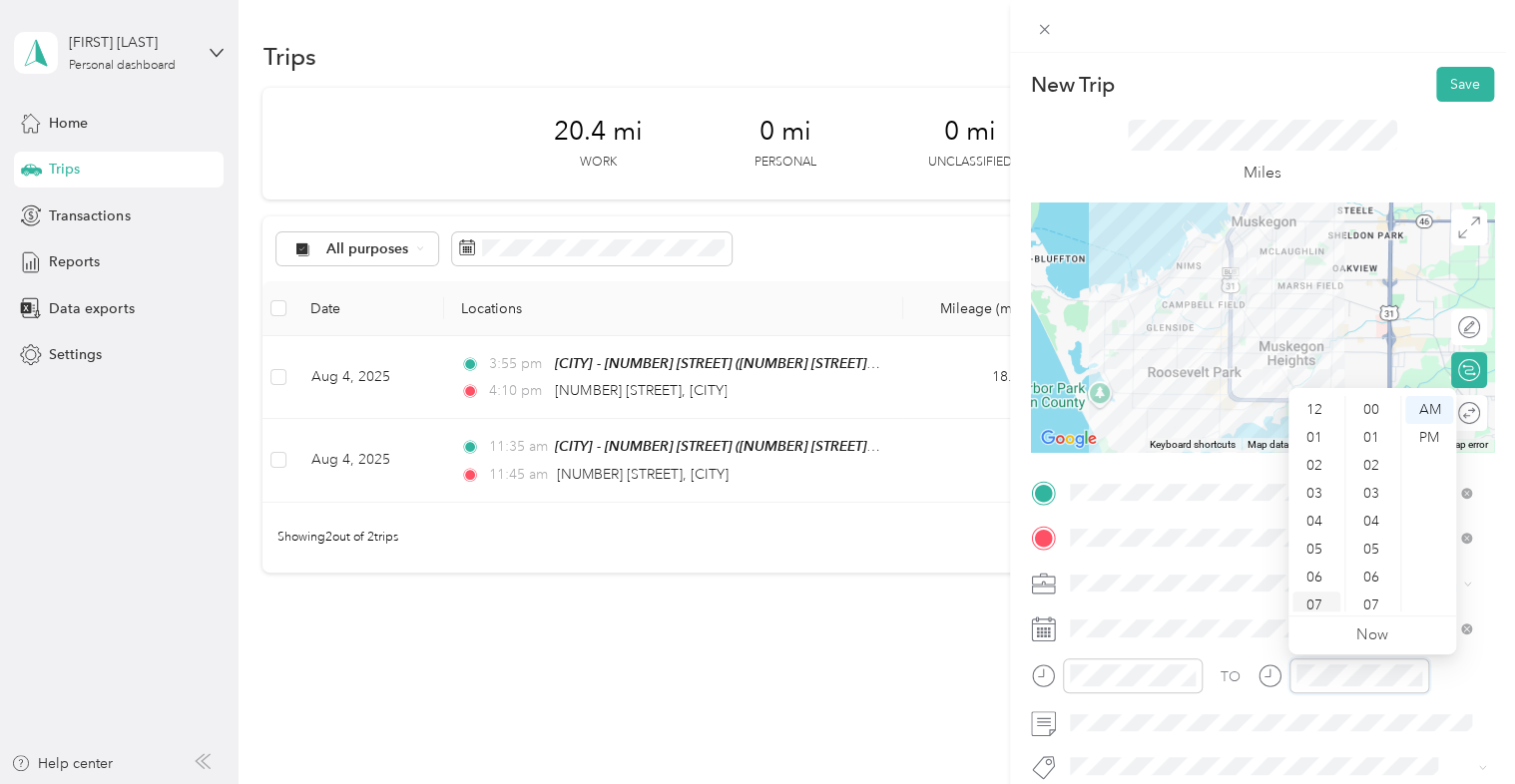 scroll, scrollTop: 810, scrollLeft: 0, axis: vertical 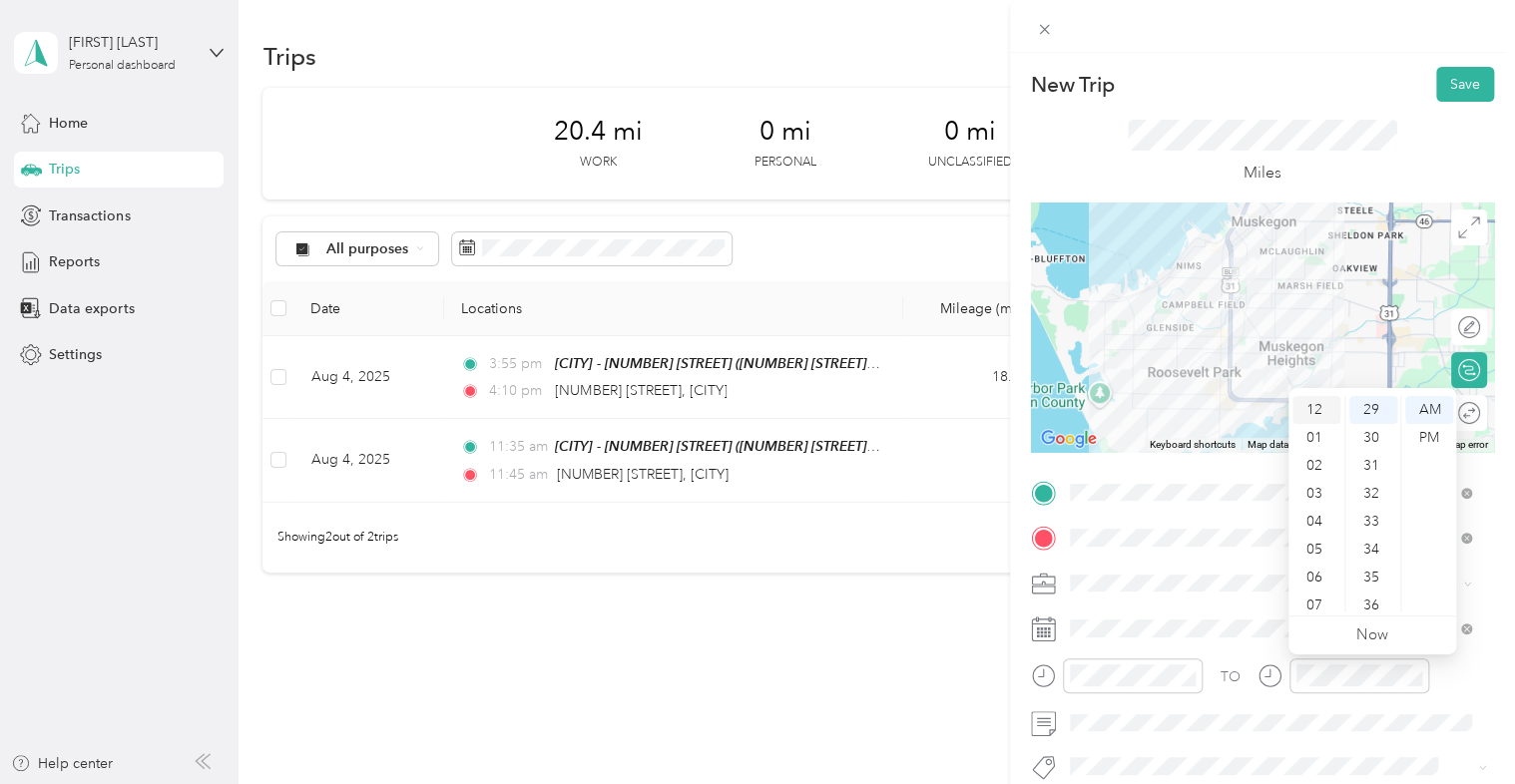 click on "12" at bounding box center (1316, 410) 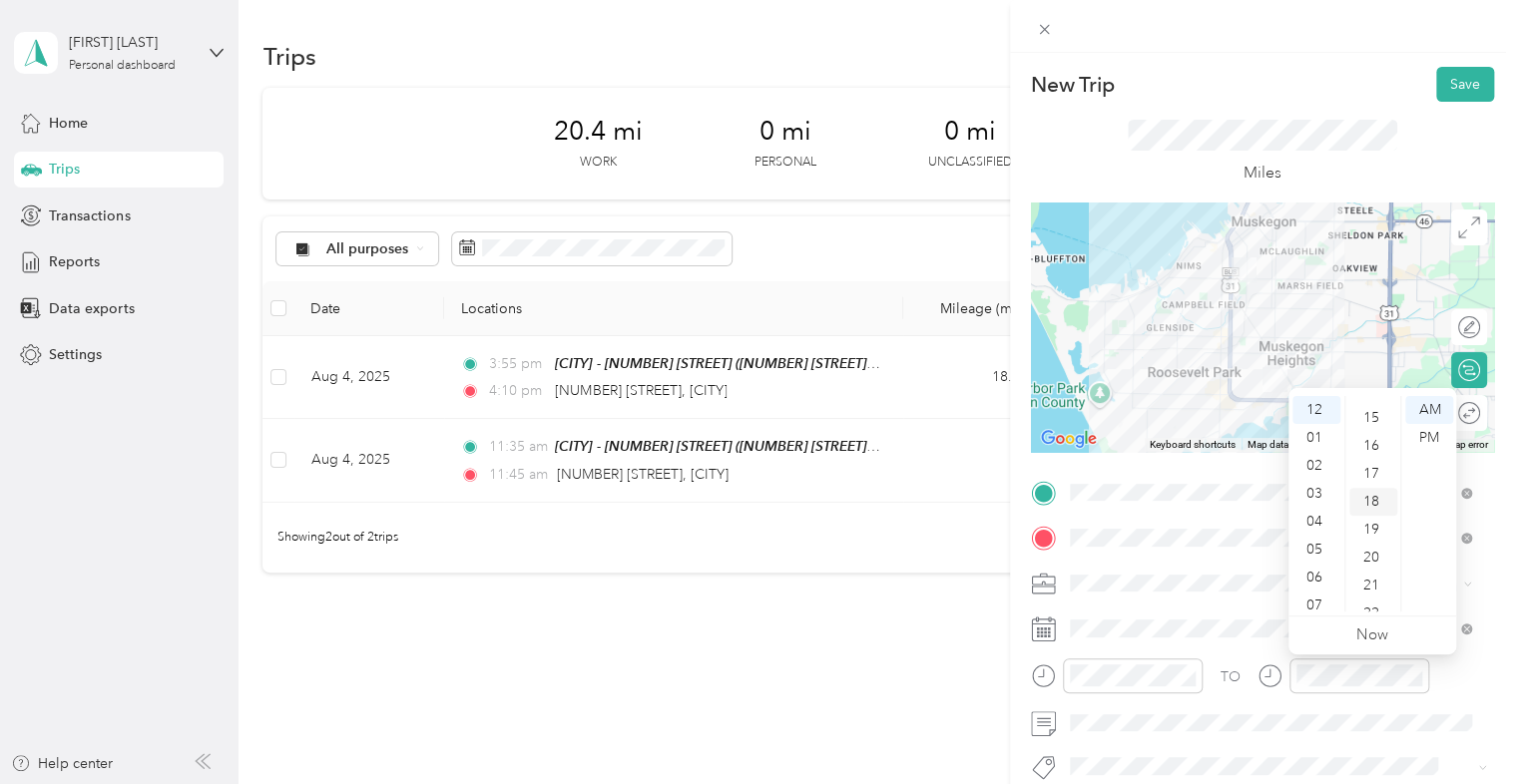 scroll, scrollTop: 511, scrollLeft: 0, axis: vertical 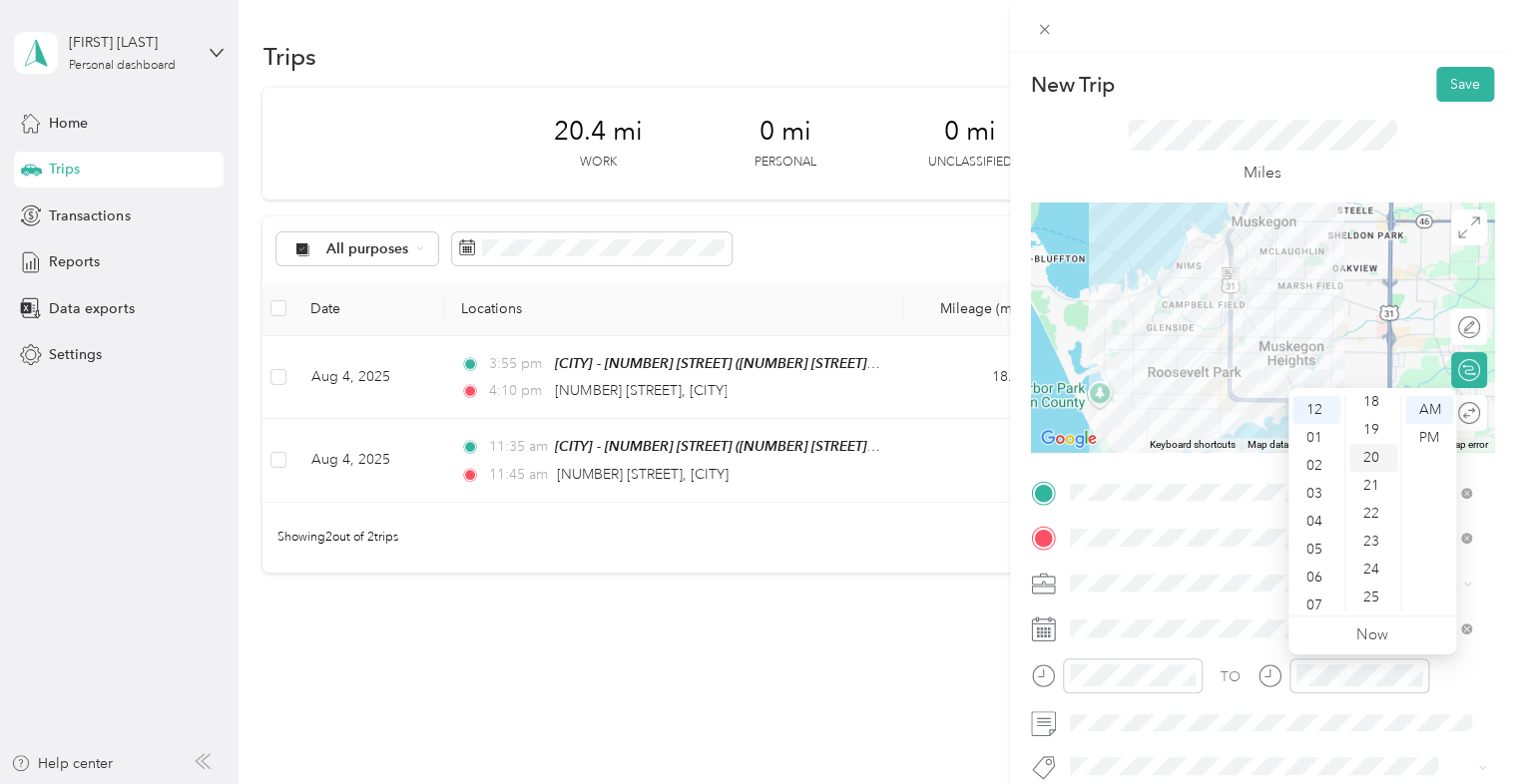 click on "20" at bounding box center (1373, 458) 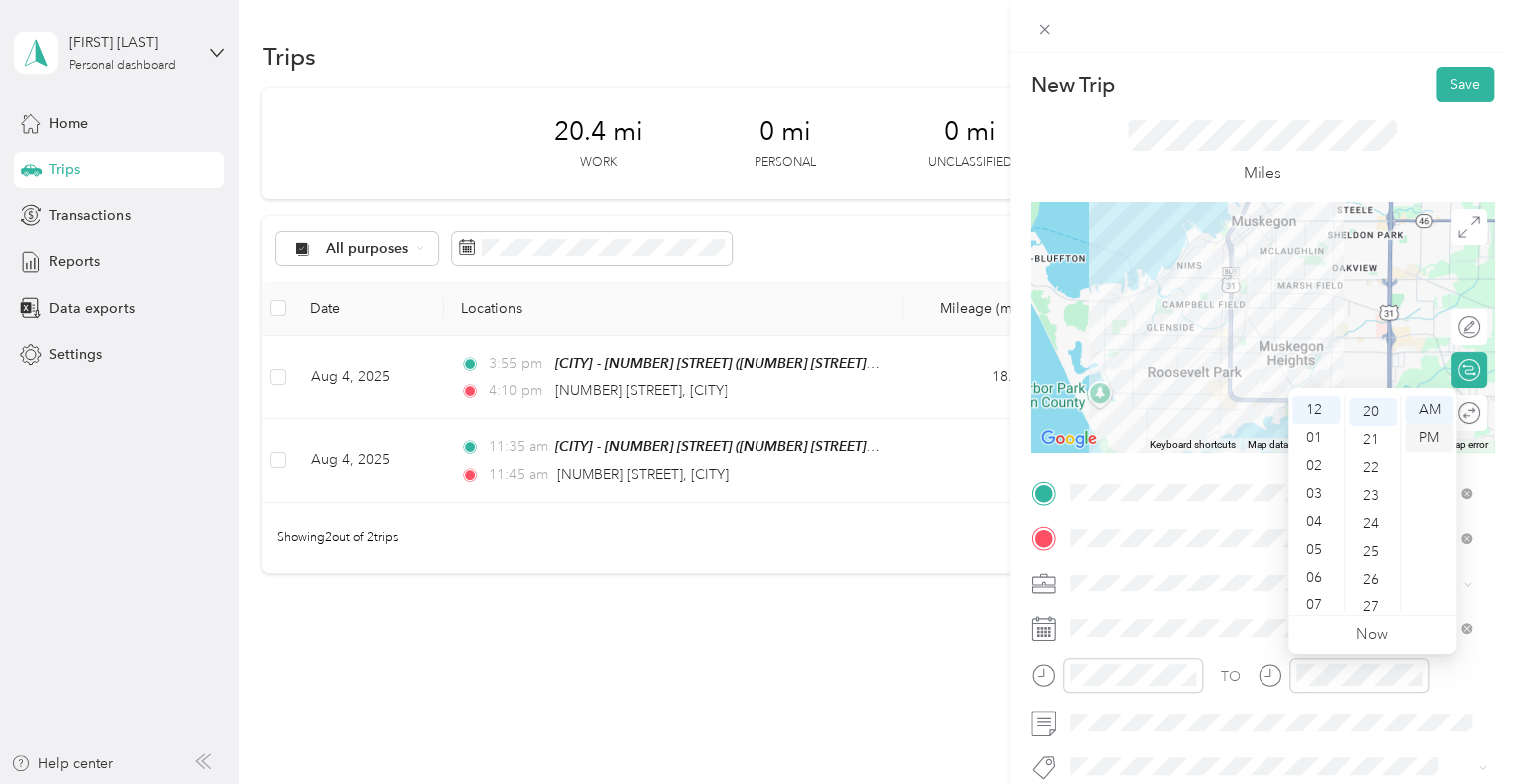 scroll, scrollTop: 559, scrollLeft: 0, axis: vertical 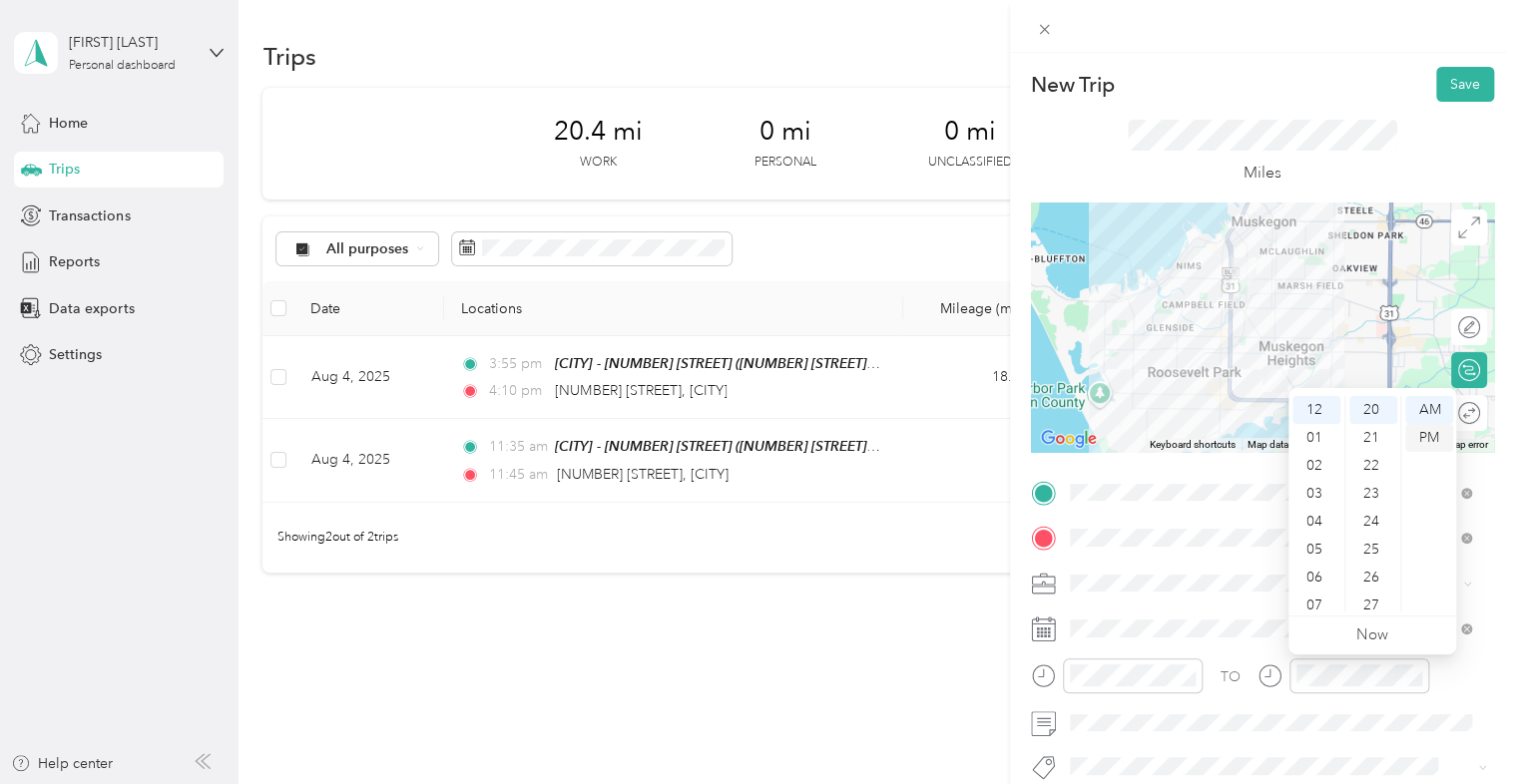 click on "PM" at bounding box center (1429, 438) 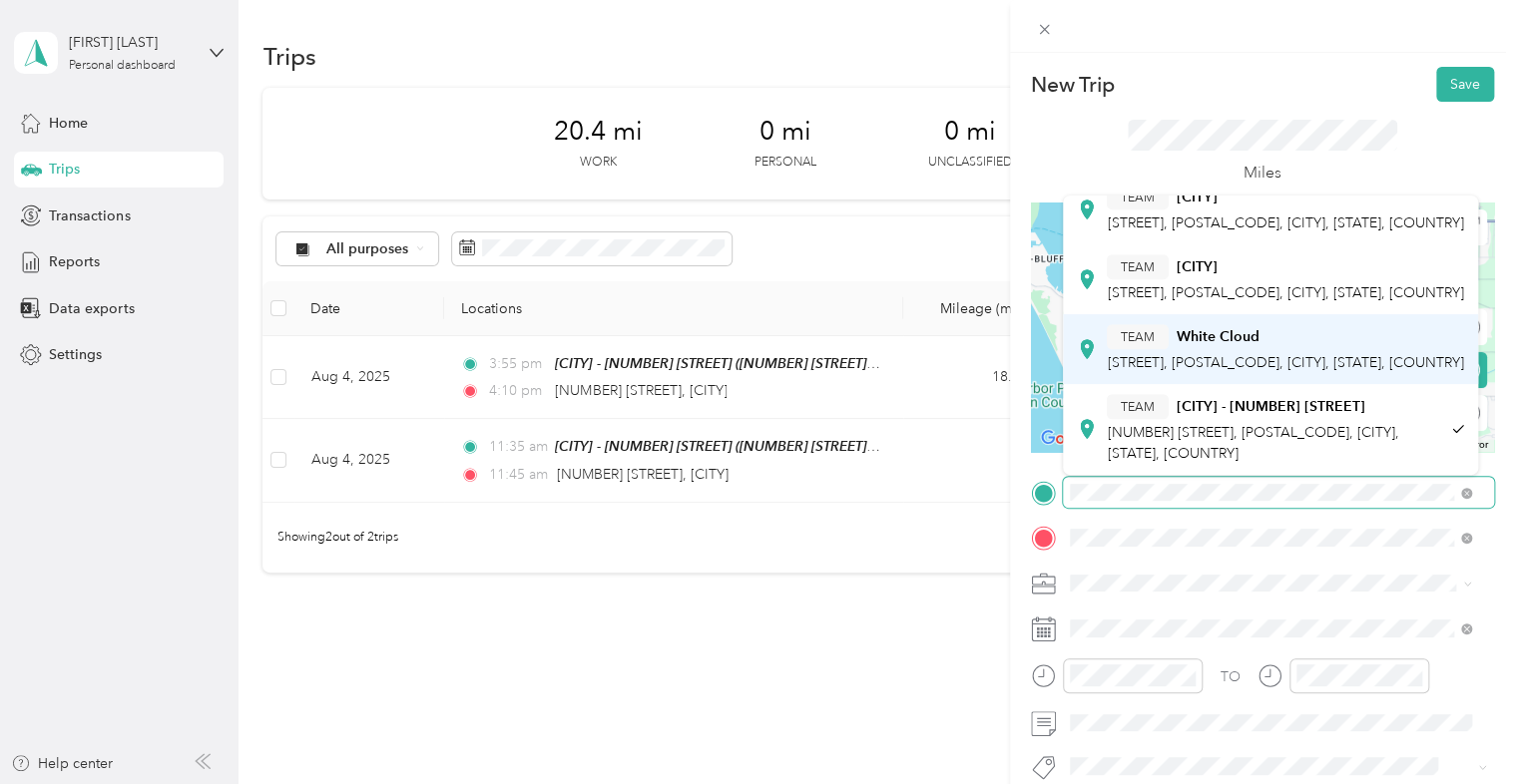 scroll, scrollTop: 670, scrollLeft: 0, axis: vertical 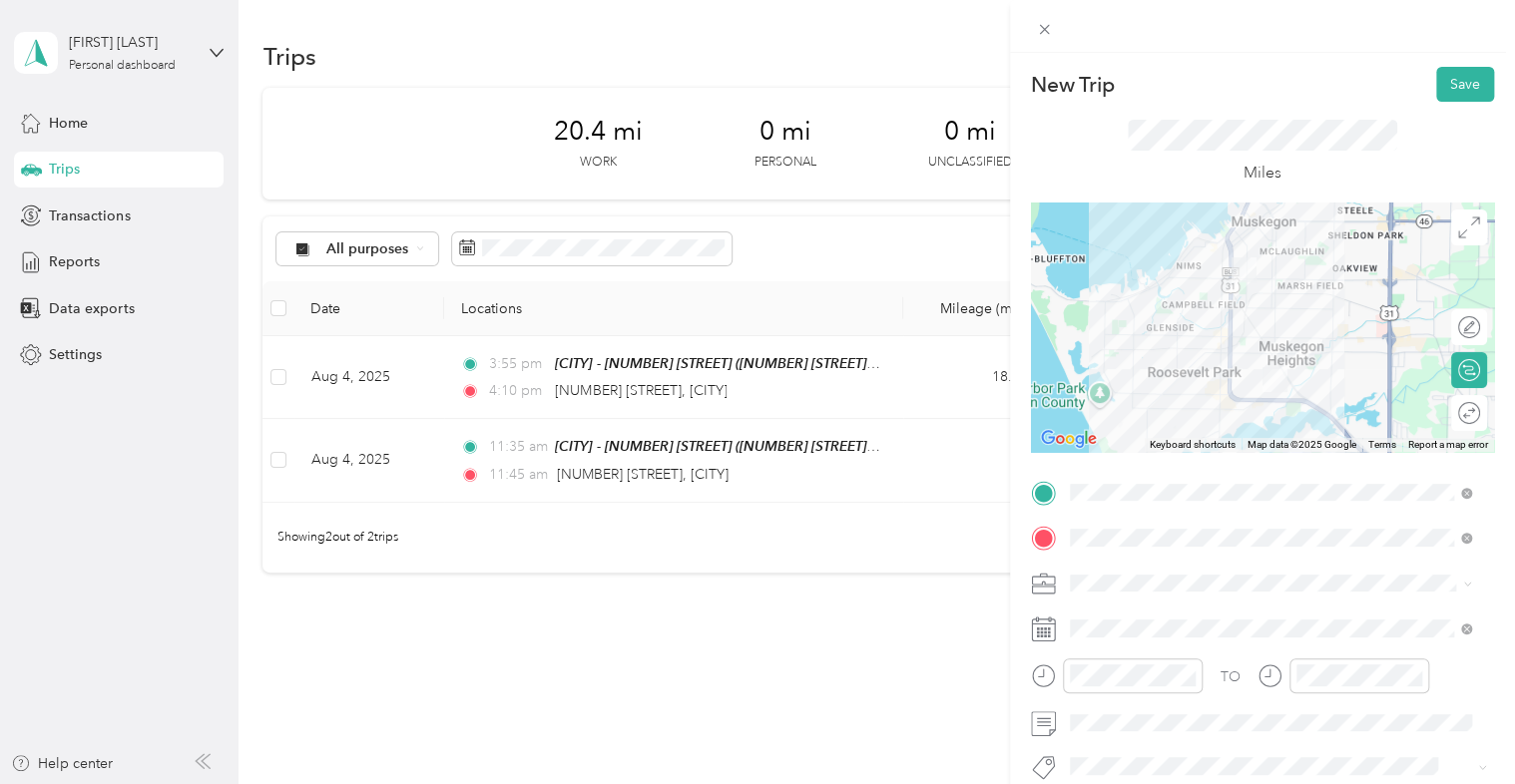 click on "New Trip Save This trip cannot be edited because it is either under review, approved, or paid. Contact your Team Manager to edit it. Miles ← Move left → Move right ↑ Move up ↓ Move down + Zoom in - Zoom out Home Jump left by 75% End Jump right by 75% Page Up Jump up by 75% Page Down Jump down by 75% Keyboard shortcuts Map Data Map data ©2025 Google Map data ©2025 Google 2 km  Click to toggle between metric and imperial units Terms Report a map error Edit route Calculate route Round trip TO Add photo" at bounding box center (758, 392) 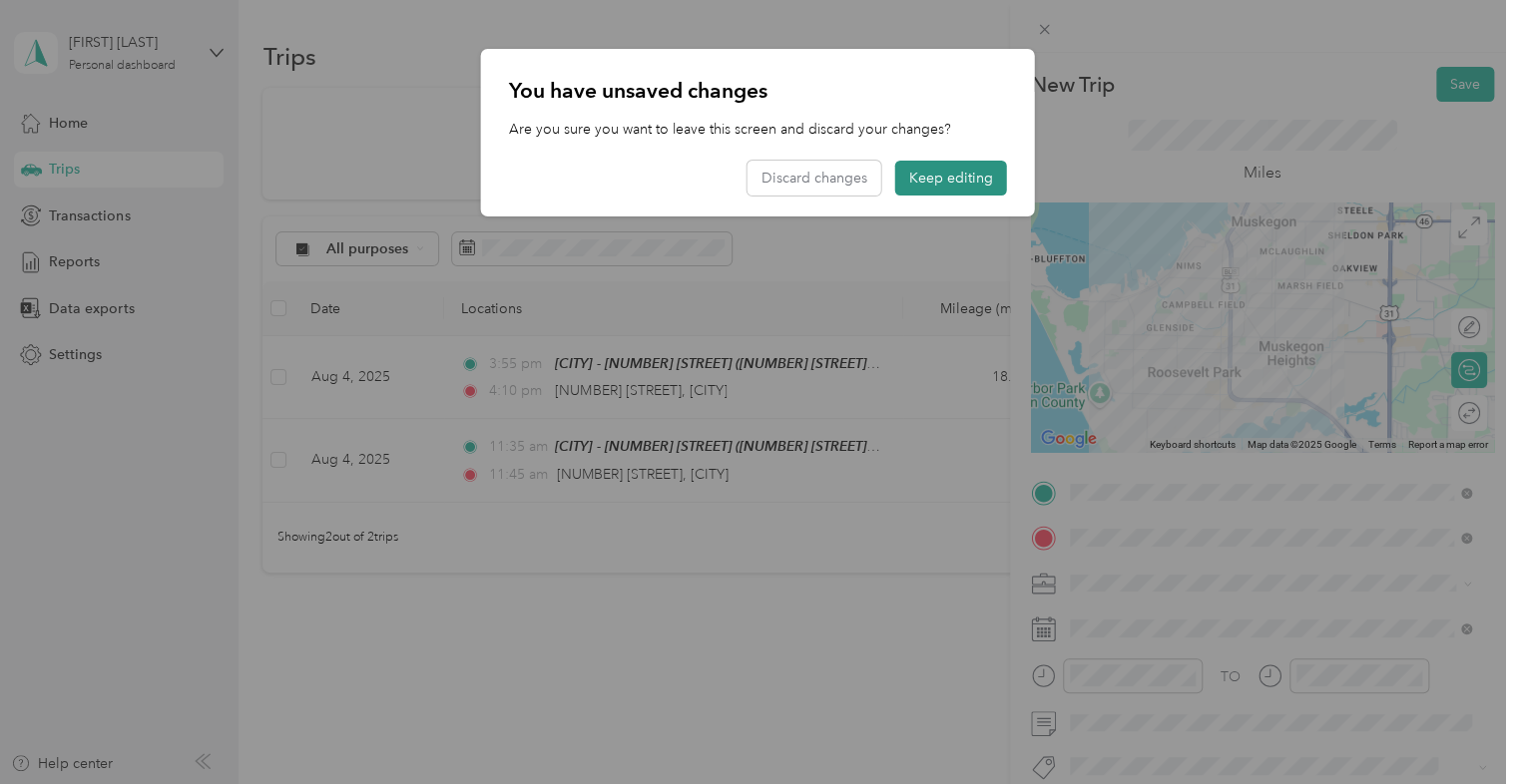 click on "Keep editing" at bounding box center (951, 178) 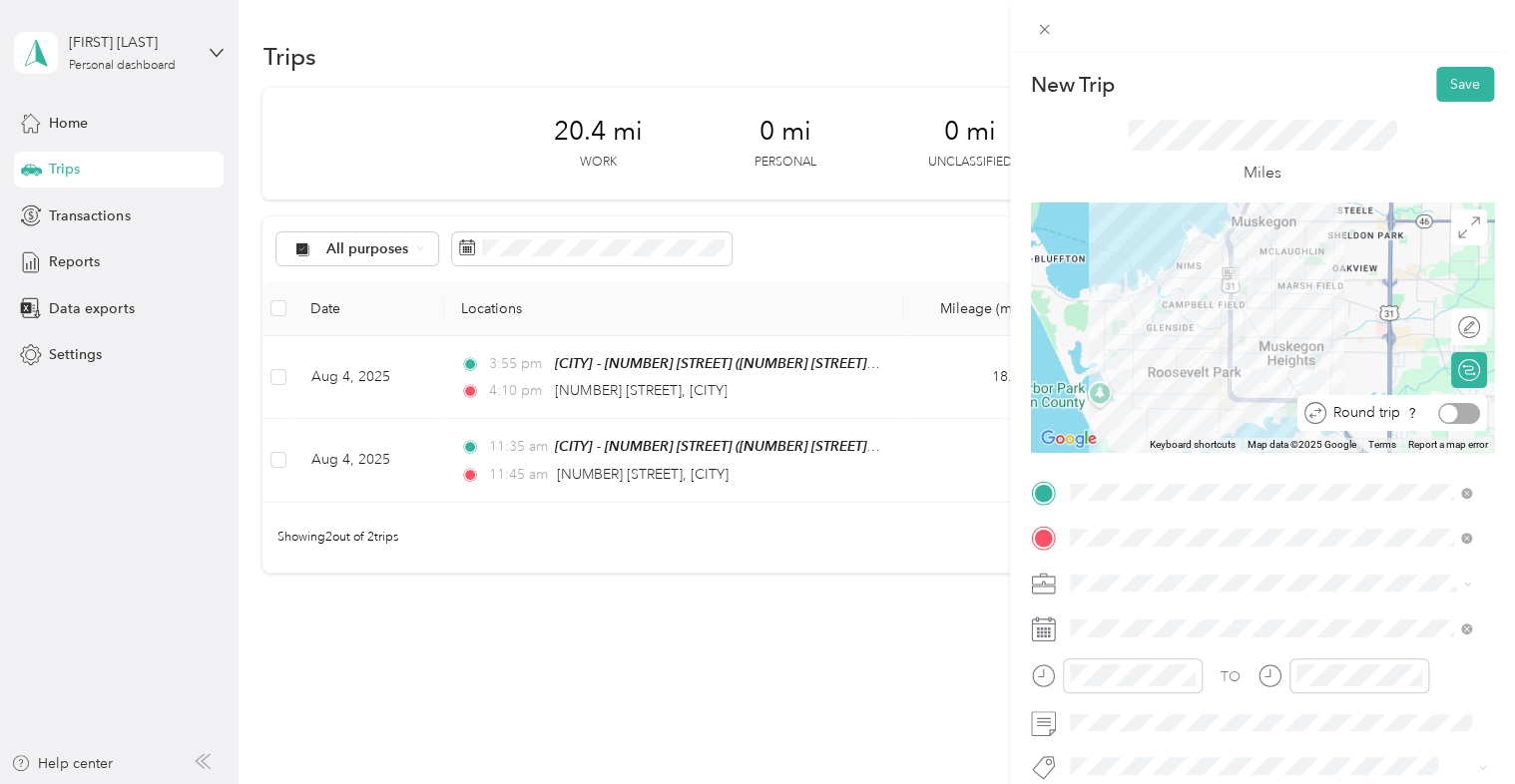 click at bounding box center (1459, 413) 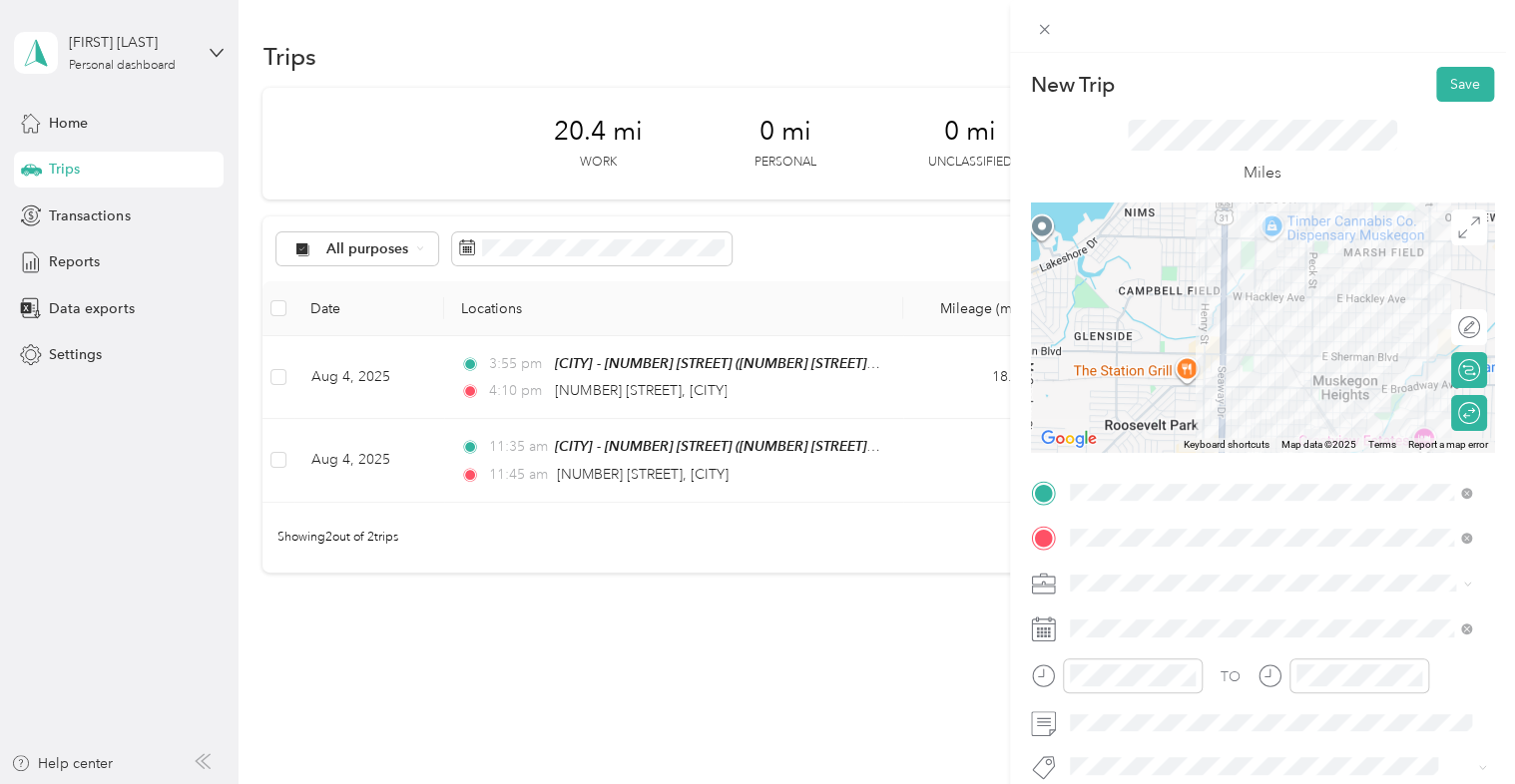 drag, startPoint x: 1286, startPoint y: 284, endPoint x: 1367, endPoint y: 365, distance: 114.5513 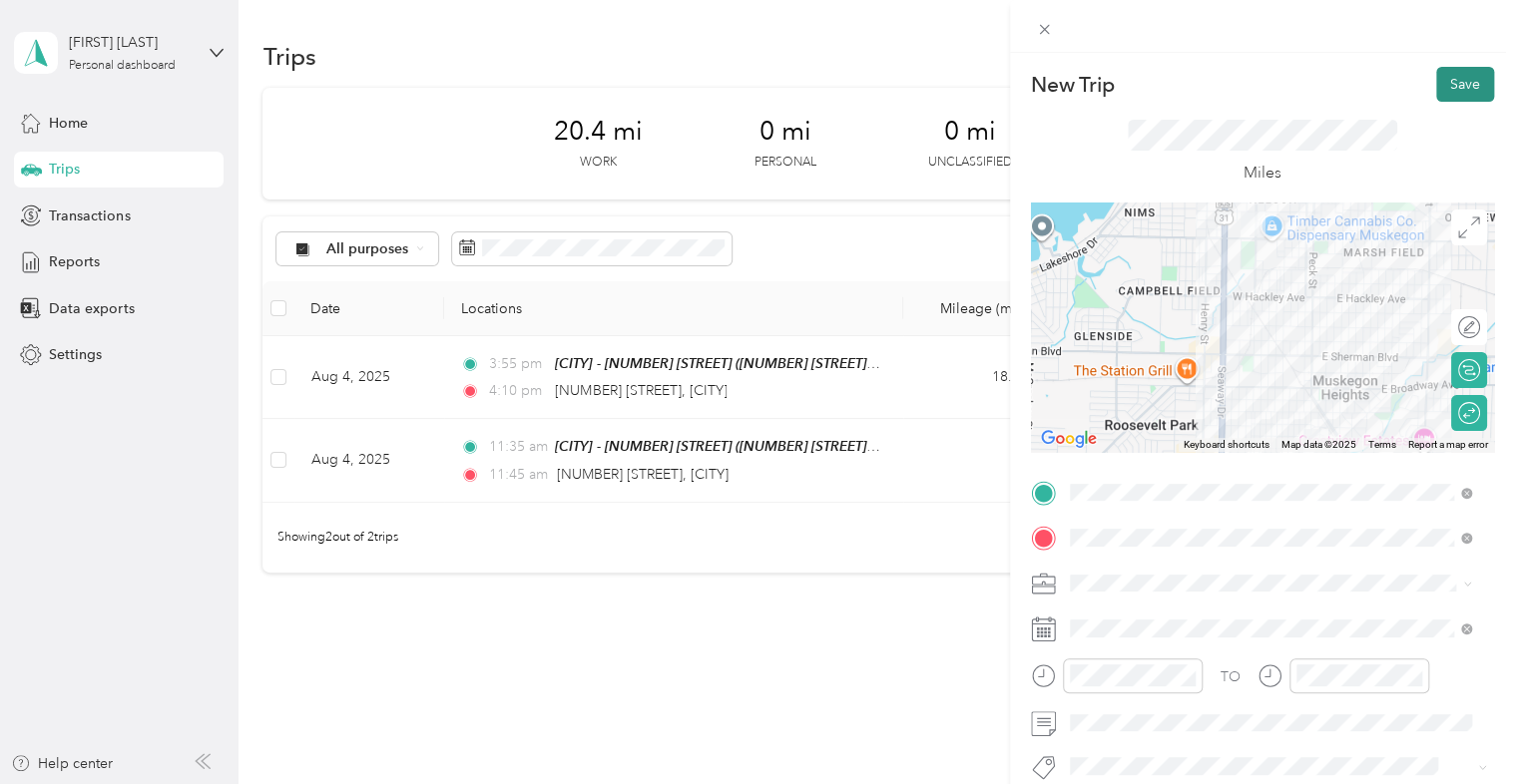 click on "Save" at bounding box center (1465, 84) 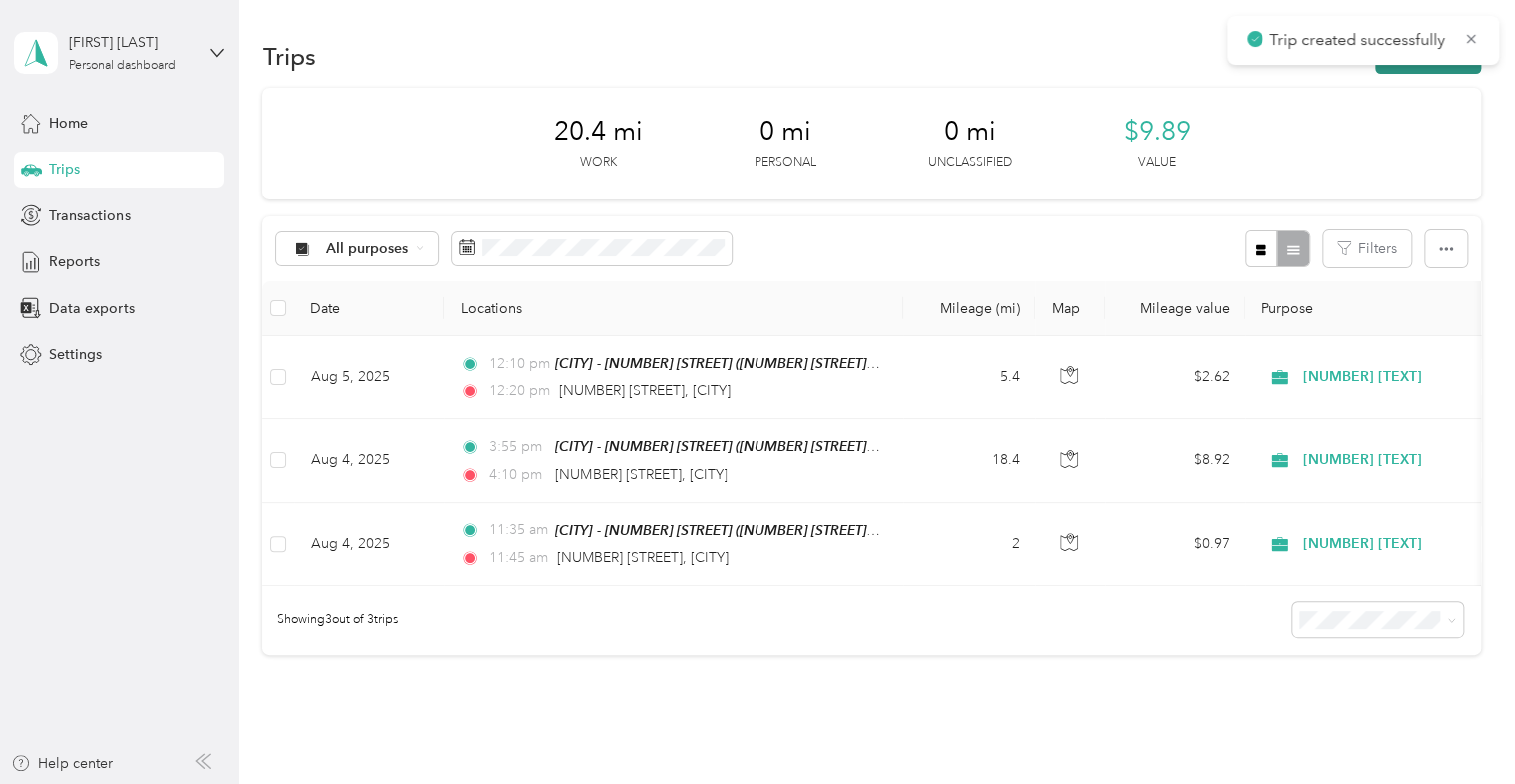 click on "New trip" at bounding box center (1428, 56) 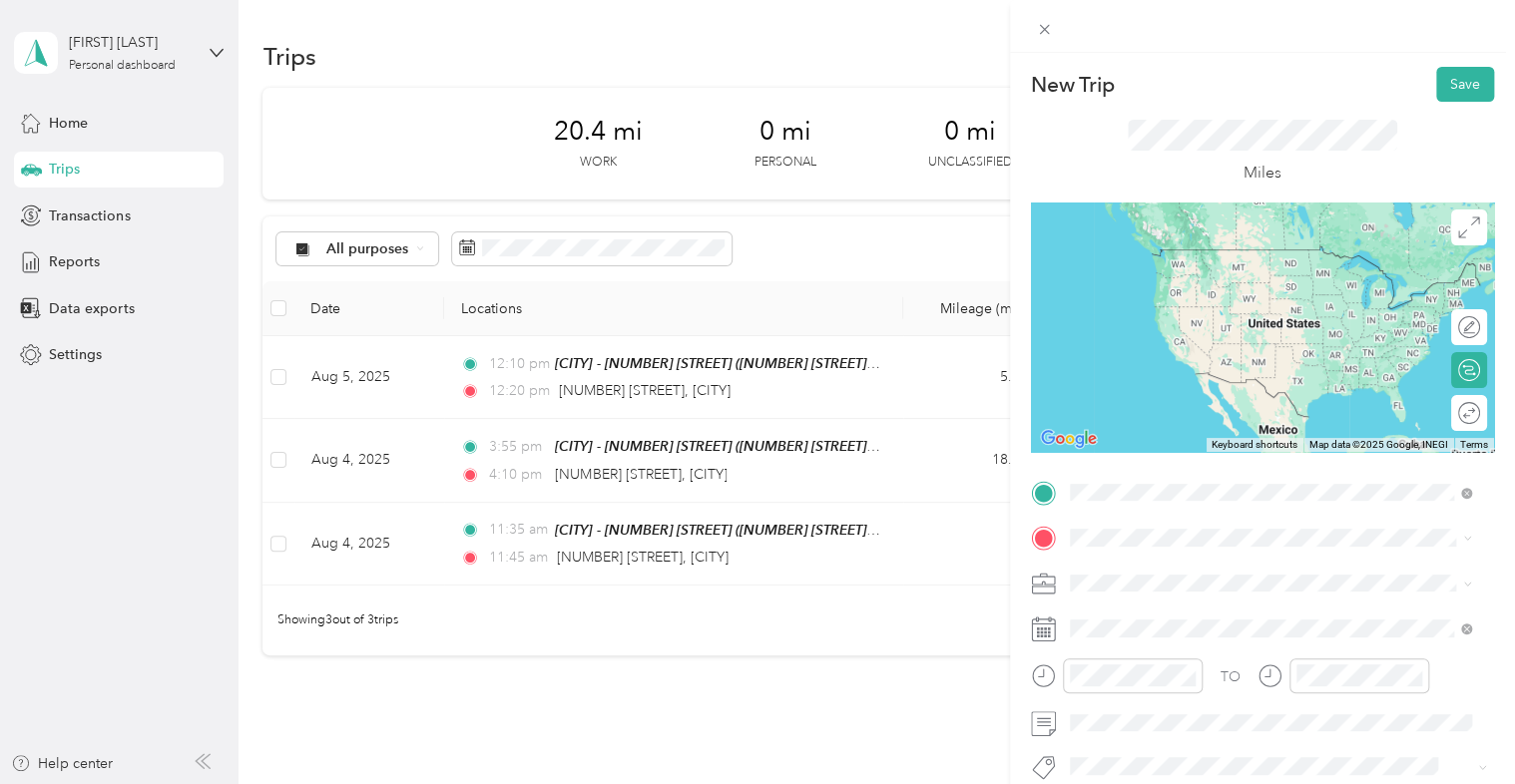 click on "[NUMBER] [STREET], [POSTAL_CODE], [CITY], [STATE], [COUNTRY]" at bounding box center [1280, 296] 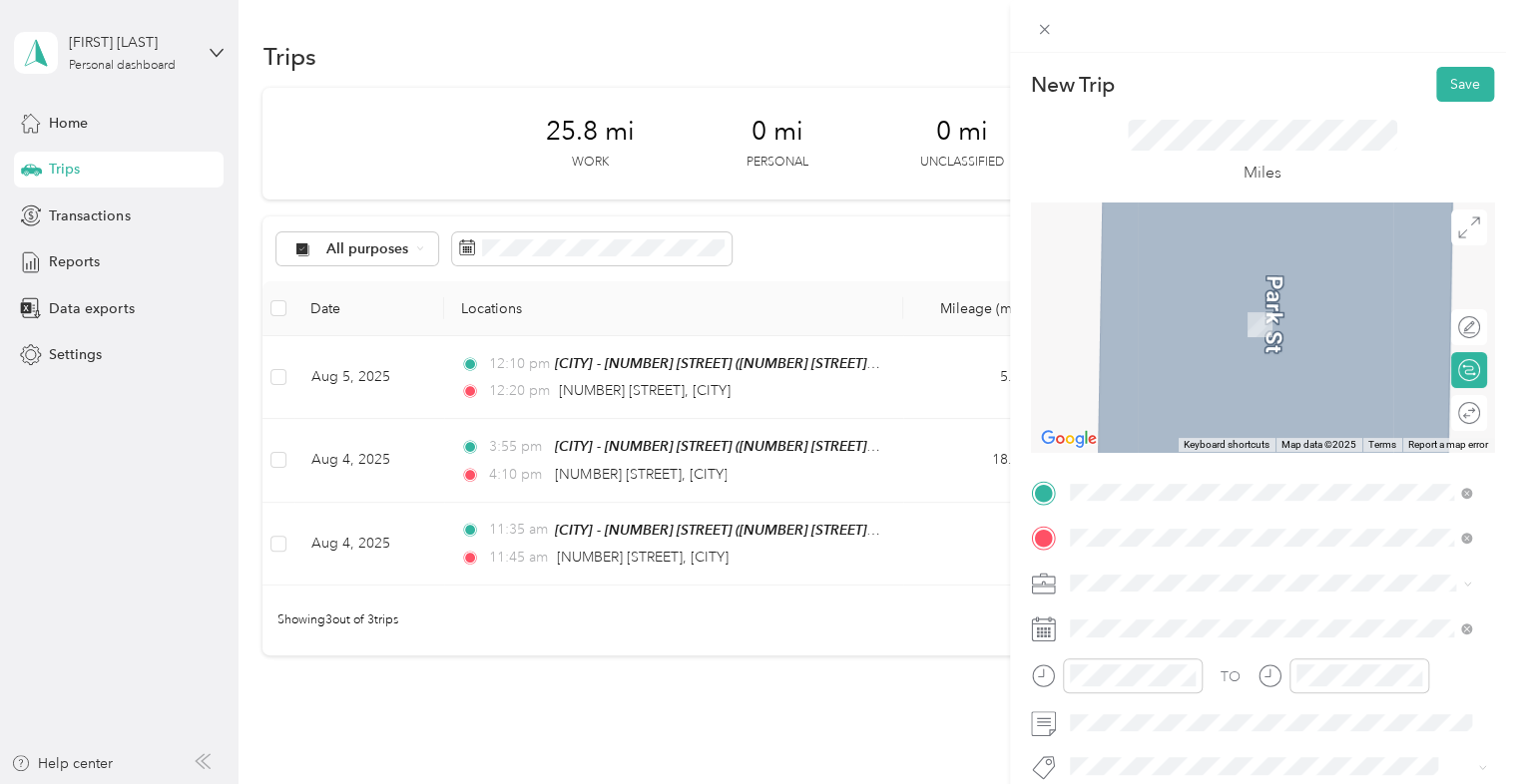 click on "[NUMBER] [STREET]
[CITY], [STATE] [POSTAL_CODE], [COUNTRY]" at bounding box center [1251, 303] 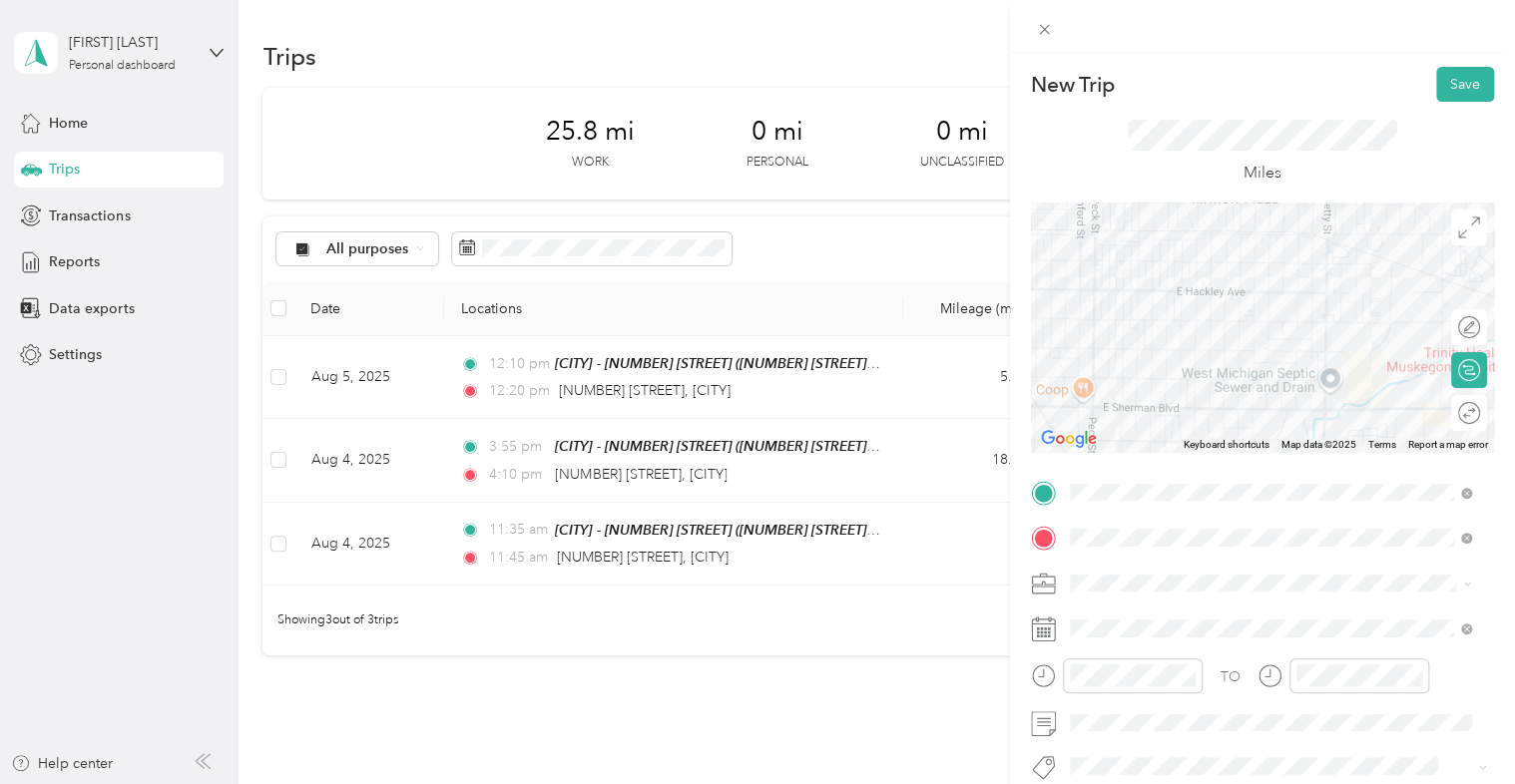 drag, startPoint x: 1298, startPoint y: 309, endPoint x: 1243, endPoint y: 241, distance: 87.45856 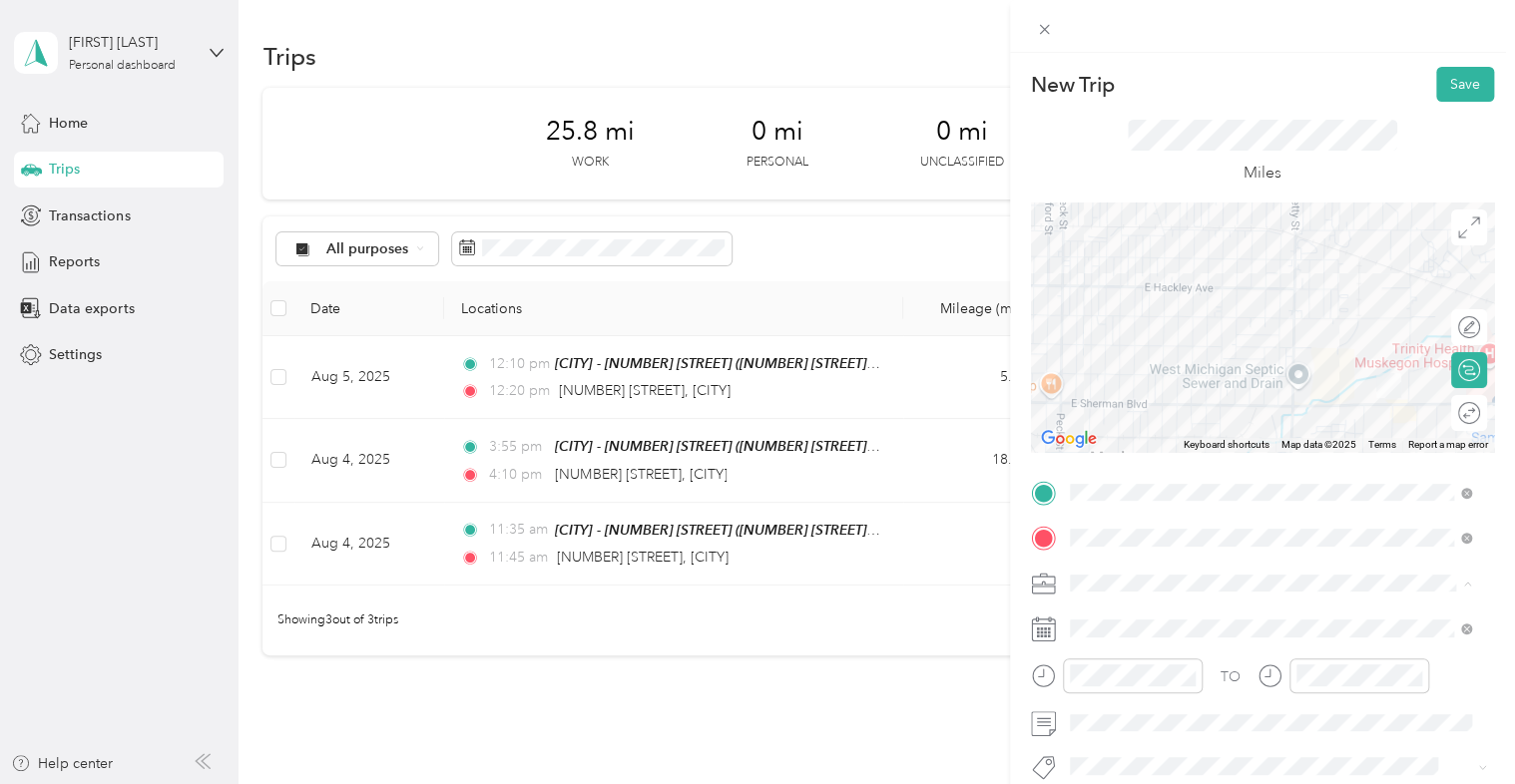 click on "[NUMBER] [TEXT]" at bounding box center [1270, 478] 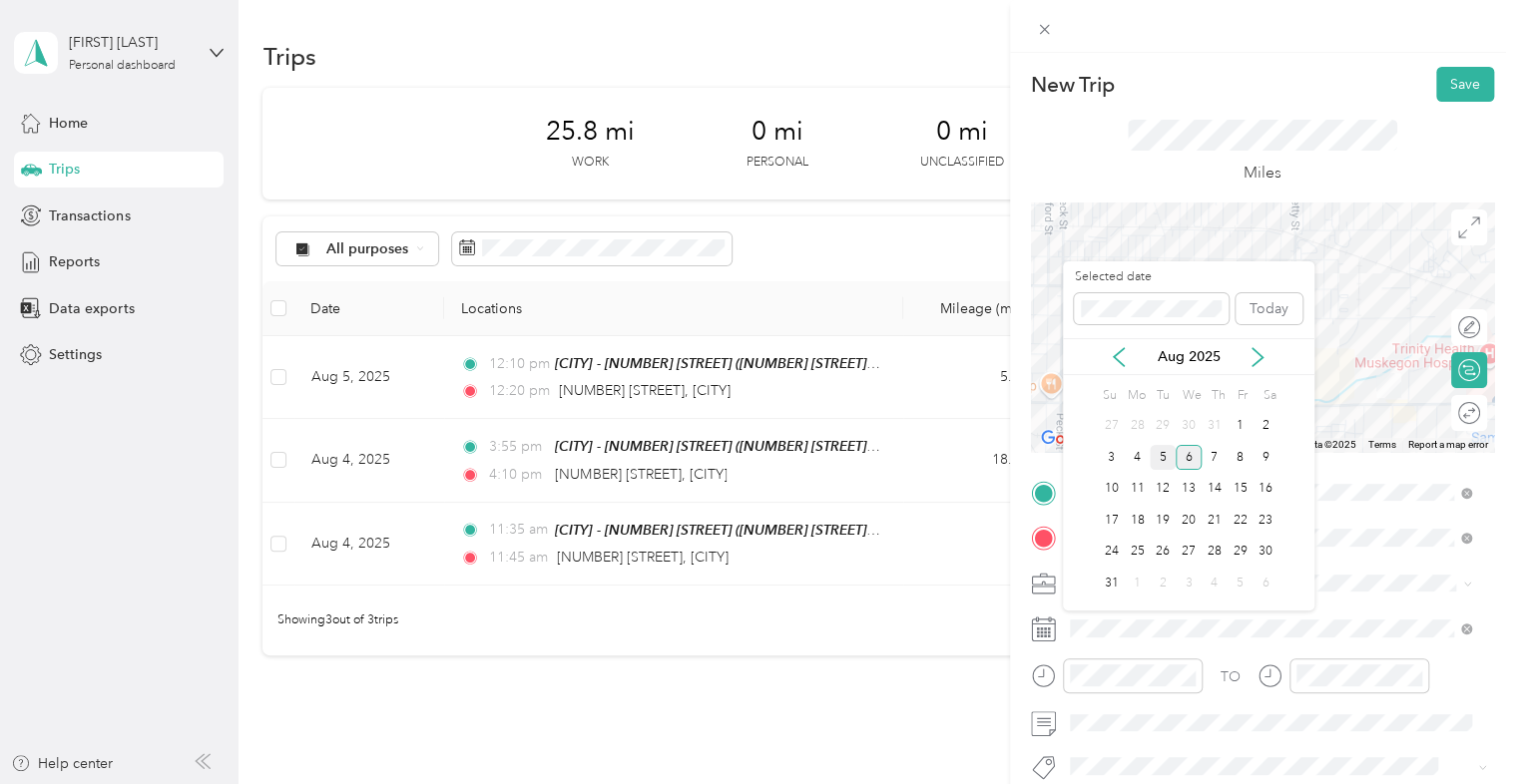 click on "5" at bounding box center [1163, 457] 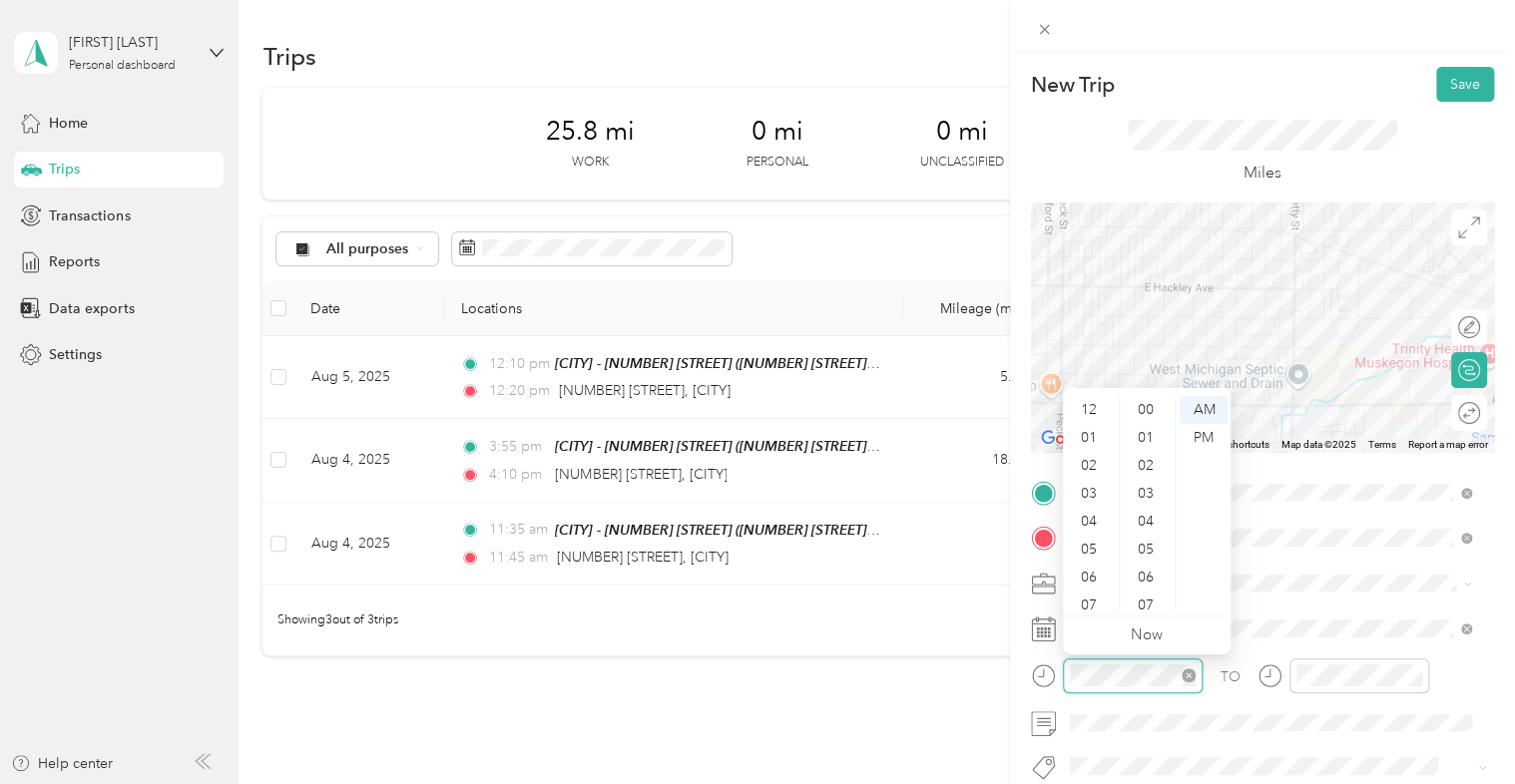 scroll, scrollTop: 866, scrollLeft: 0, axis: vertical 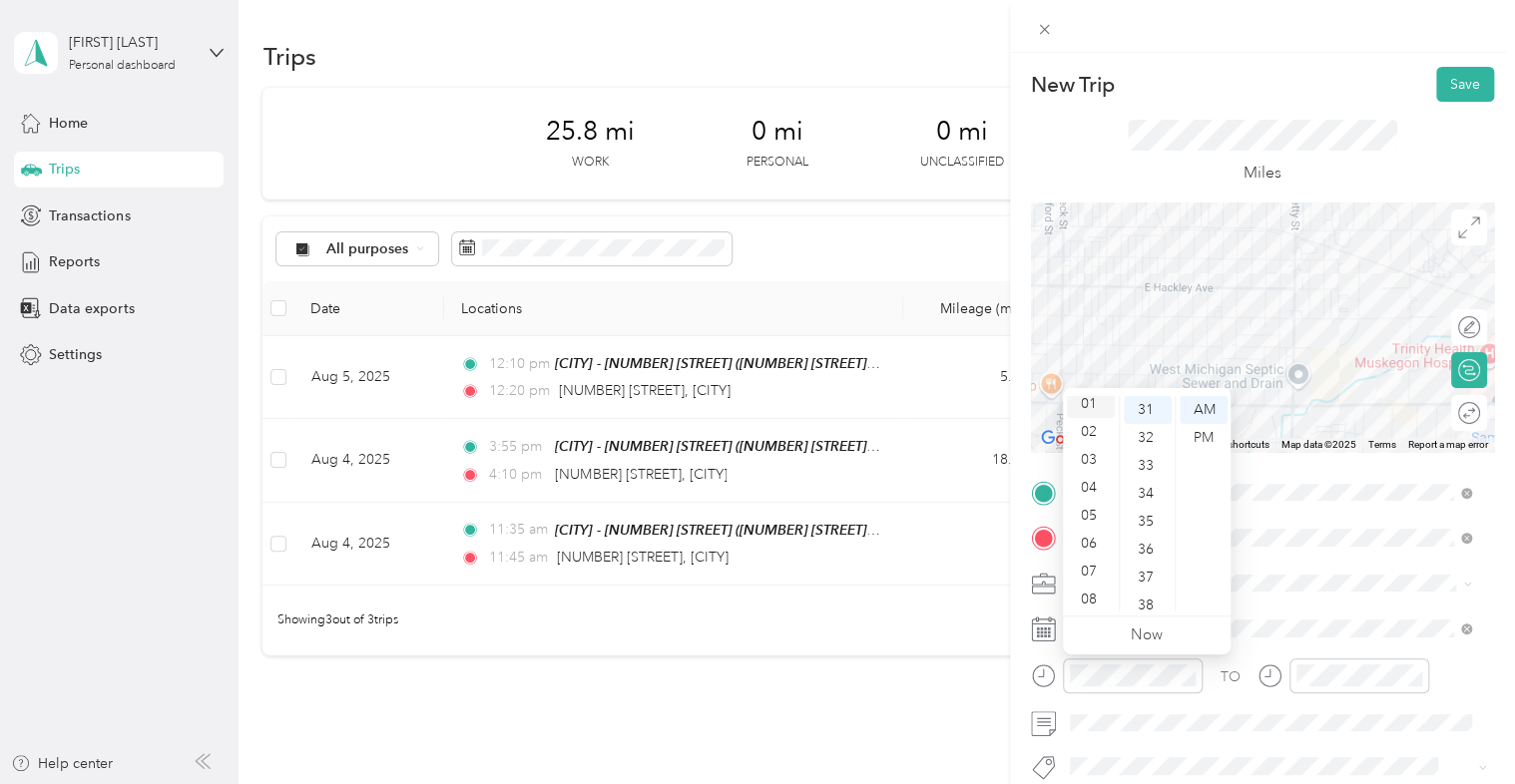 click on "01" at bounding box center (1091, 404) 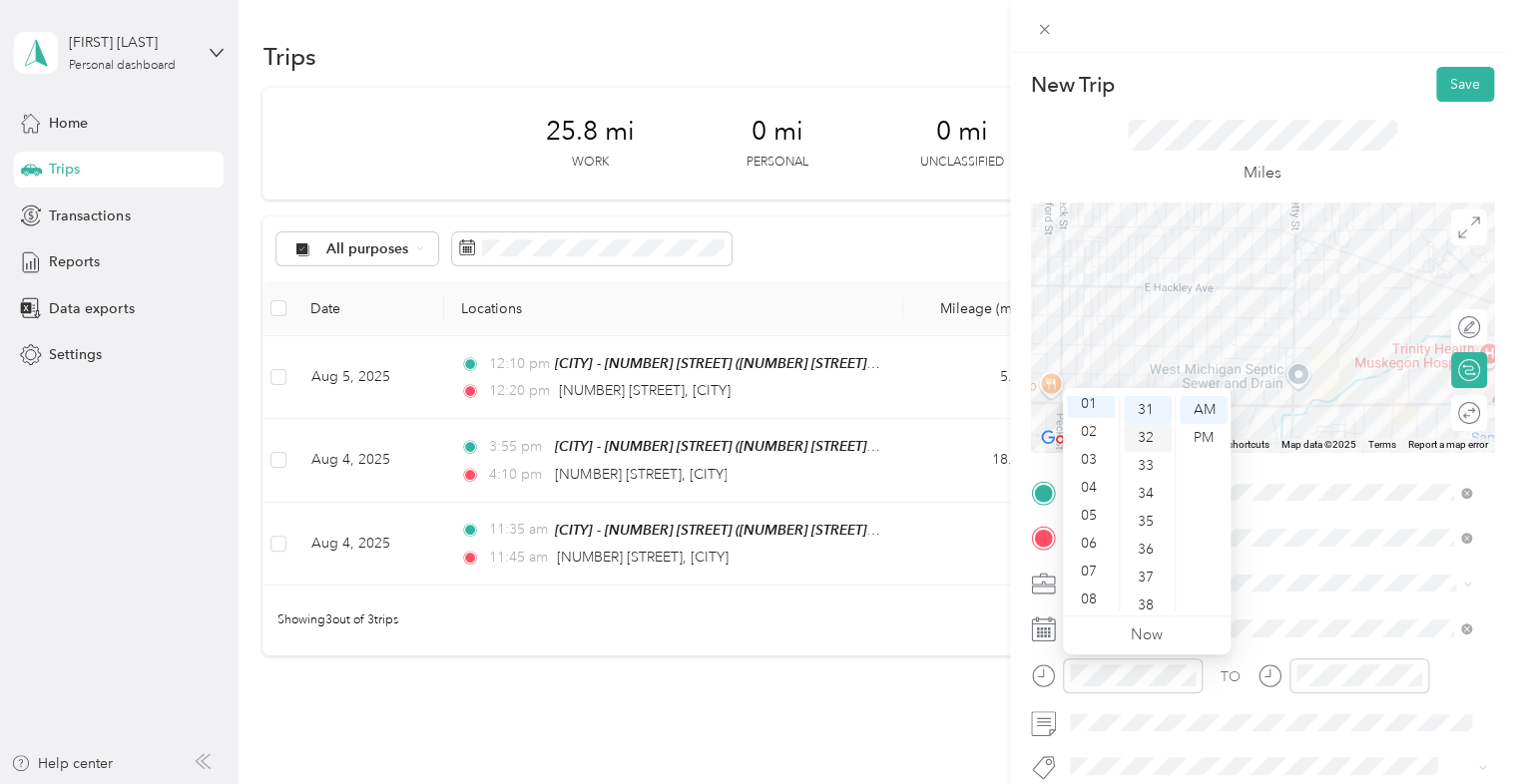 scroll, scrollTop: 28, scrollLeft: 0, axis: vertical 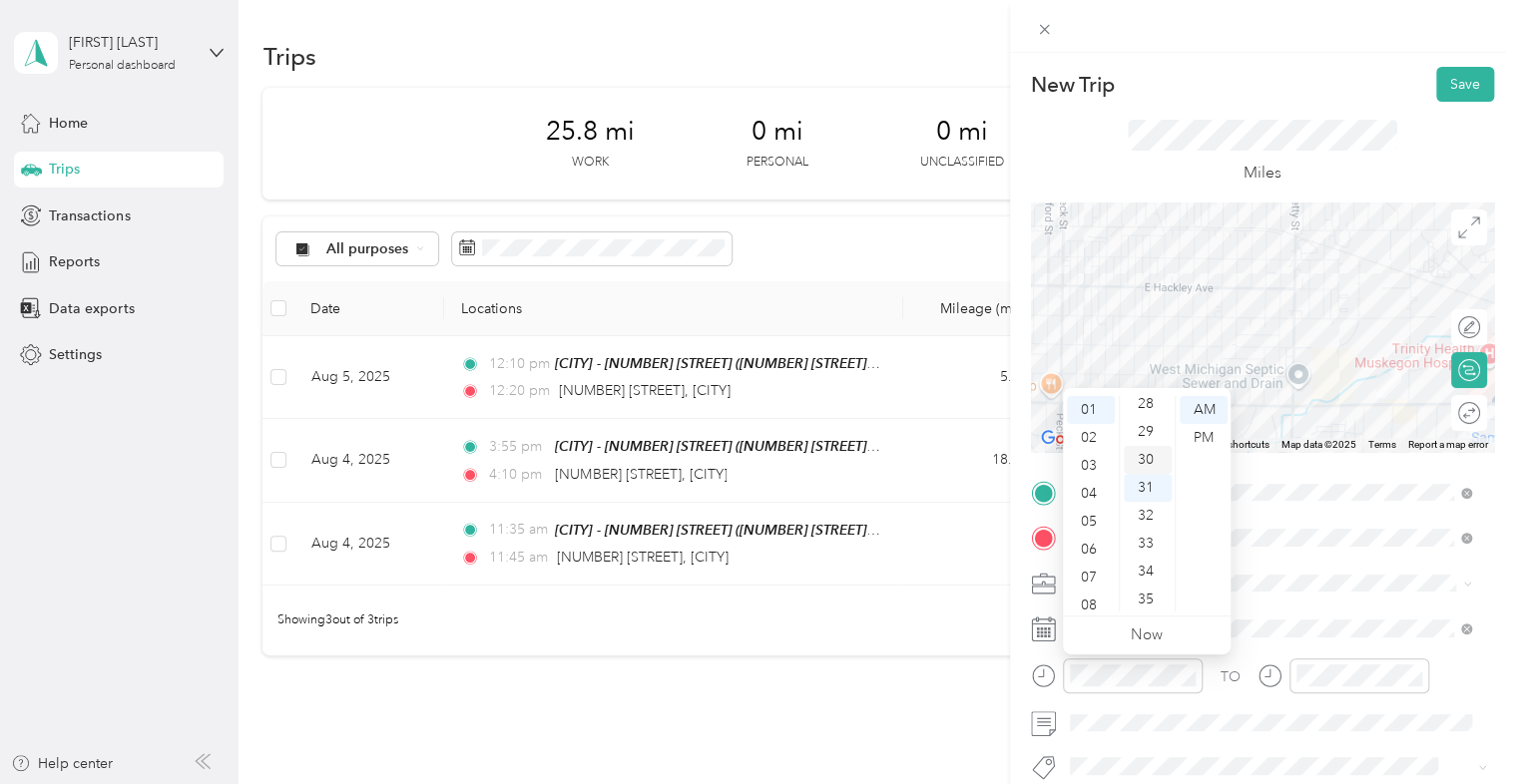 click on "30" at bounding box center [1148, 460] 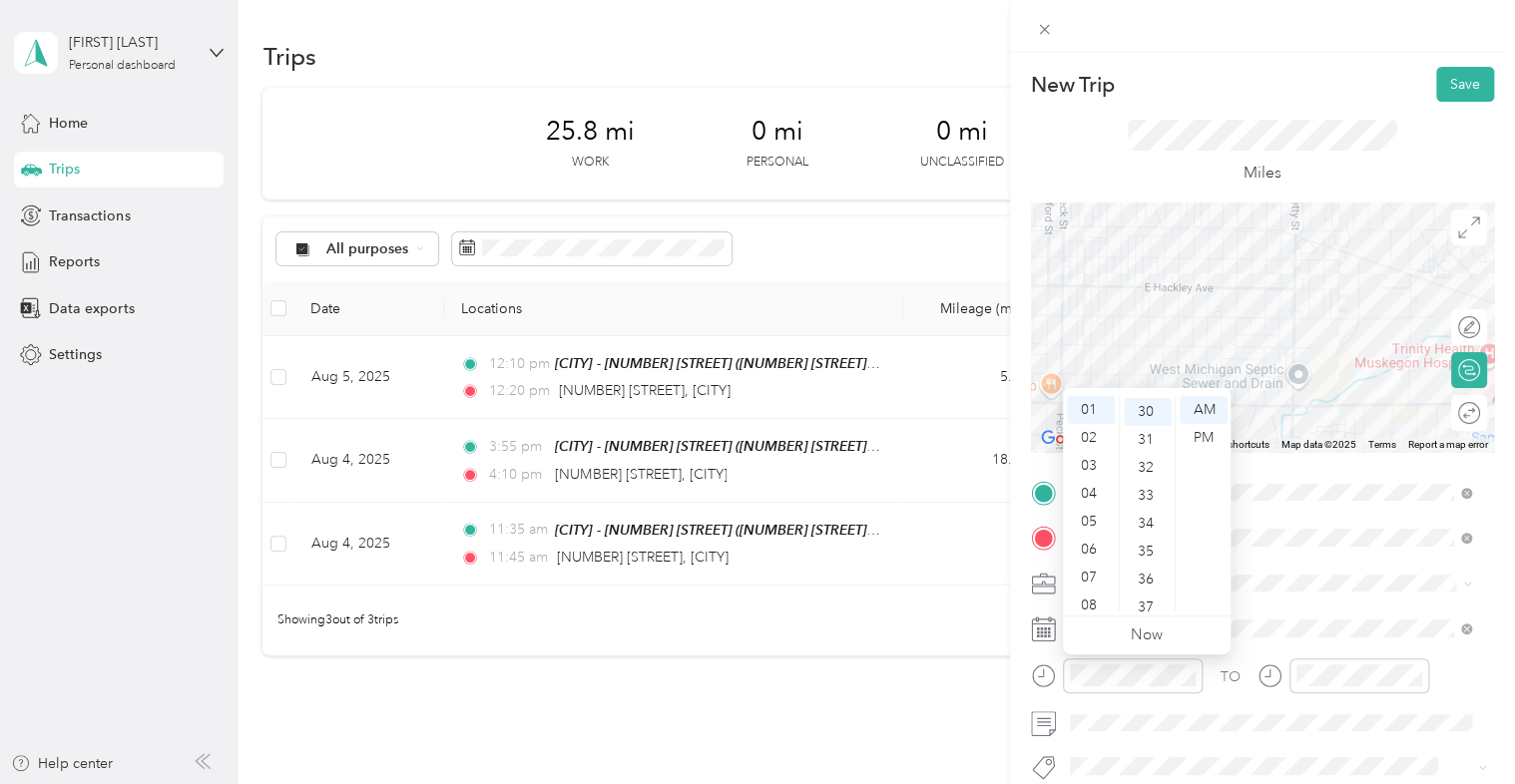 scroll, scrollTop: 838, scrollLeft: 0, axis: vertical 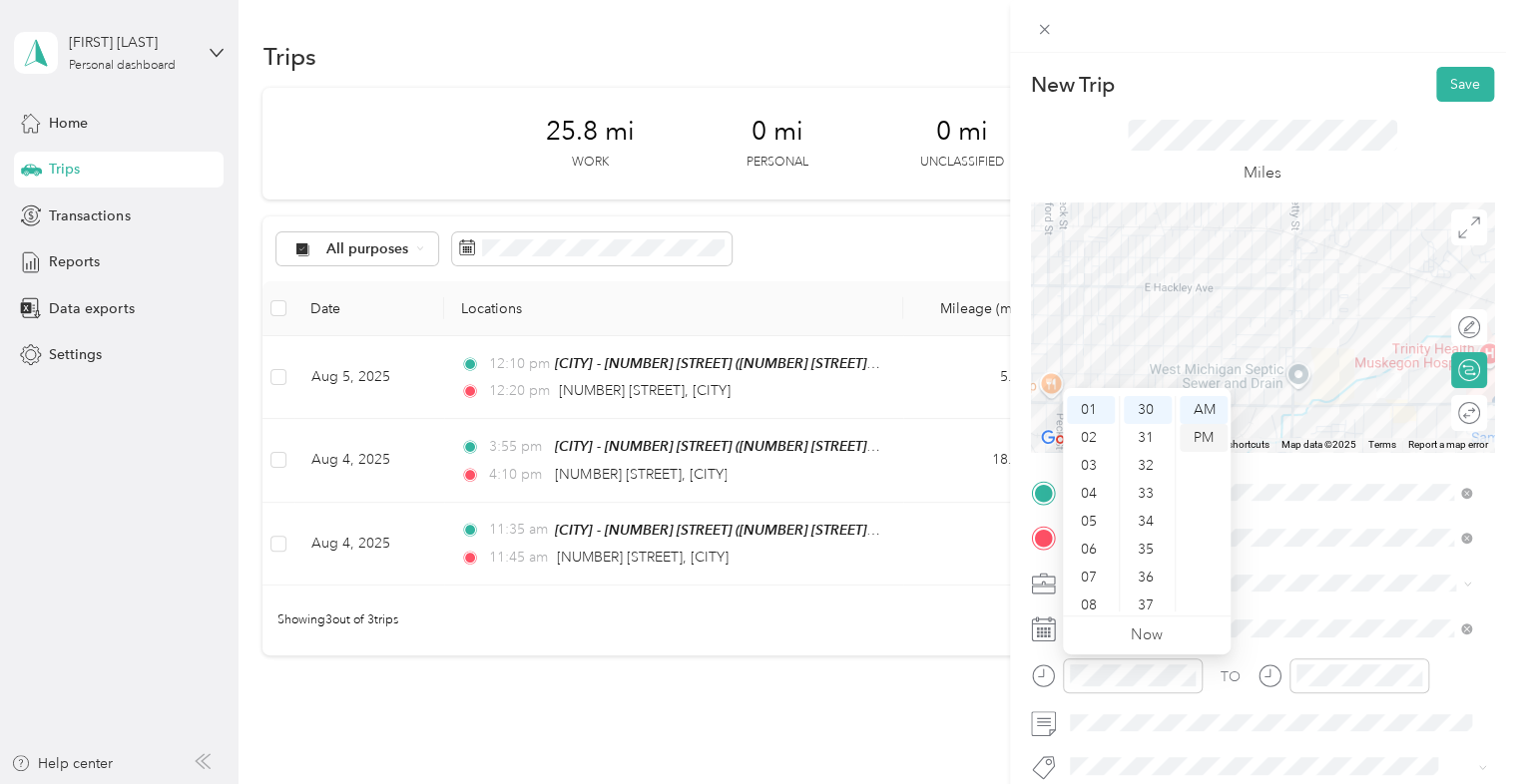 click on "PM" at bounding box center [1204, 438] 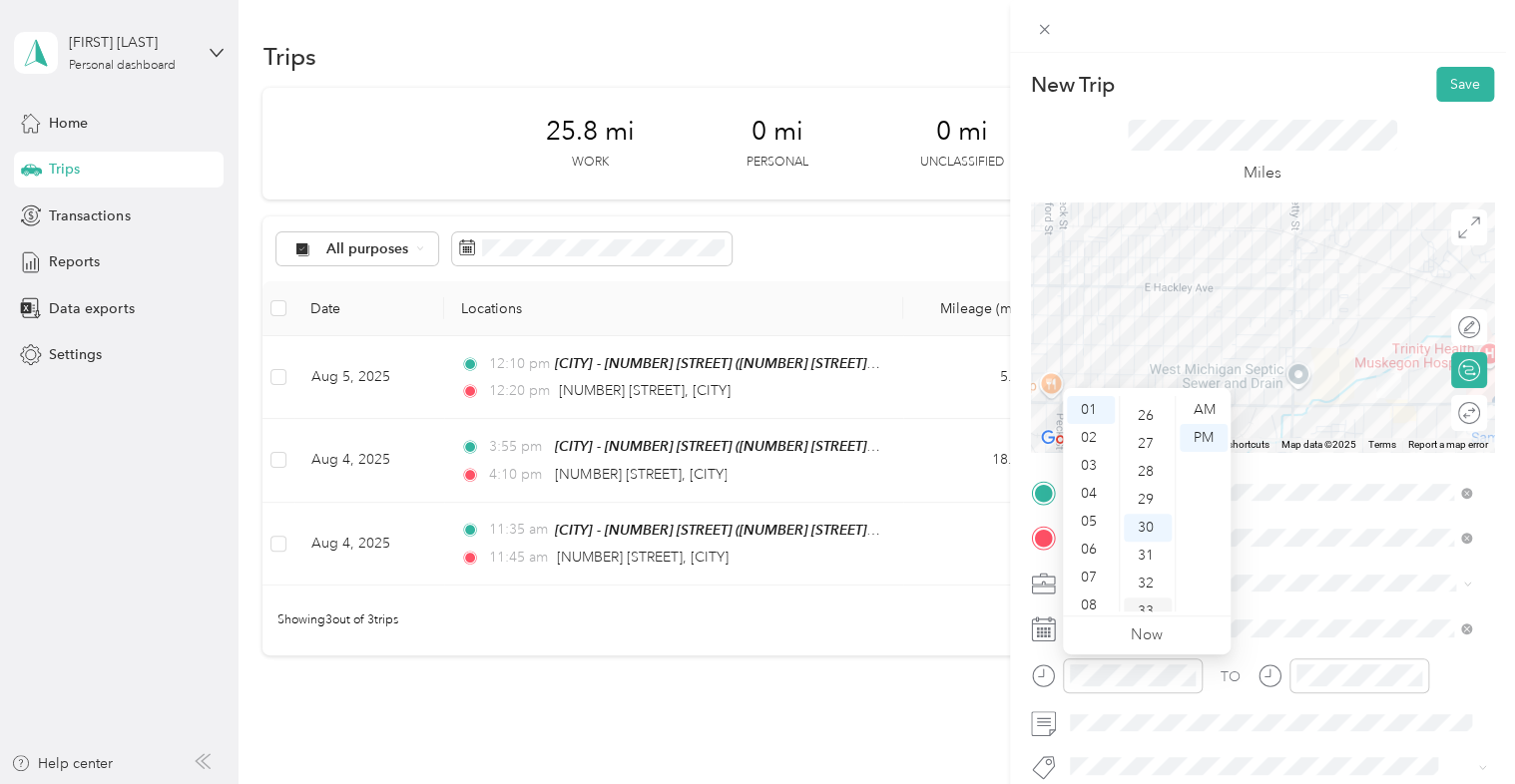 scroll, scrollTop: 710, scrollLeft: 0, axis: vertical 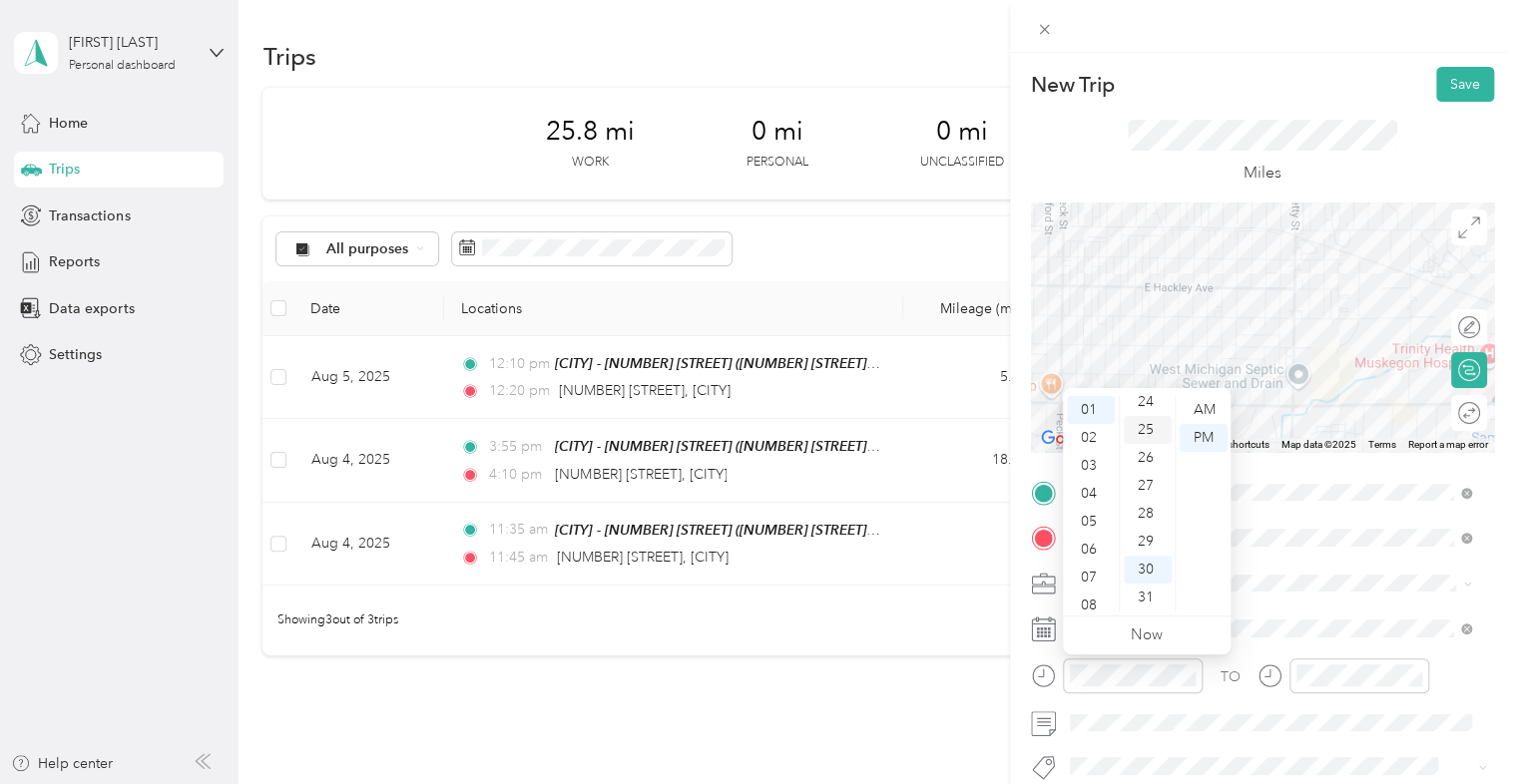 click on "25" at bounding box center (1148, 430) 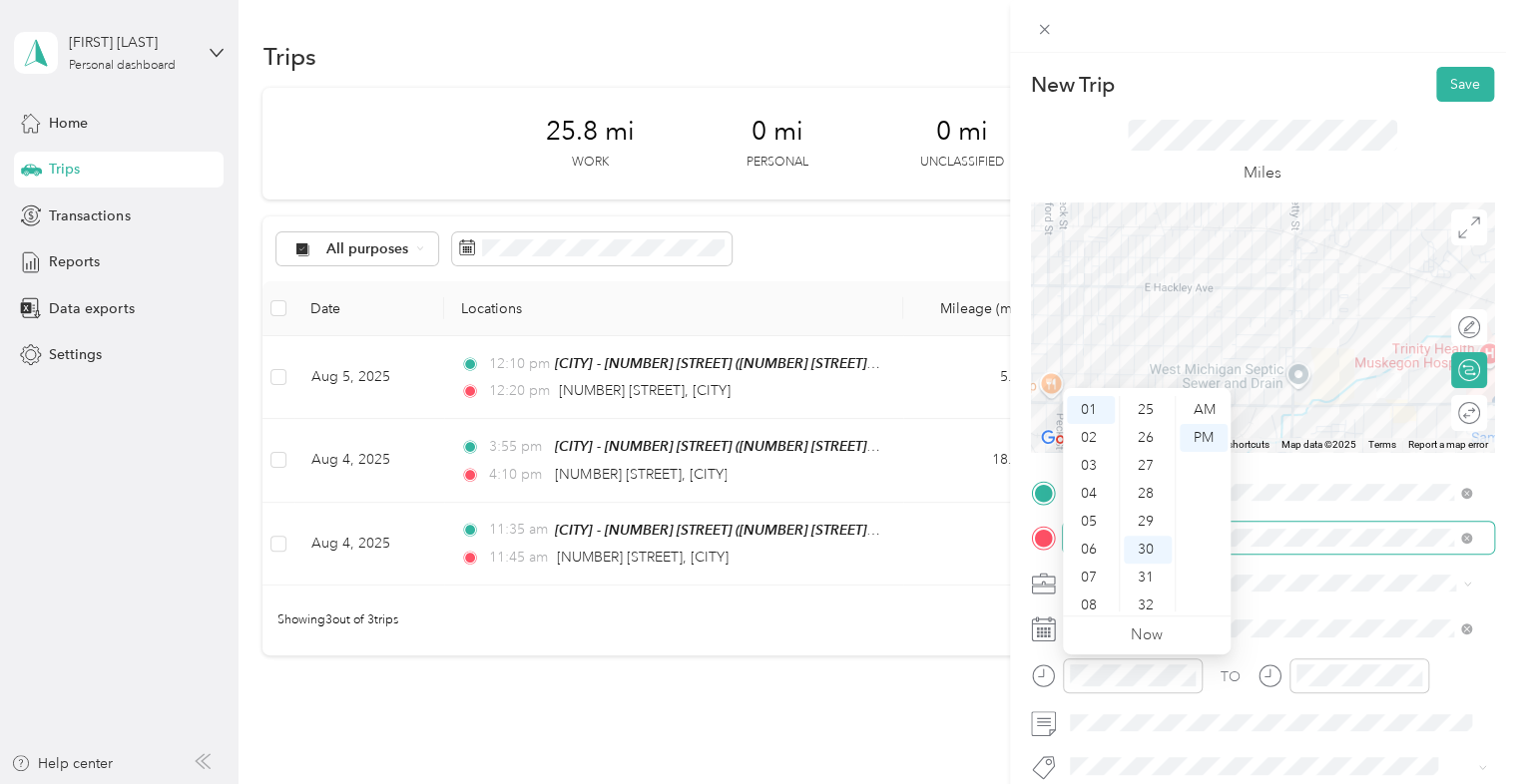scroll, scrollTop: 698, scrollLeft: 0, axis: vertical 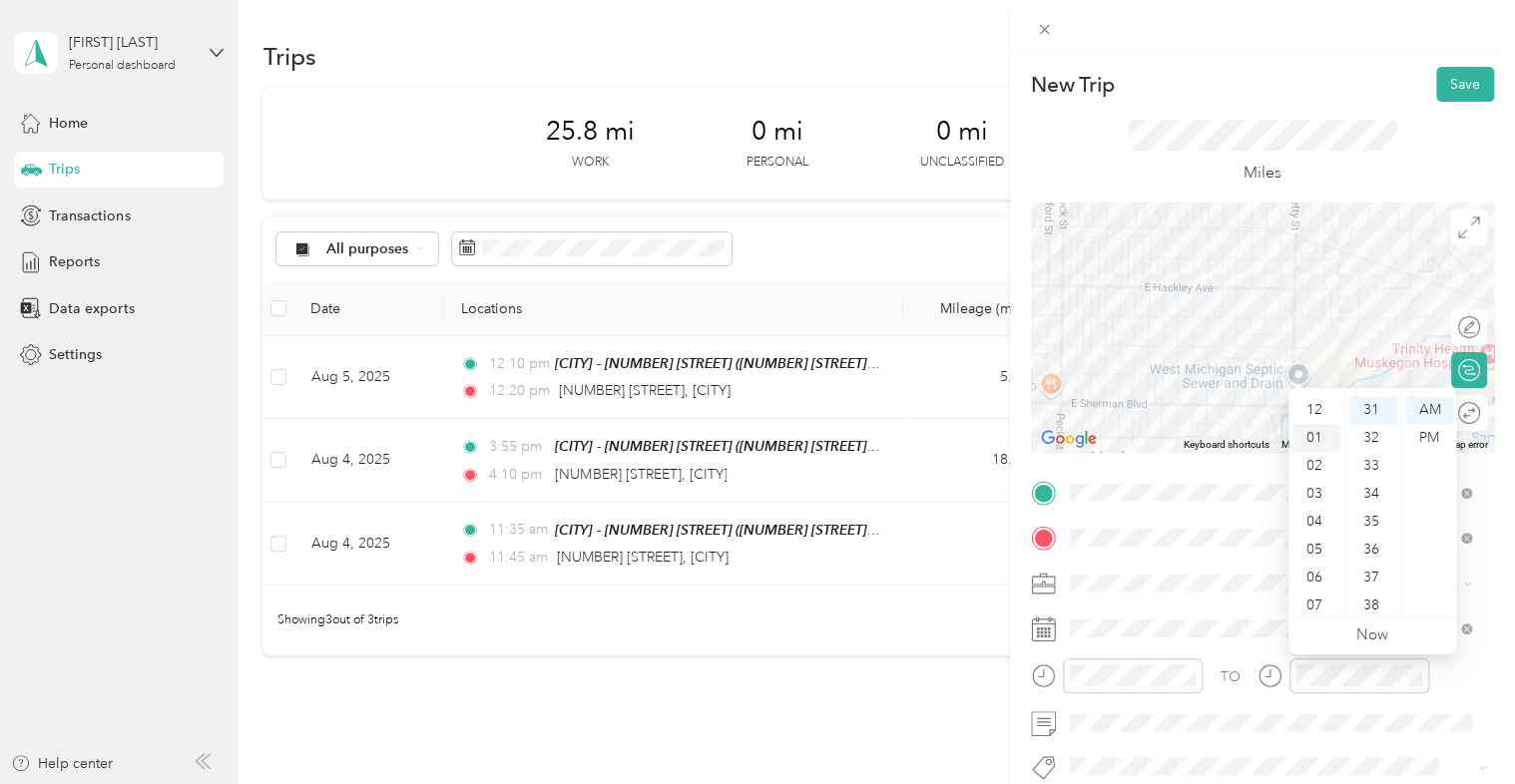 click on "01" at bounding box center [1316, 438] 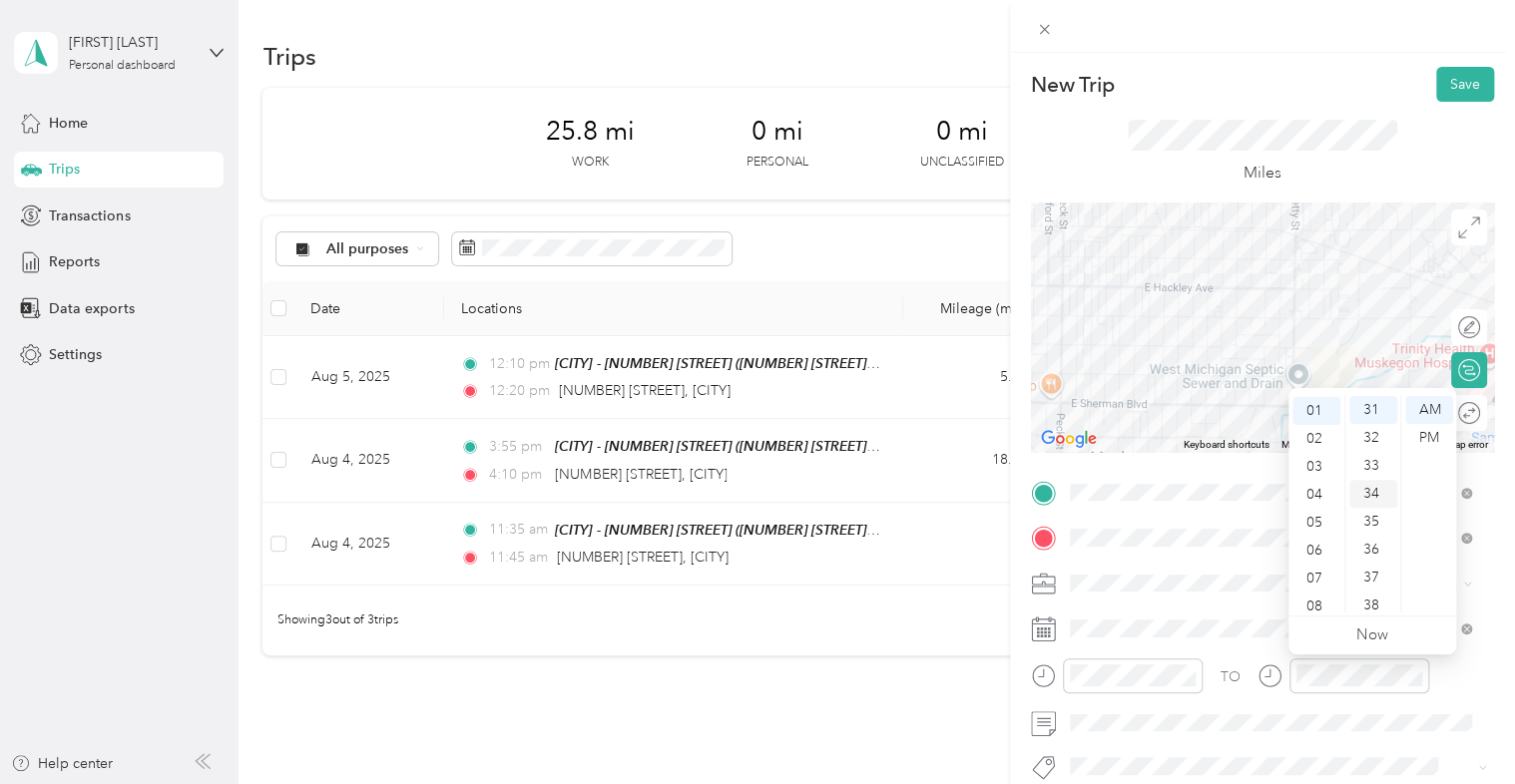 scroll, scrollTop: 28, scrollLeft: 0, axis: vertical 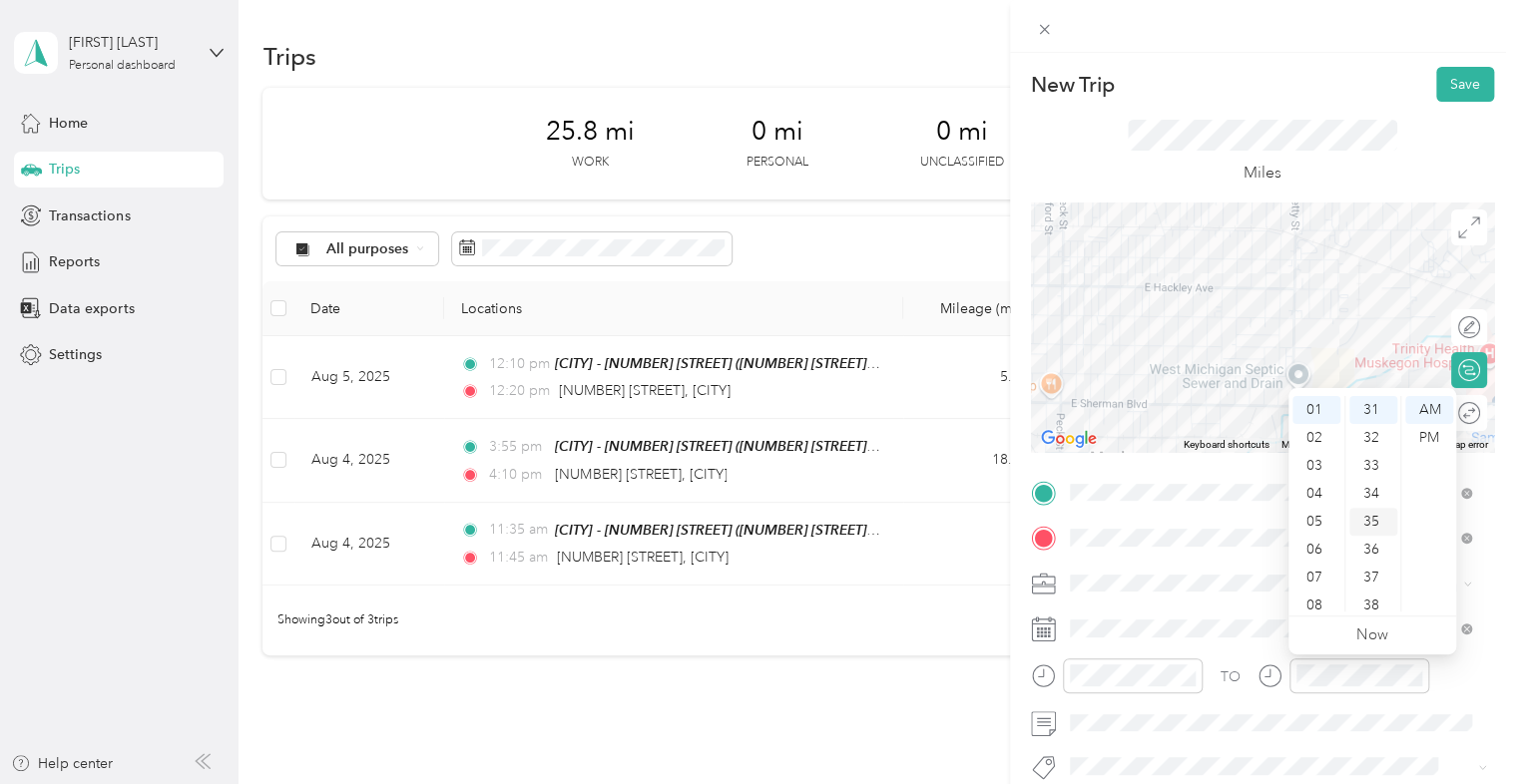 click on "35" at bounding box center (1373, 522) 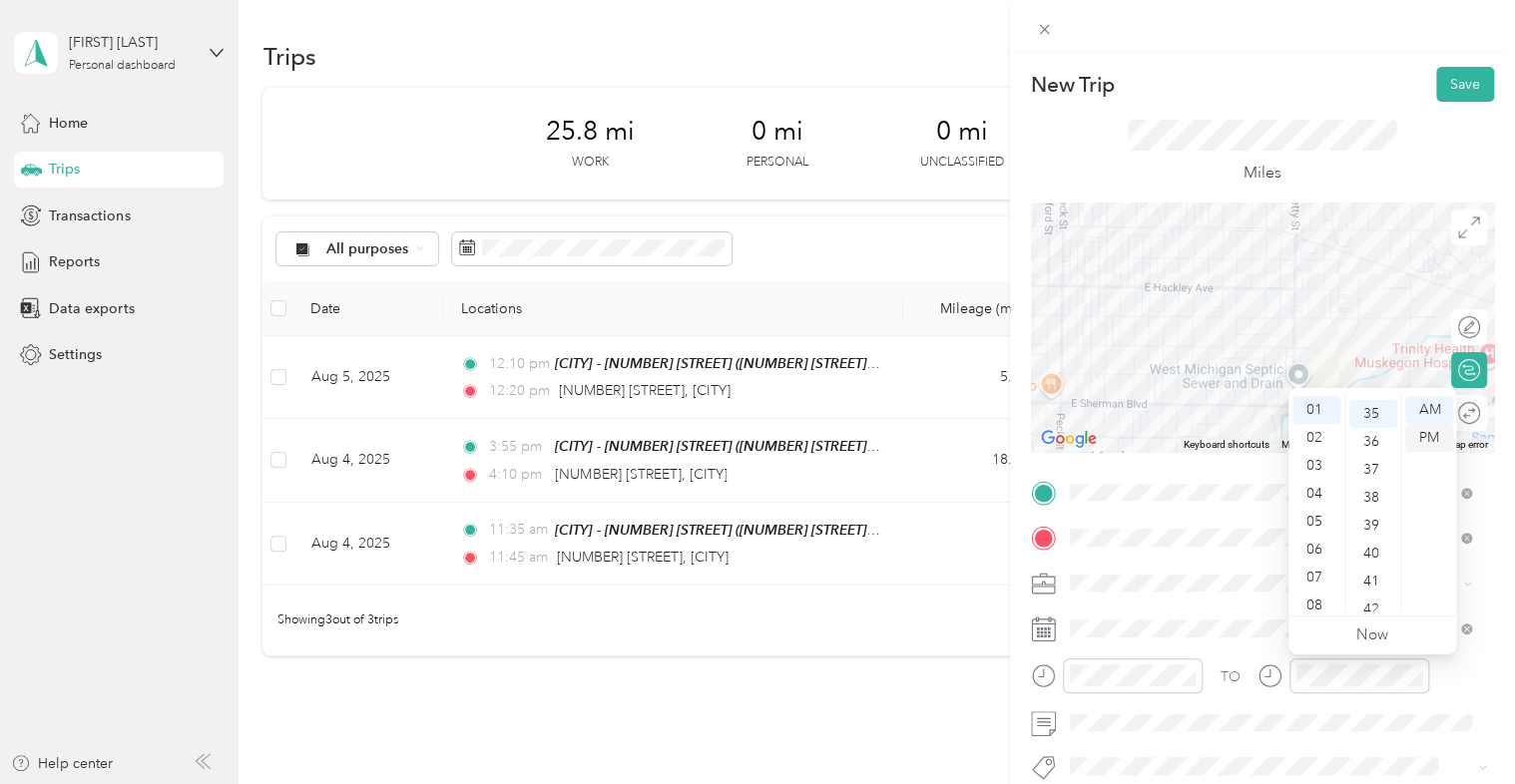scroll, scrollTop: 978, scrollLeft: 0, axis: vertical 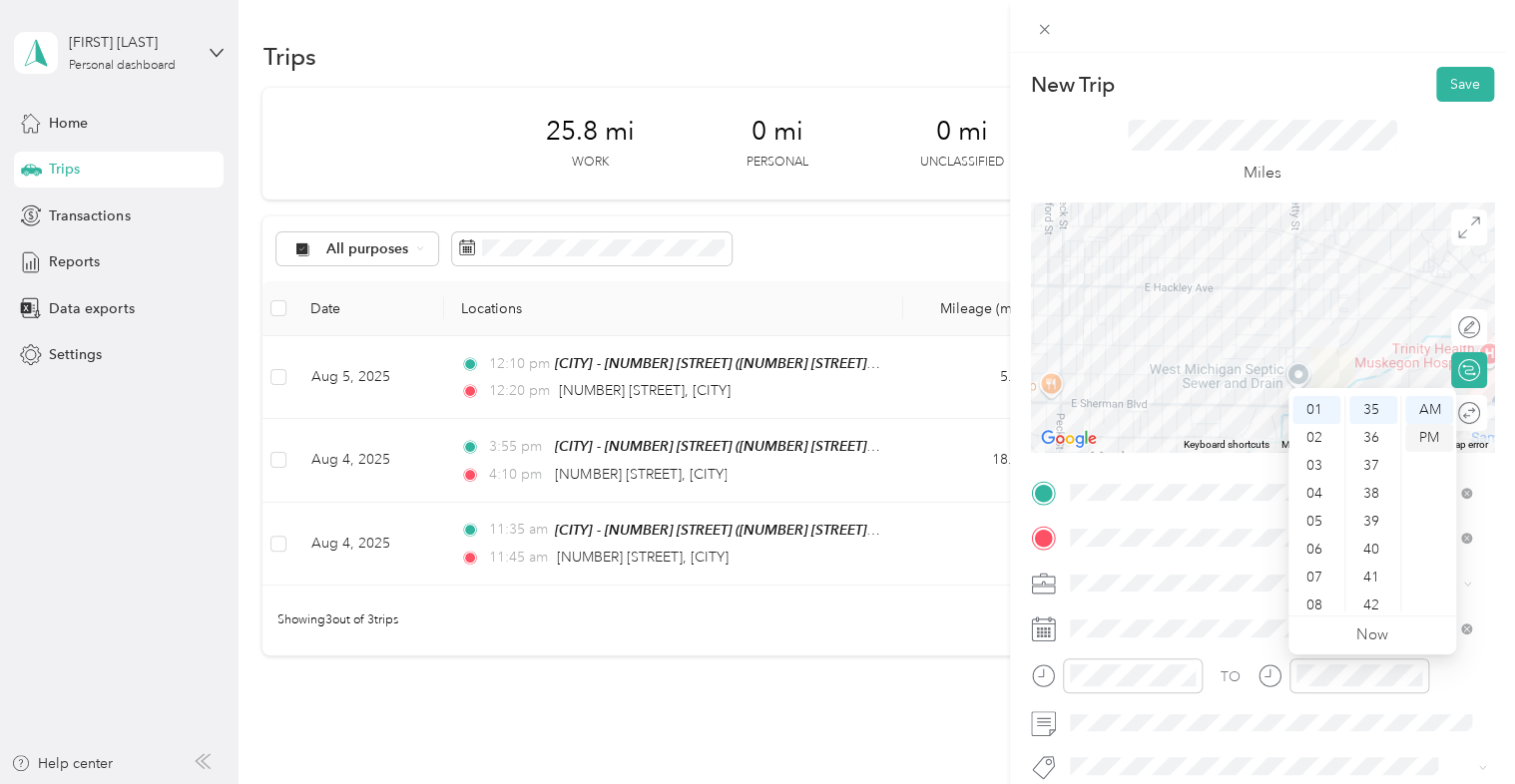 click on "PM" at bounding box center (1429, 438) 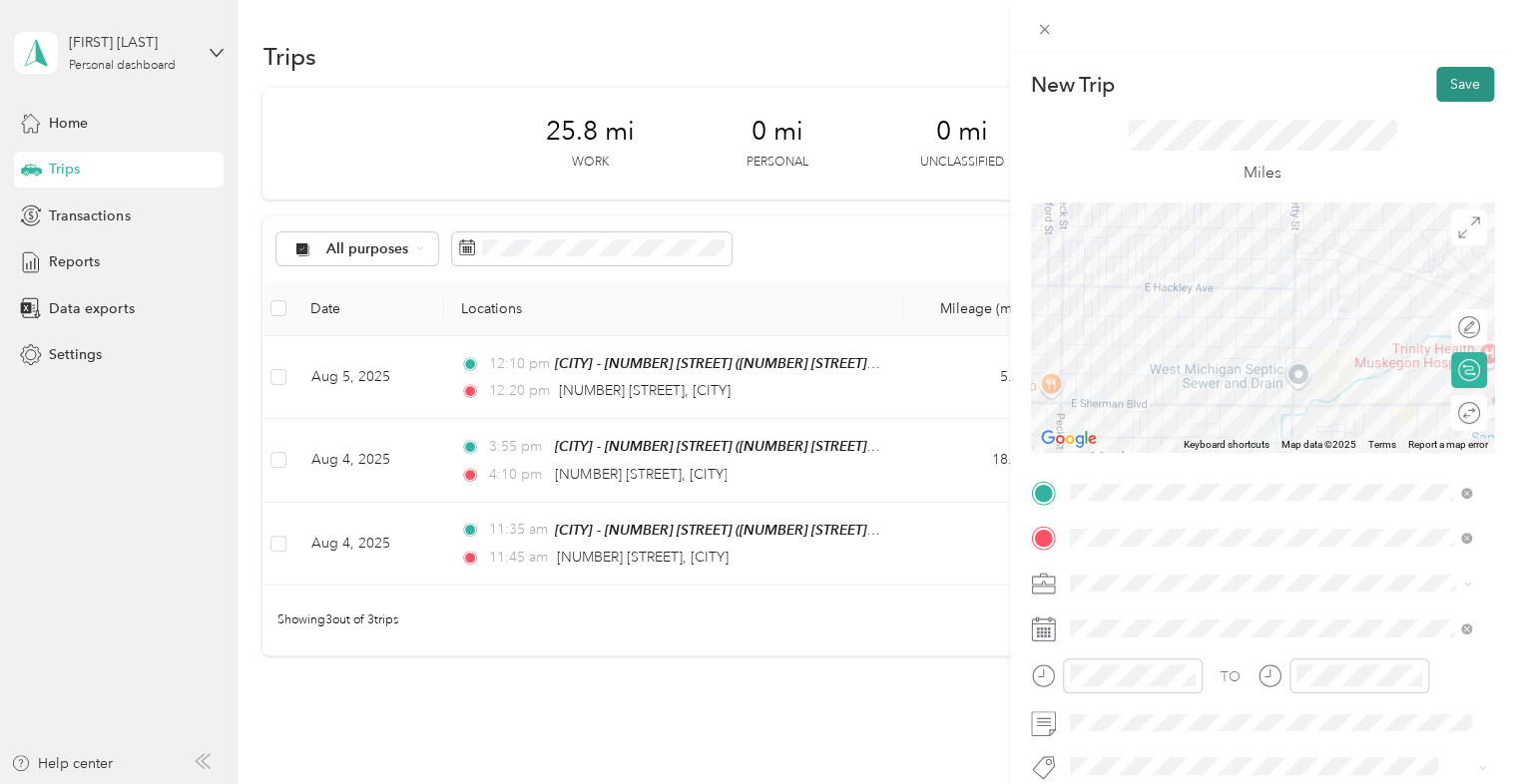 click on "Save" at bounding box center [1465, 84] 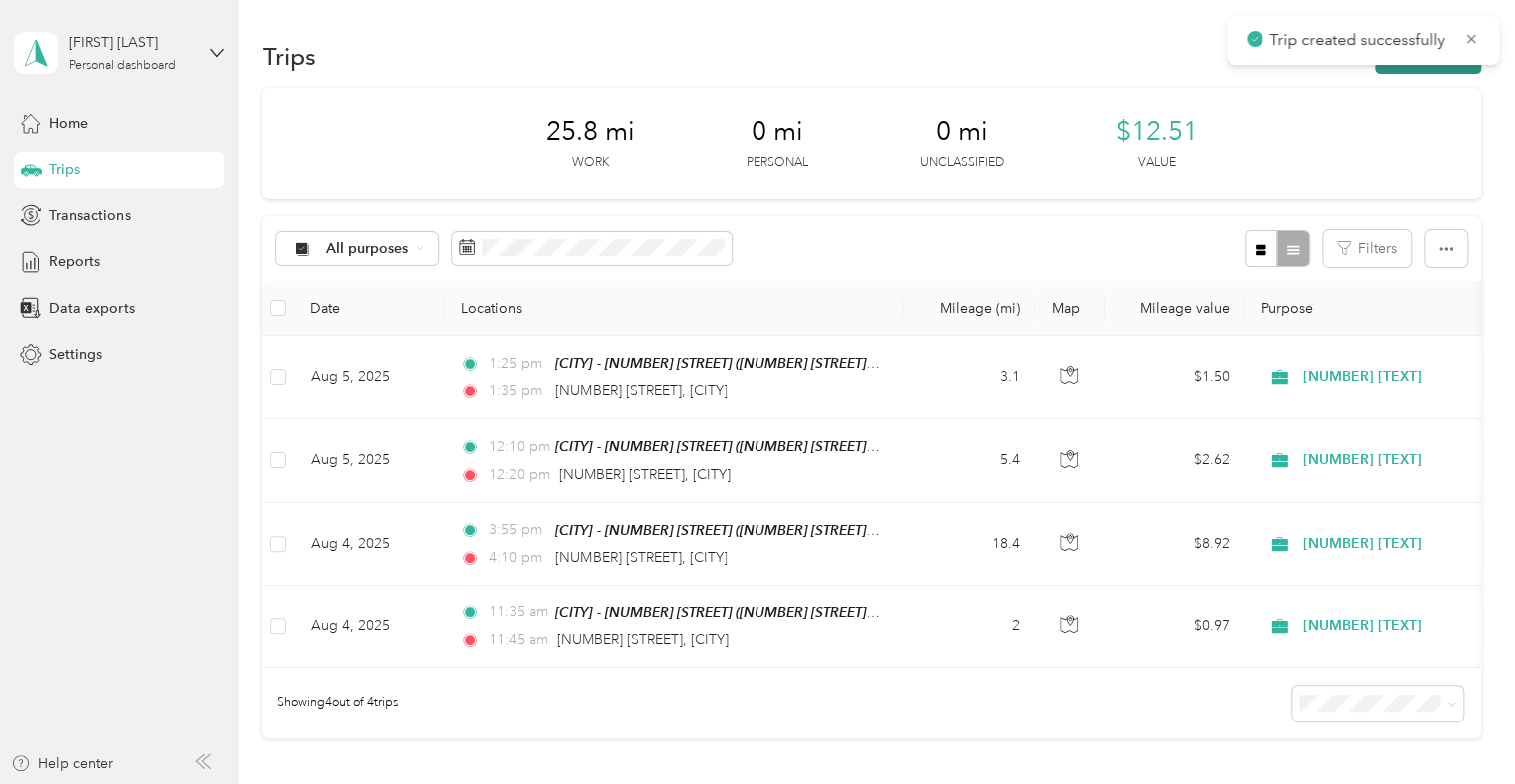 click on "New trip" at bounding box center (1428, 56) 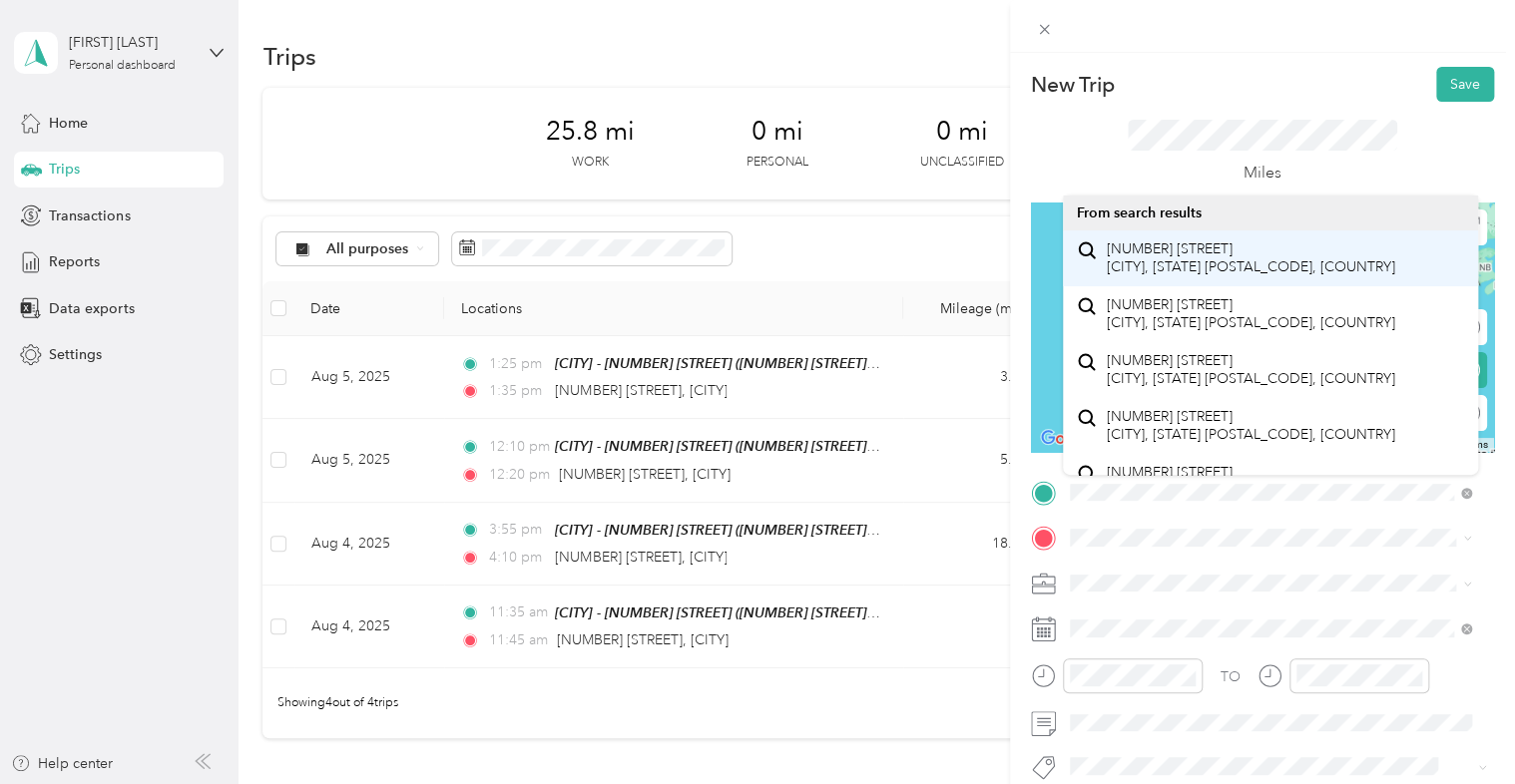 click on "[NUMBER] [STREET]
[CITY], [STATE] [POSTAL_CODE], [COUNTRY]" at bounding box center [1251, 257] 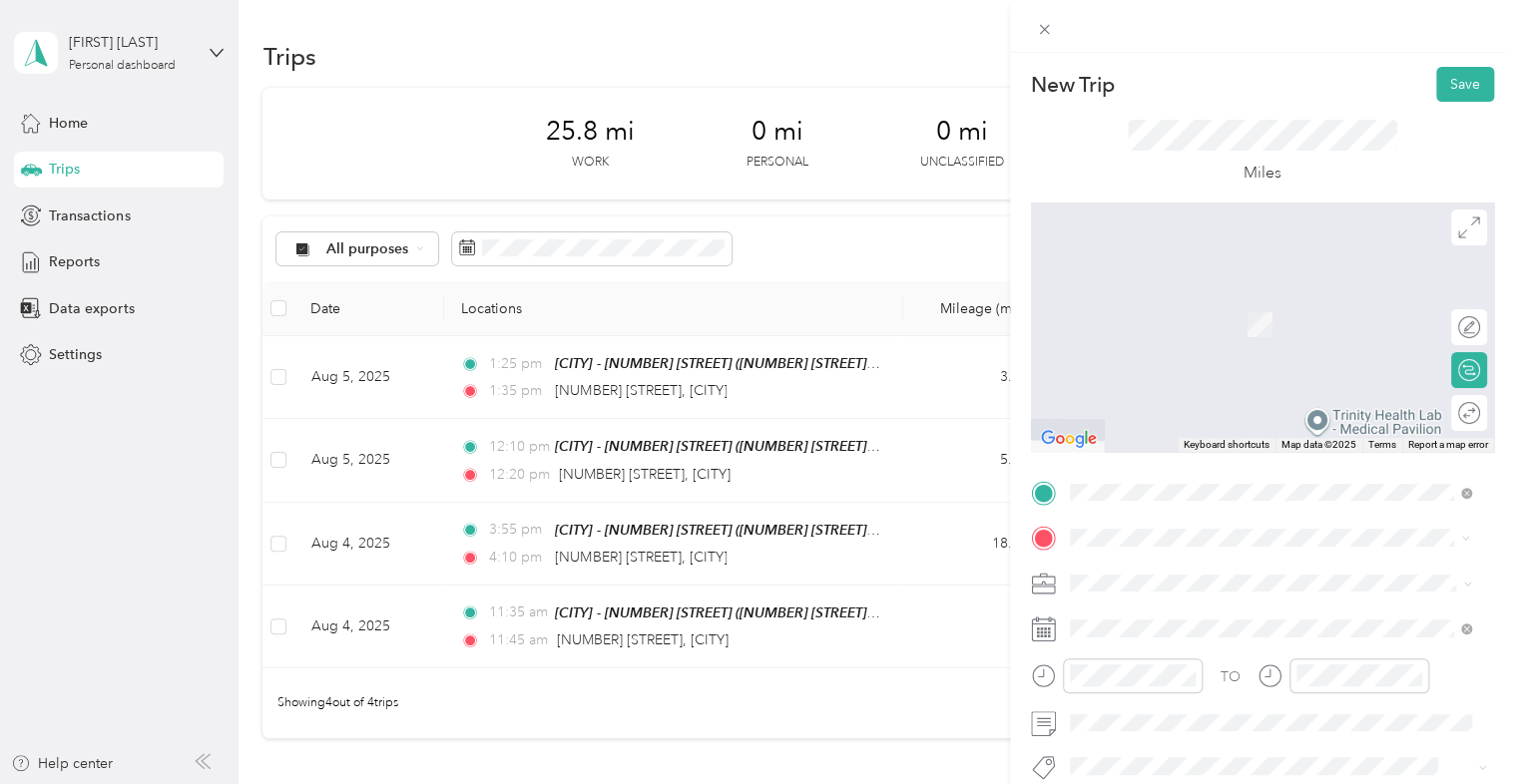 click on "[NUMBER] [STREET]
[CITY], [STATE] [POSTAL_CODE], [COUNTRY]" at bounding box center [1251, 617] 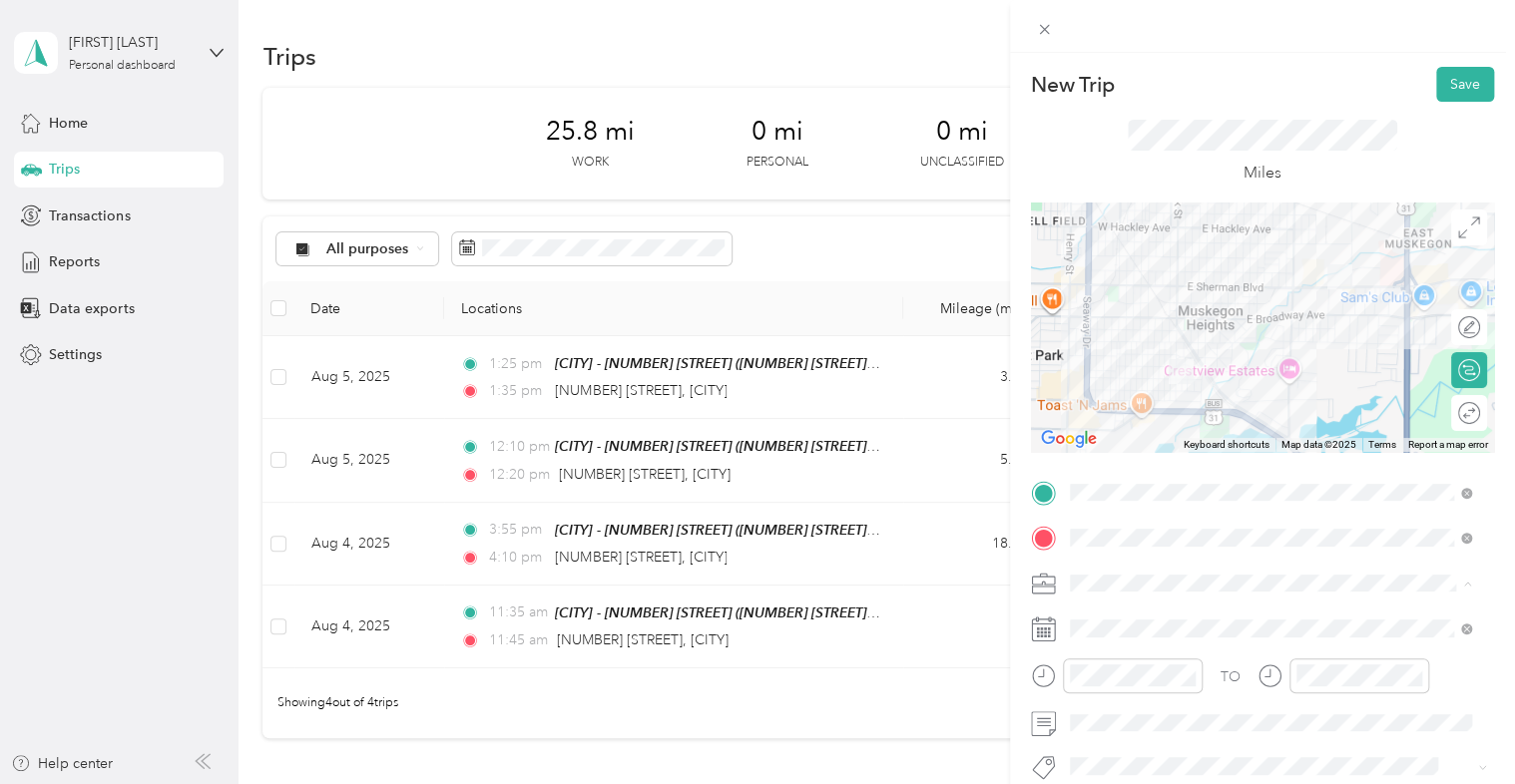 click on "[NUMBER] [TEXT]" at bounding box center (1132, 478) 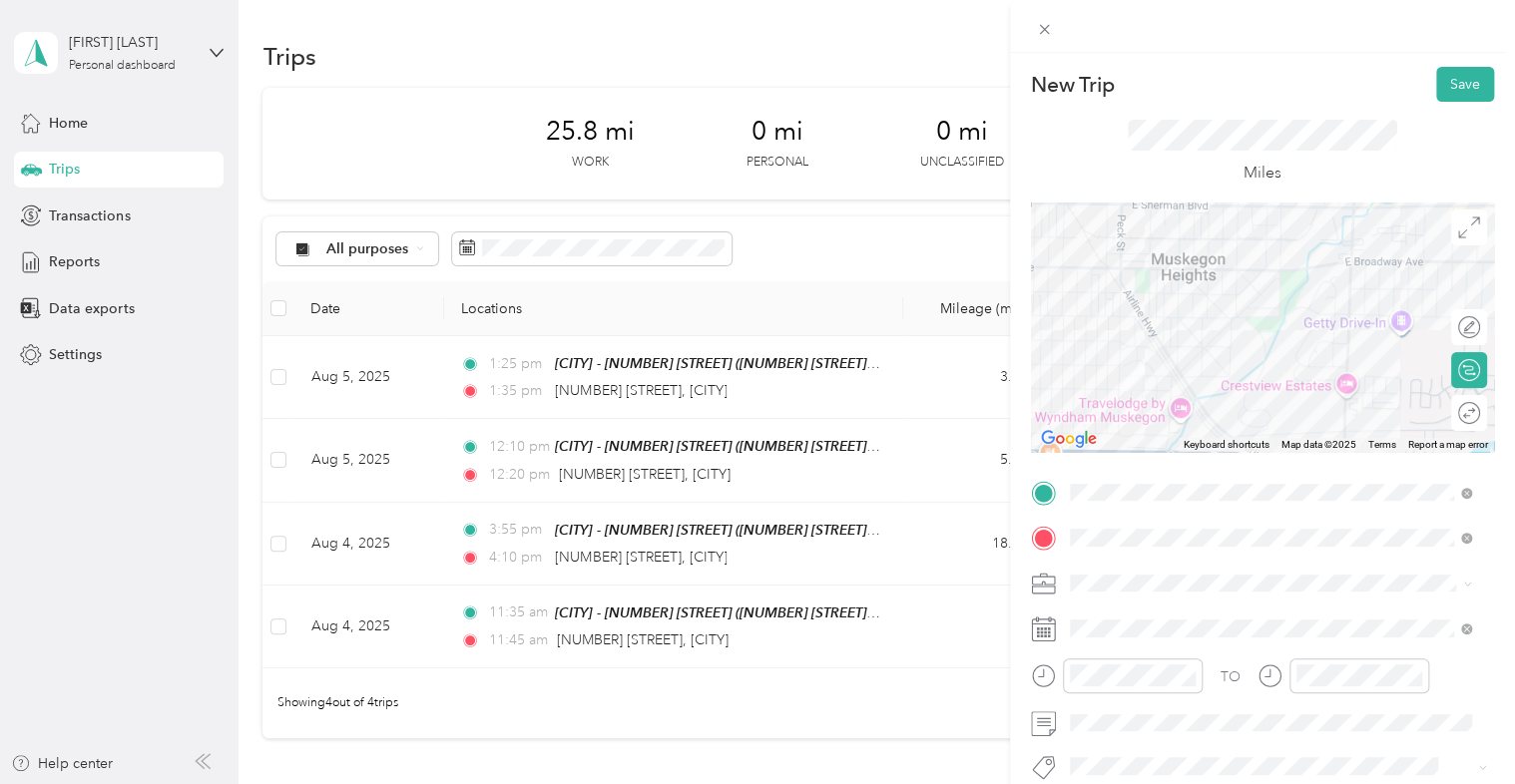 drag, startPoint x: 1219, startPoint y: 350, endPoint x: 1273, endPoint y: 362, distance: 55.317267 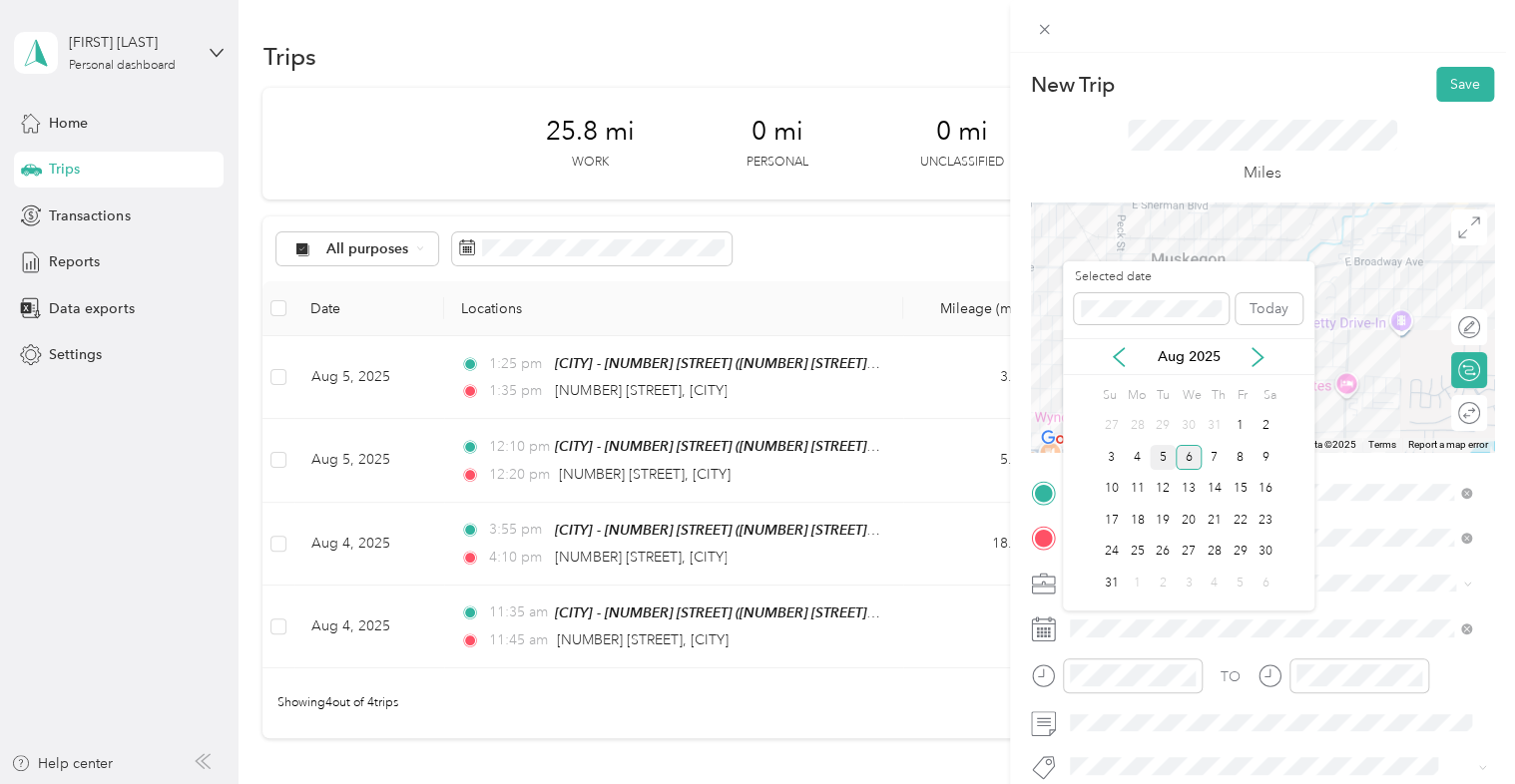 click on "5" at bounding box center [1163, 457] 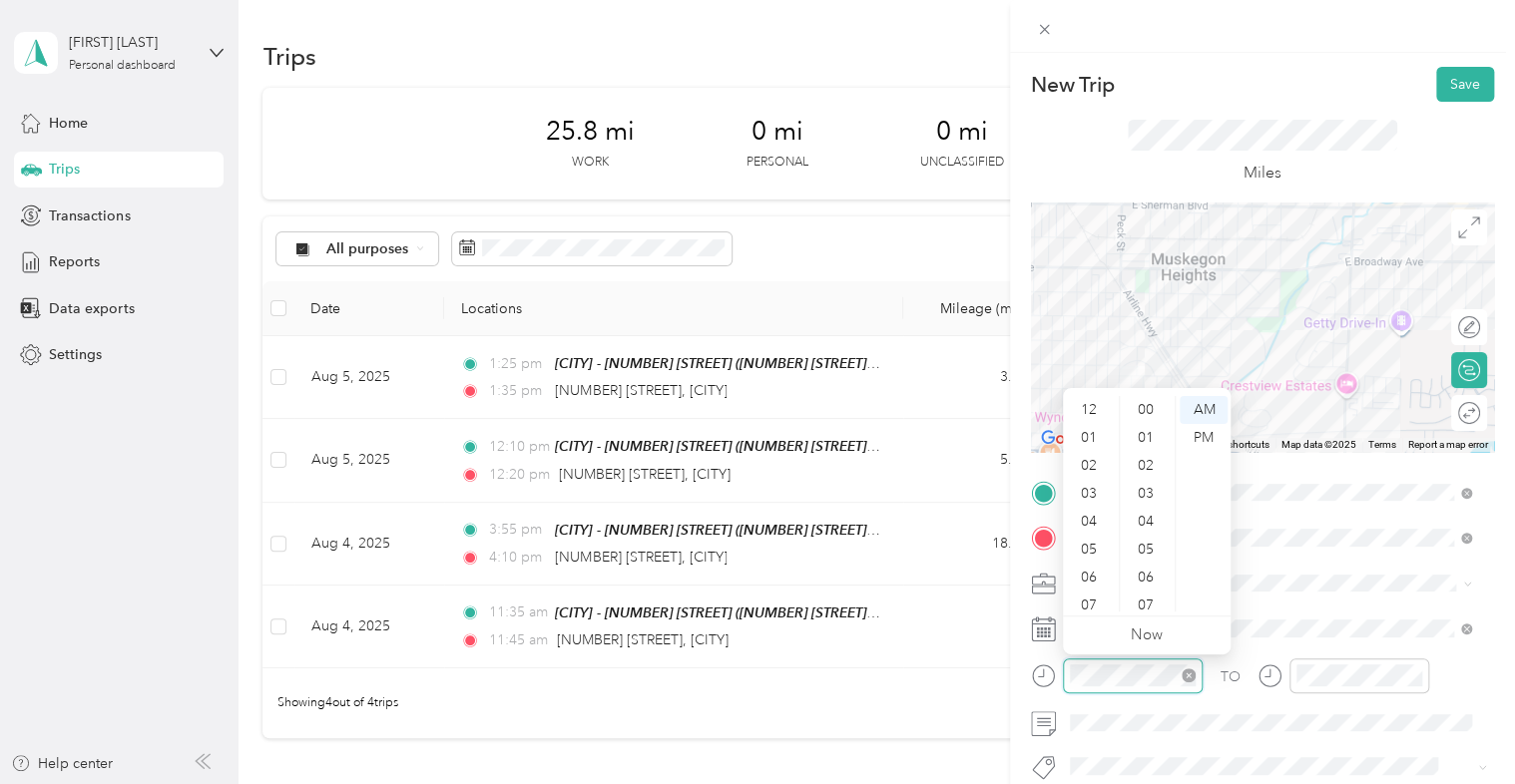 scroll, scrollTop: 922, scrollLeft: 0, axis: vertical 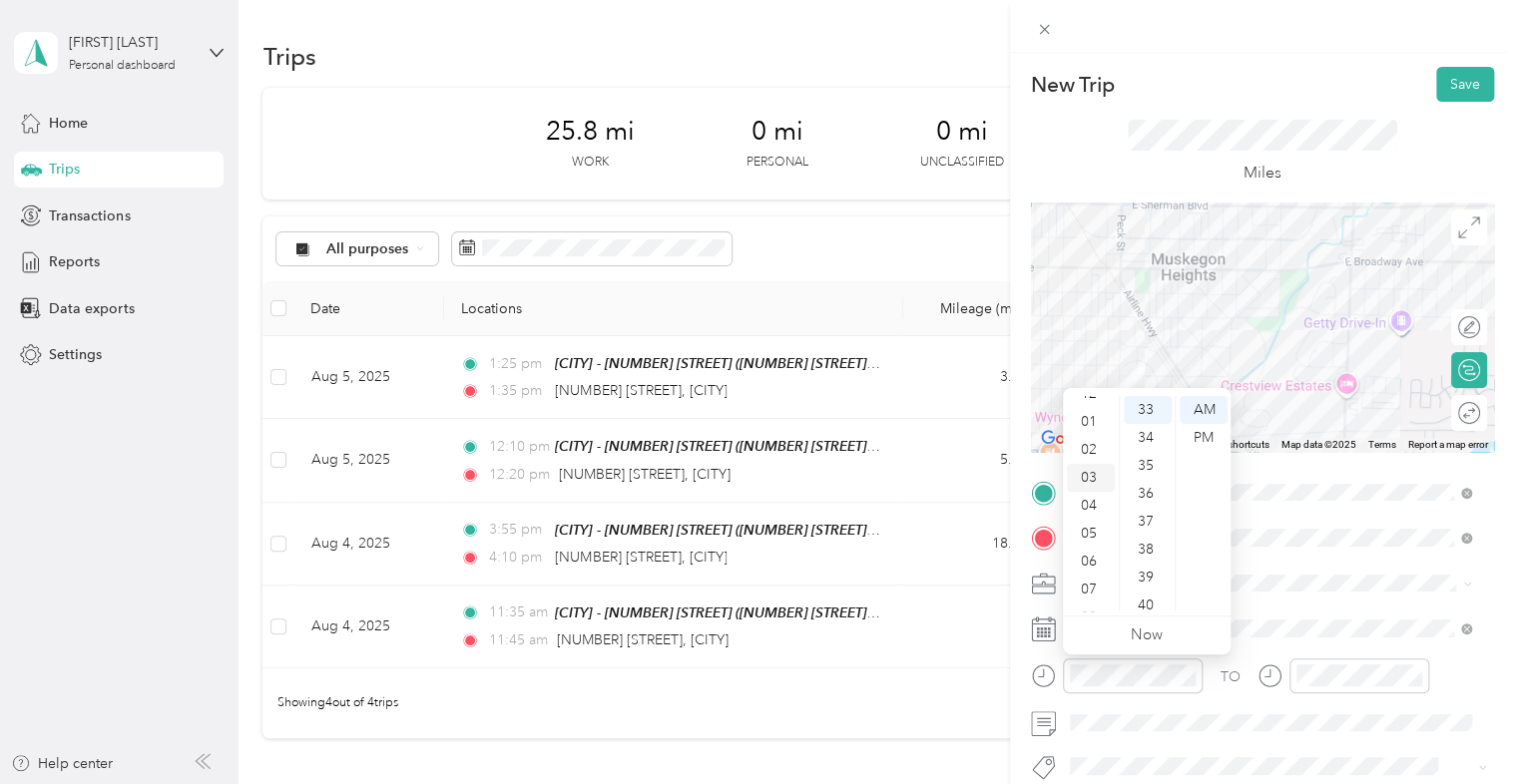 drag, startPoint x: 1095, startPoint y: 446, endPoint x: 1107, endPoint y: 452, distance: 13.416408 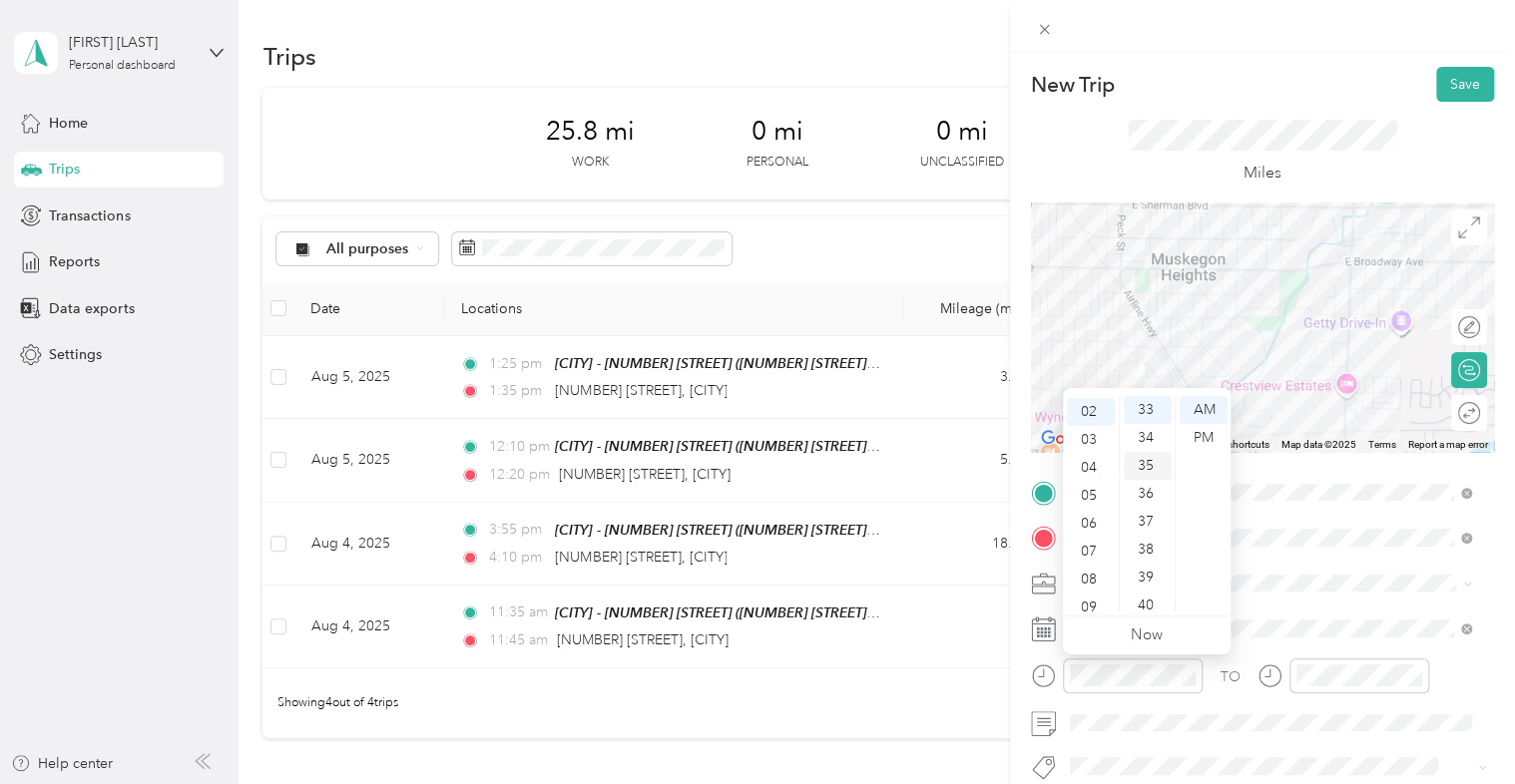 scroll, scrollTop: 56, scrollLeft: 0, axis: vertical 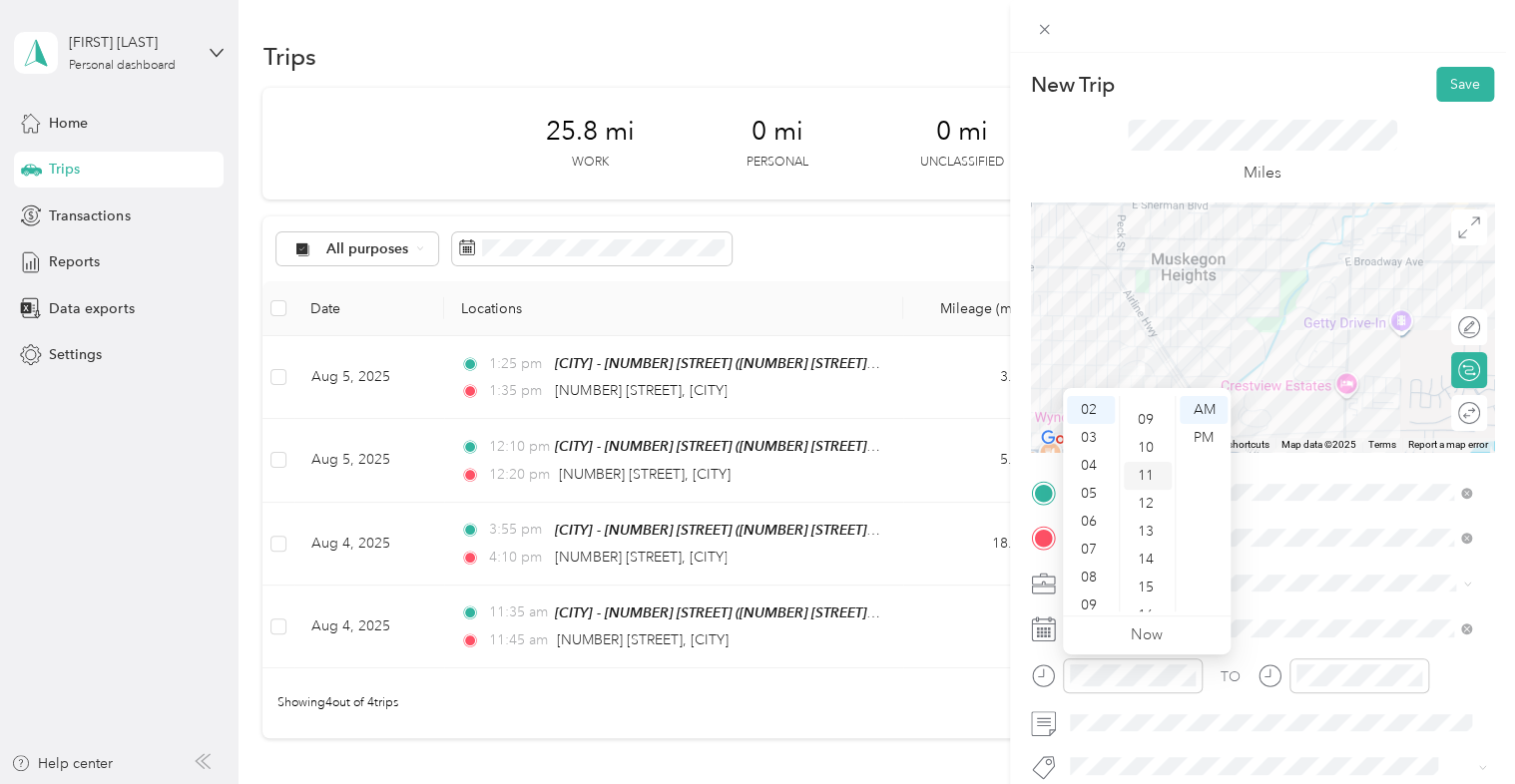 click on "10" at bounding box center [1148, 448] 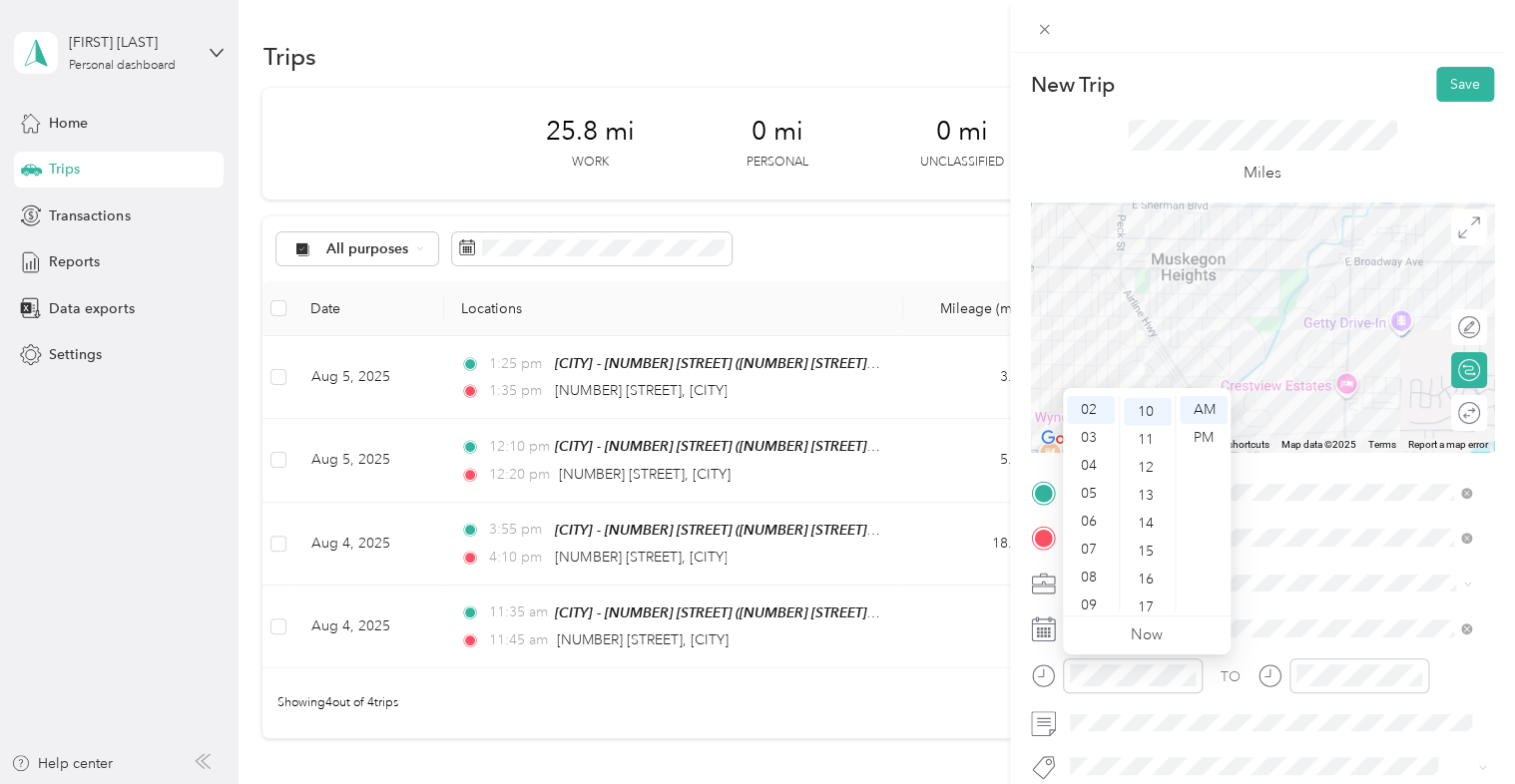 scroll, scrollTop: 279, scrollLeft: 0, axis: vertical 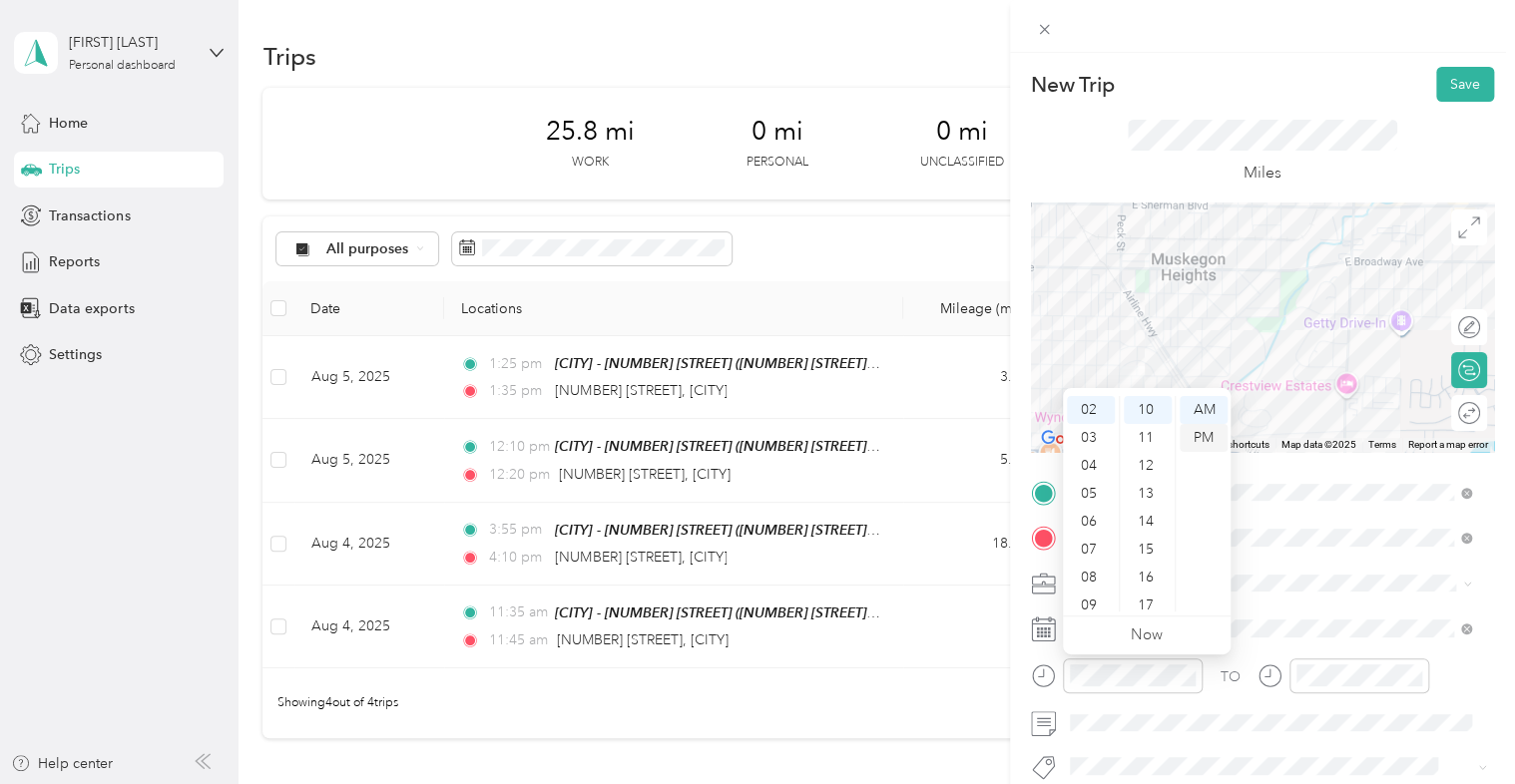 click on "PM" at bounding box center (1204, 438) 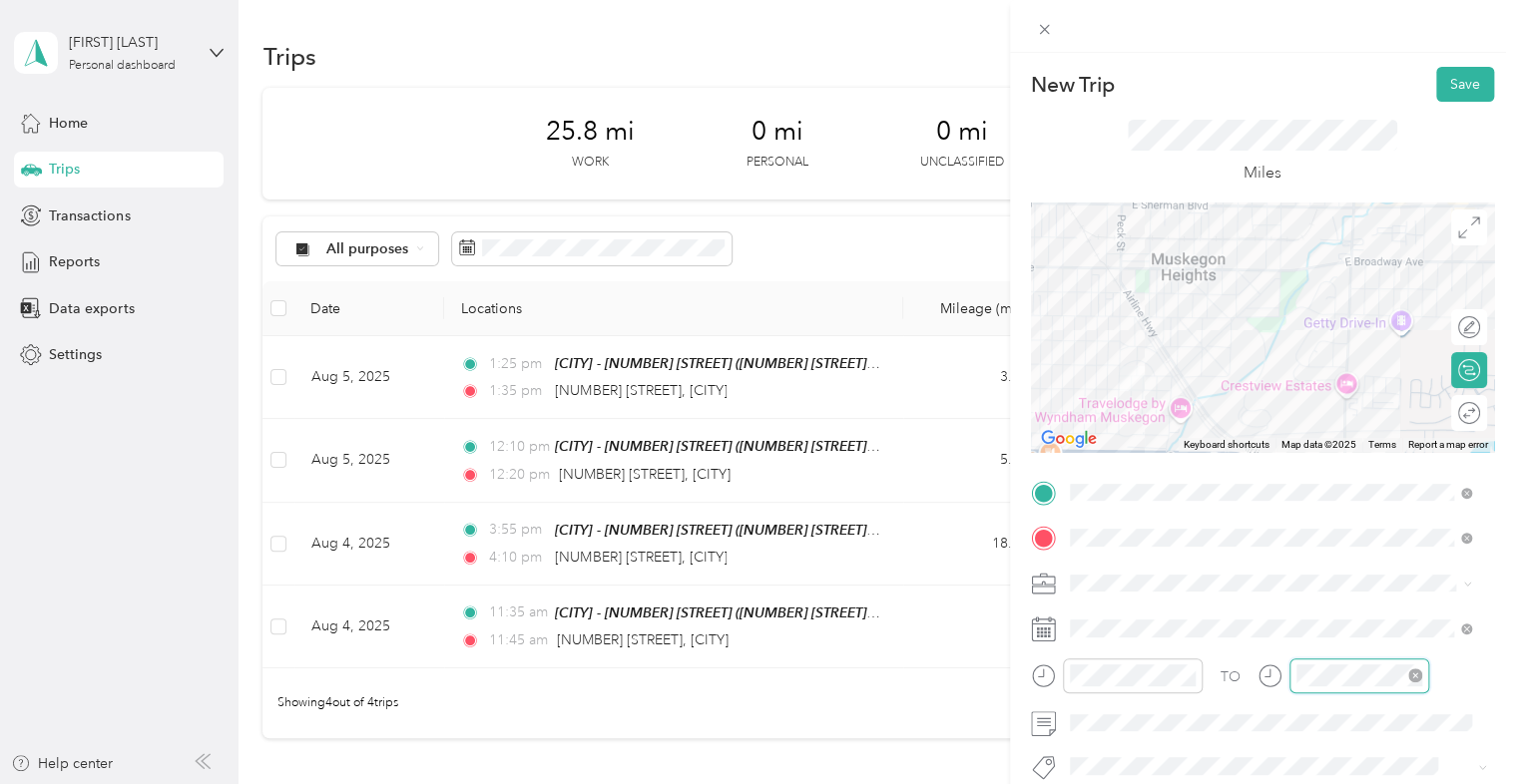 scroll, scrollTop: 920, scrollLeft: 0, axis: vertical 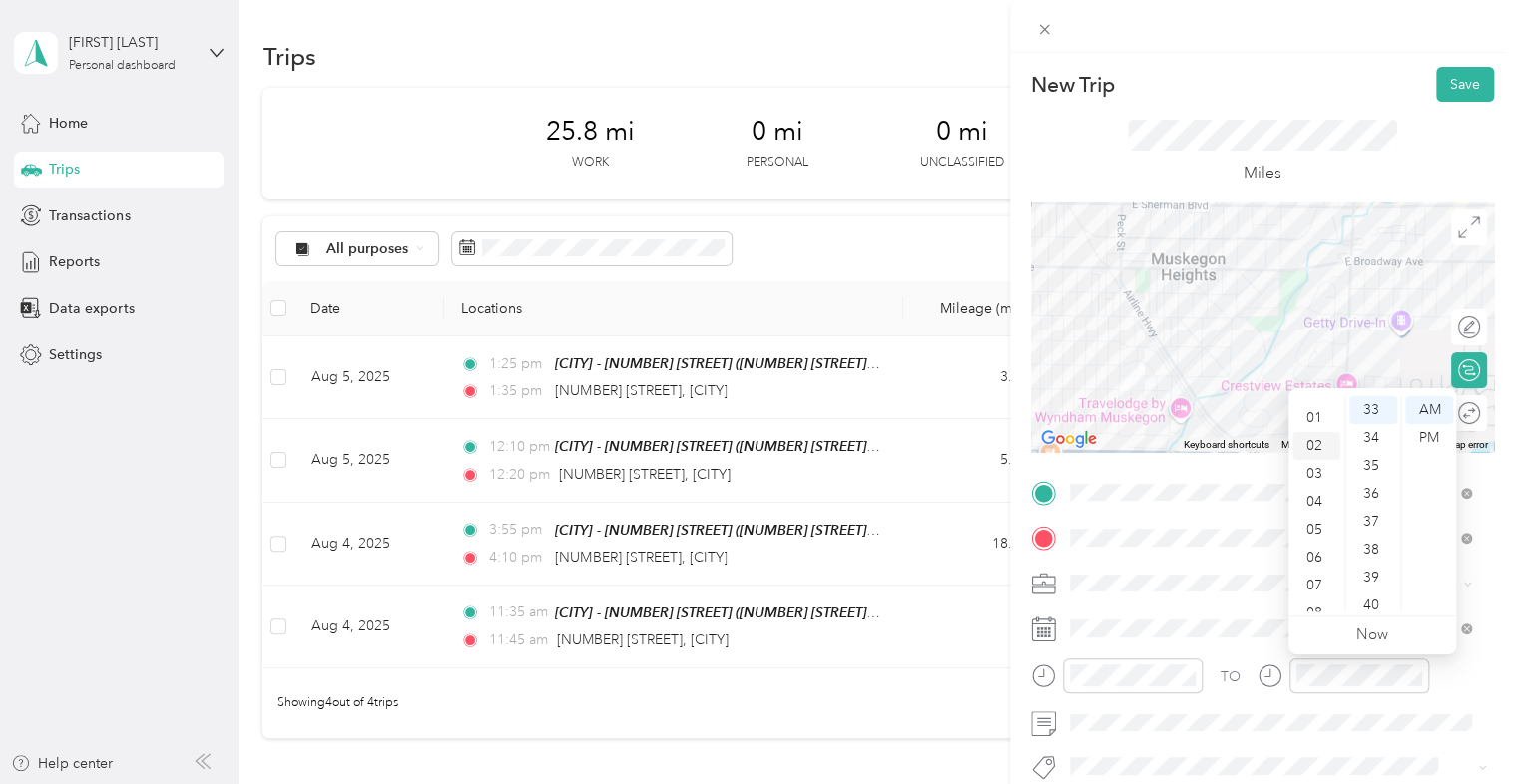 click on "02" at bounding box center [1316, 446] 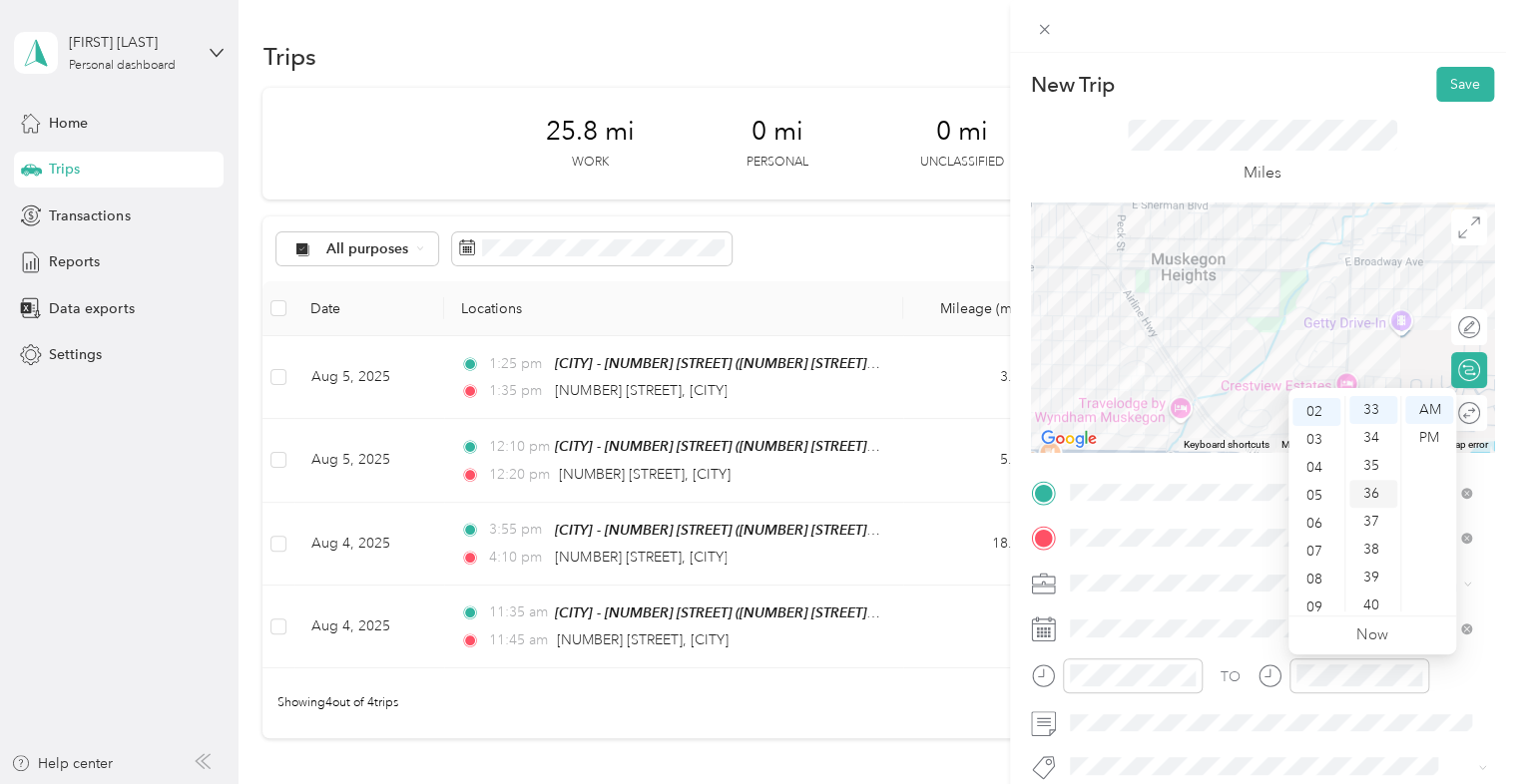 scroll, scrollTop: 56, scrollLeft: 0, axis: vertical 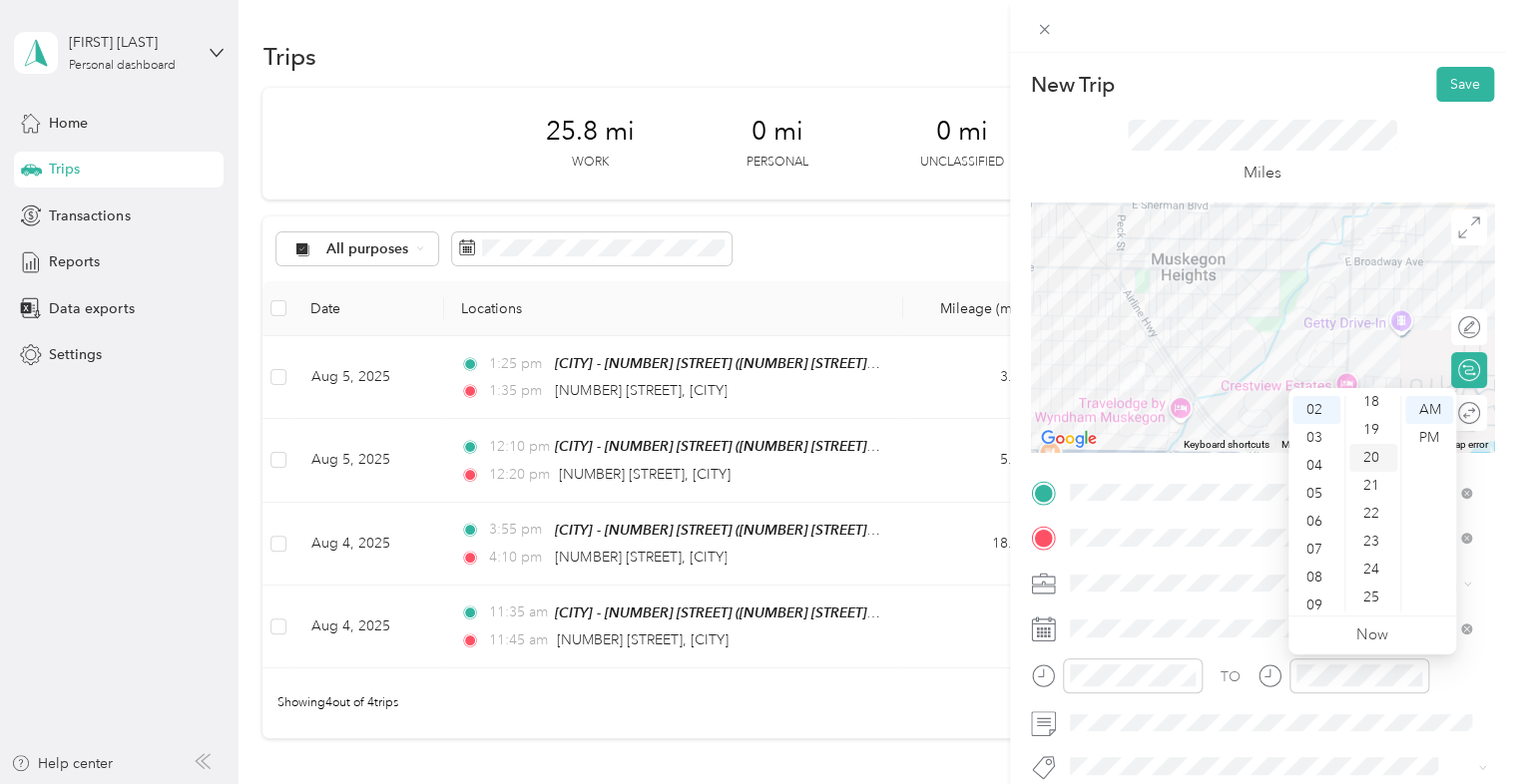 click on "20" at bounding box center [1373, 458] 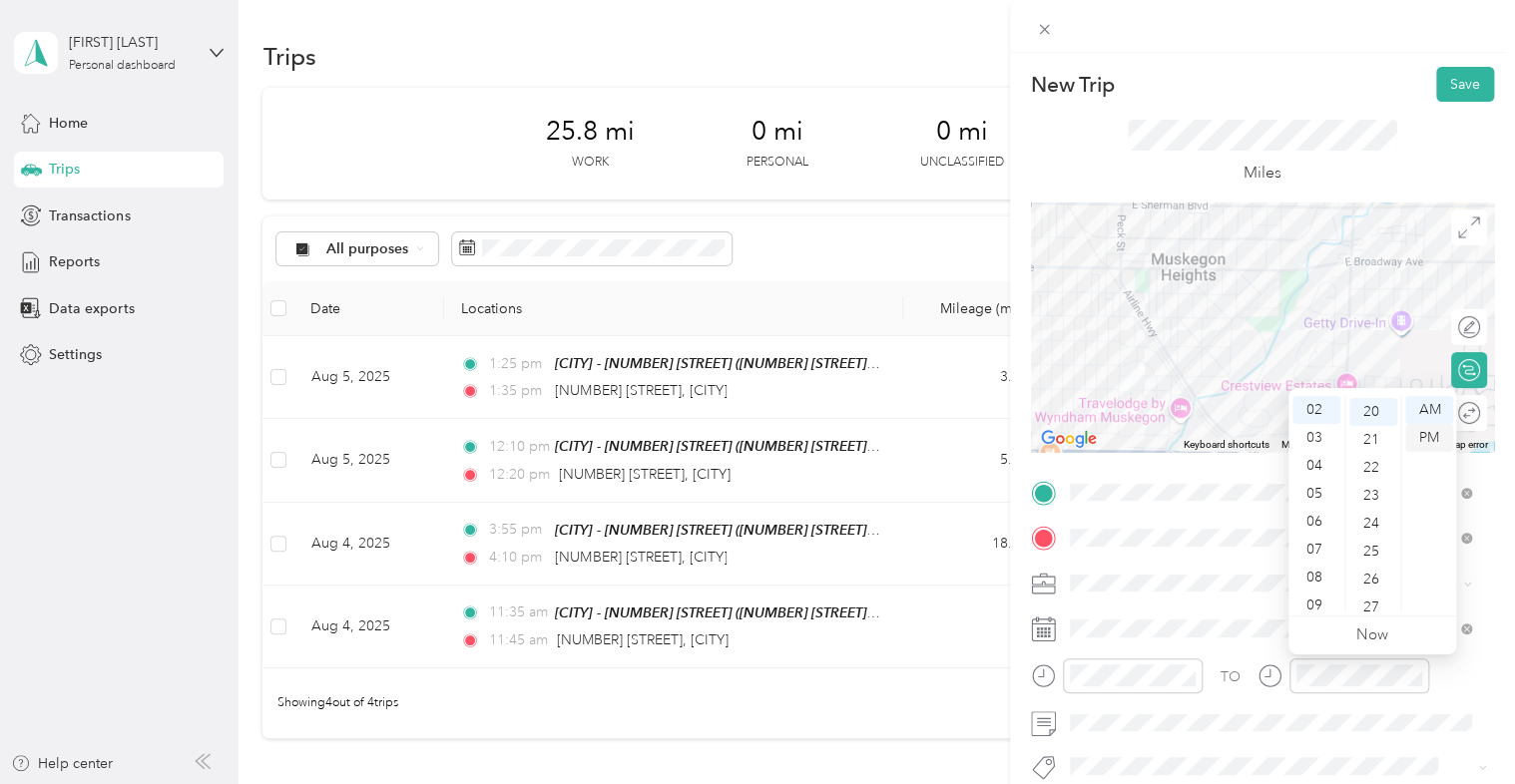 scroll, scrollTop: 559, scrollLeft: 0, axis: vertical 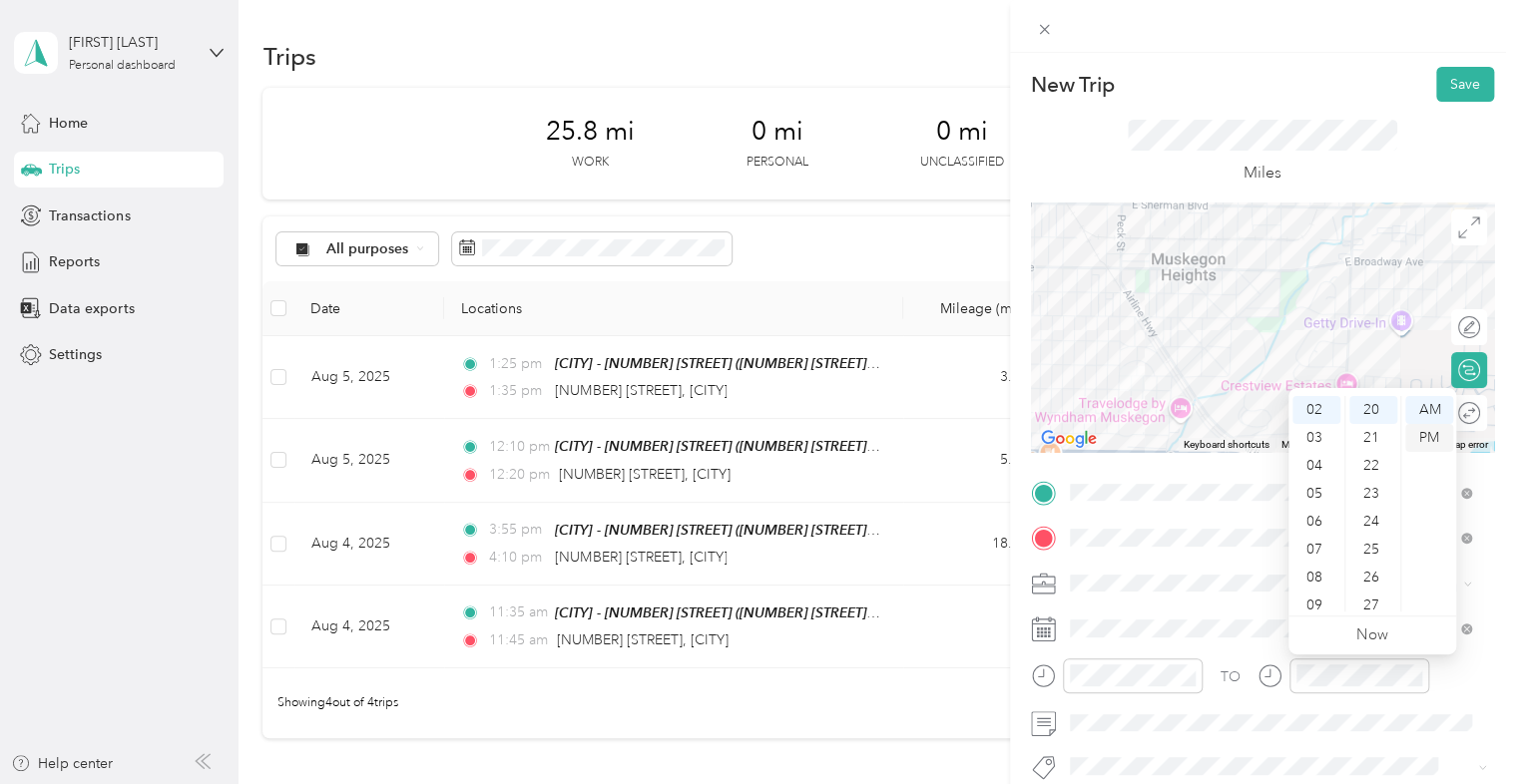 click on "PM" at bounding box center (1429, 438) 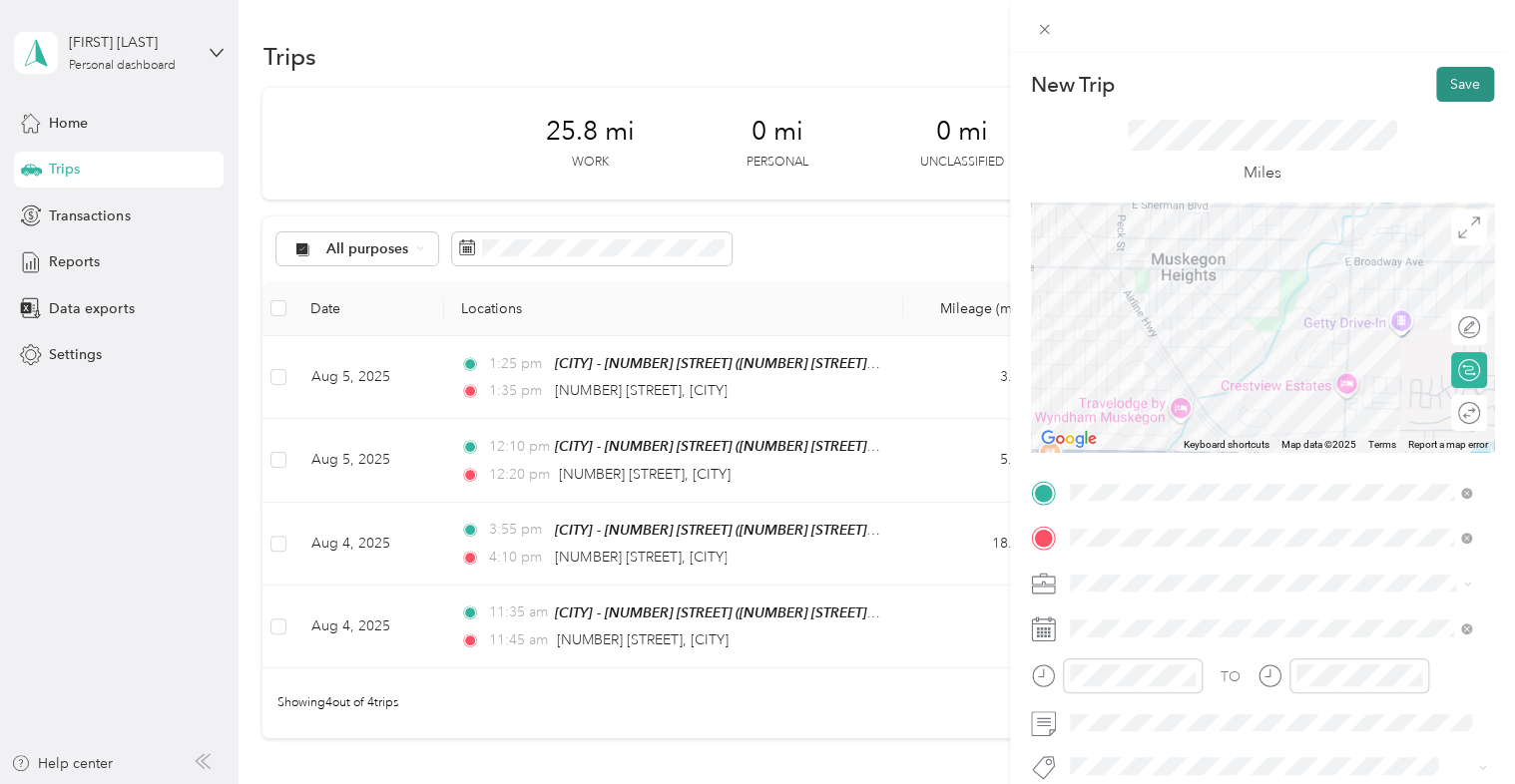 click on "Save" at bounding box center (1465, 84) 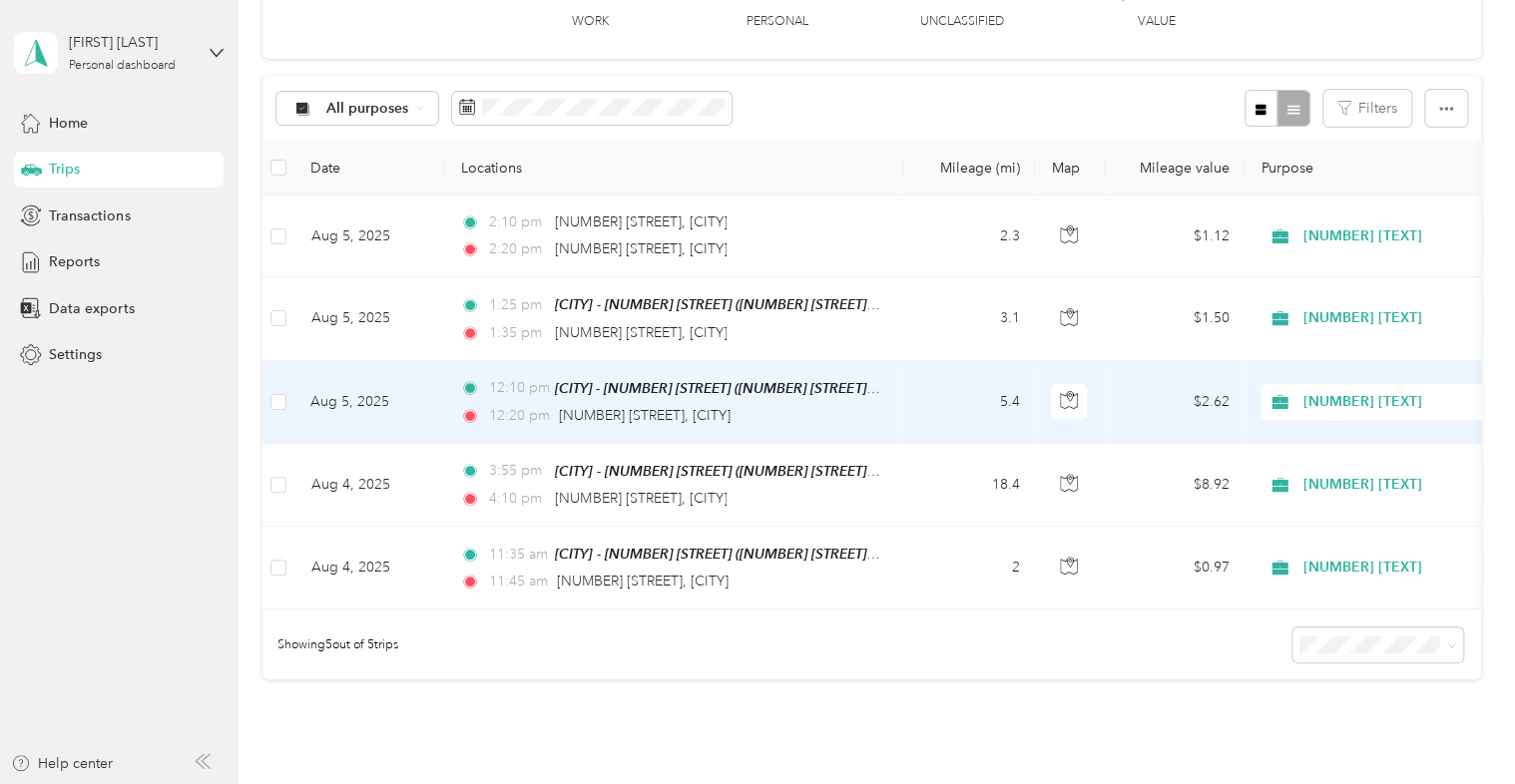 scroll, scrollTop: 0, scrollLeft: 0, axis: both 